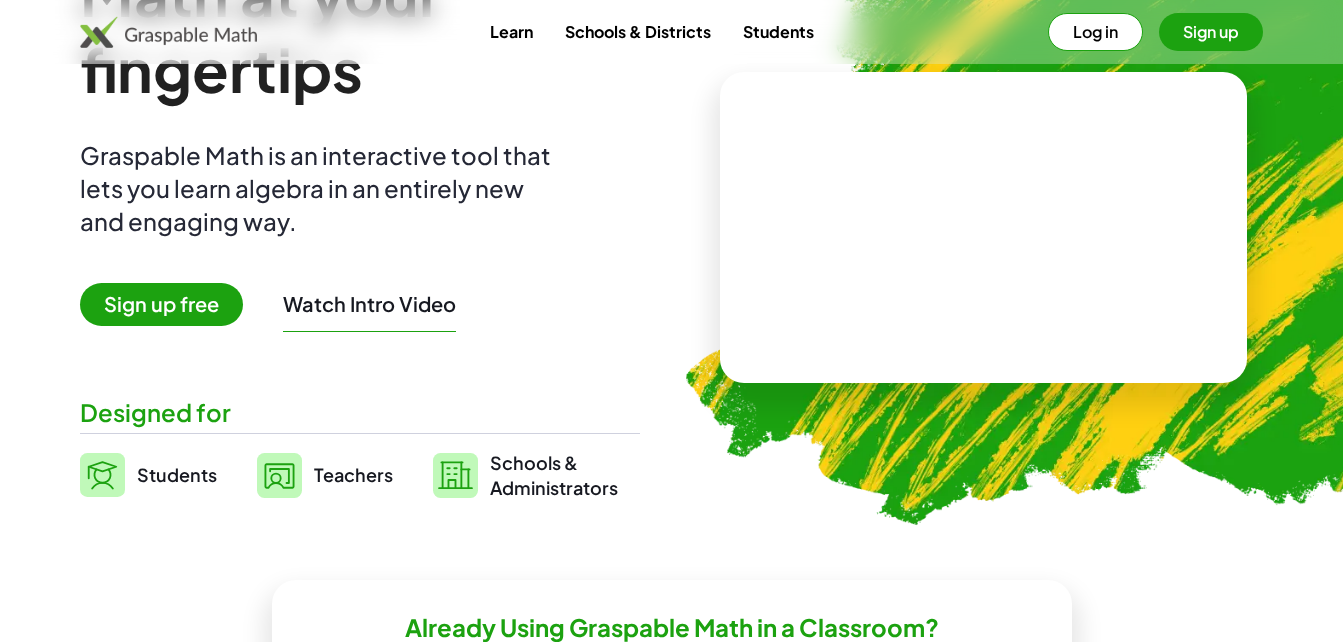 scroll, scrollTop: 160, scrollLeft: 0, axis: vertical 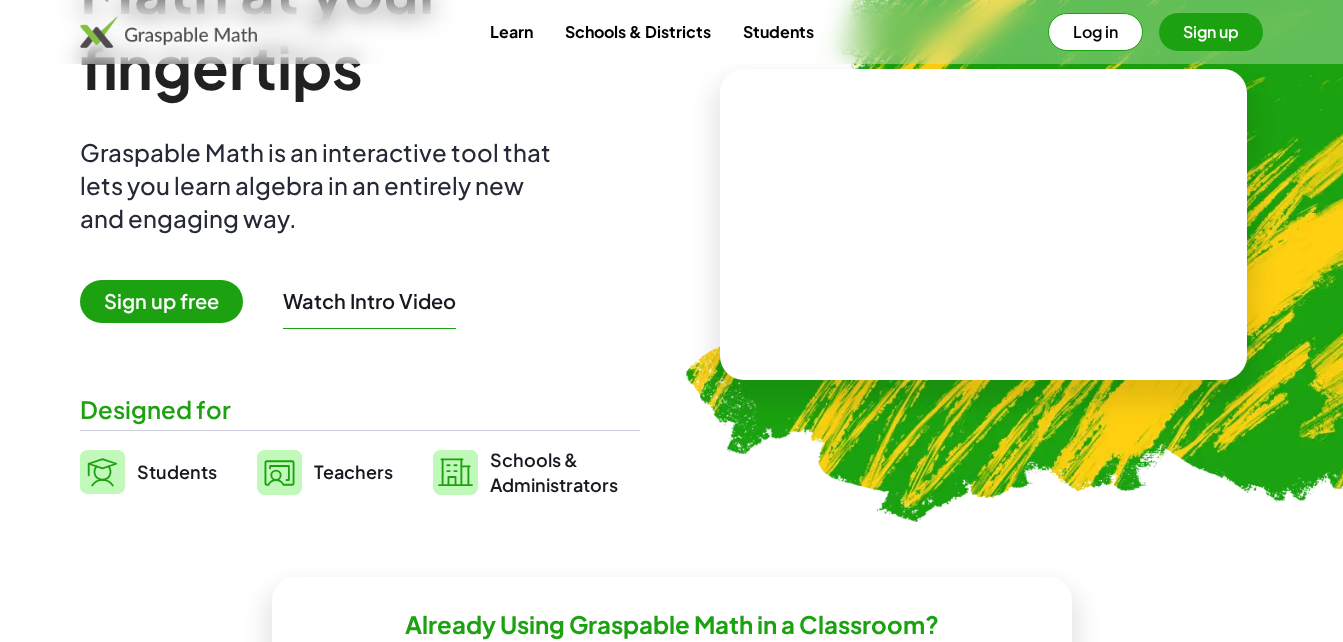 click on "Sign up free" at bounding box center (161, 301) 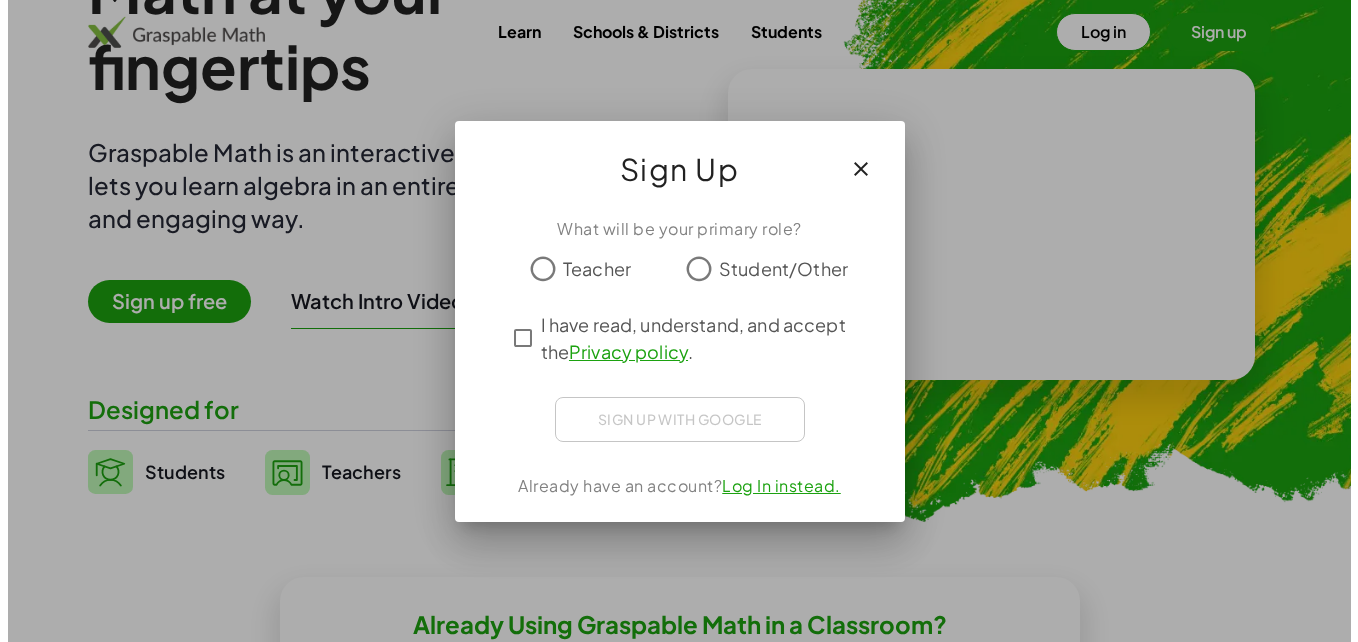 scroll, scrollTop: 0, scrollLeft: 0, axis: both 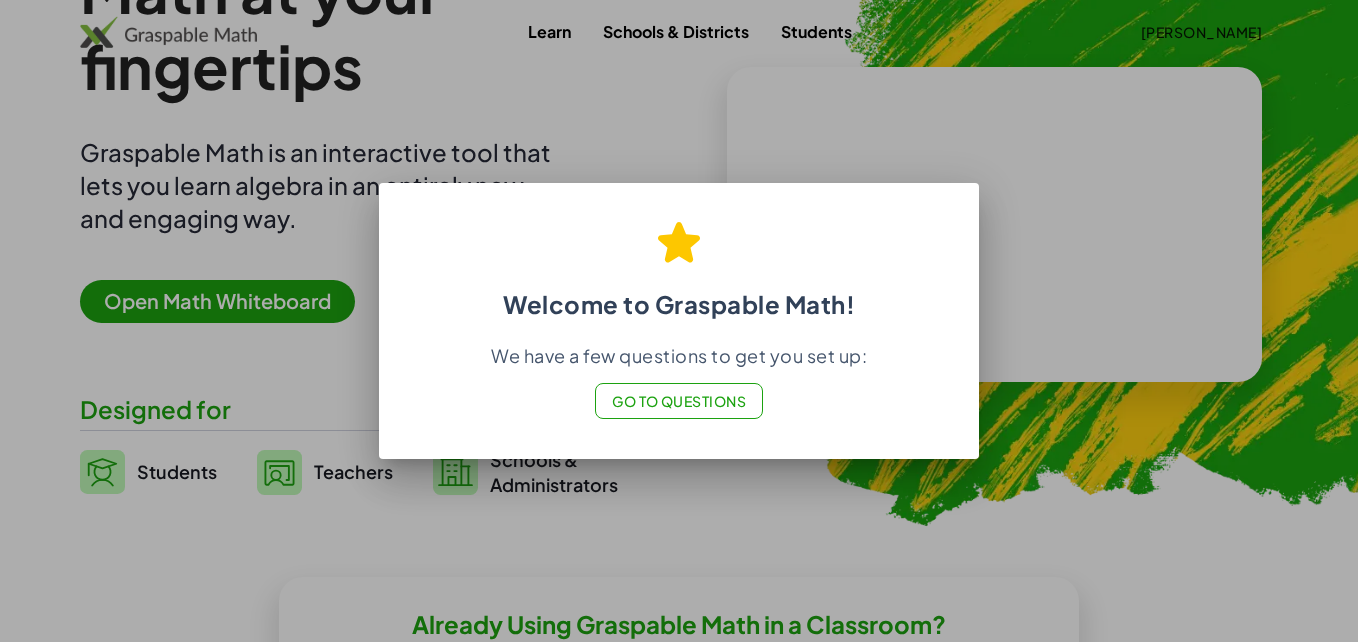 click on "Go to Questions" 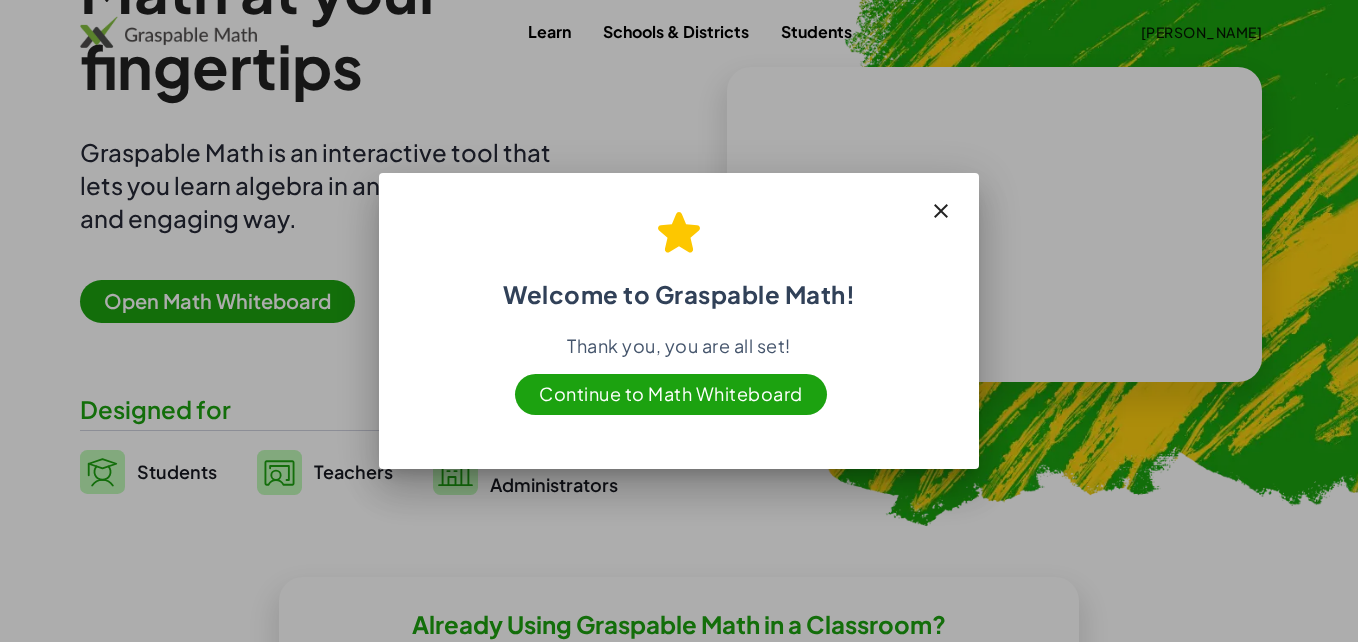 click on "Continue to Math Whiteboard" at bounding box center [671, 394] 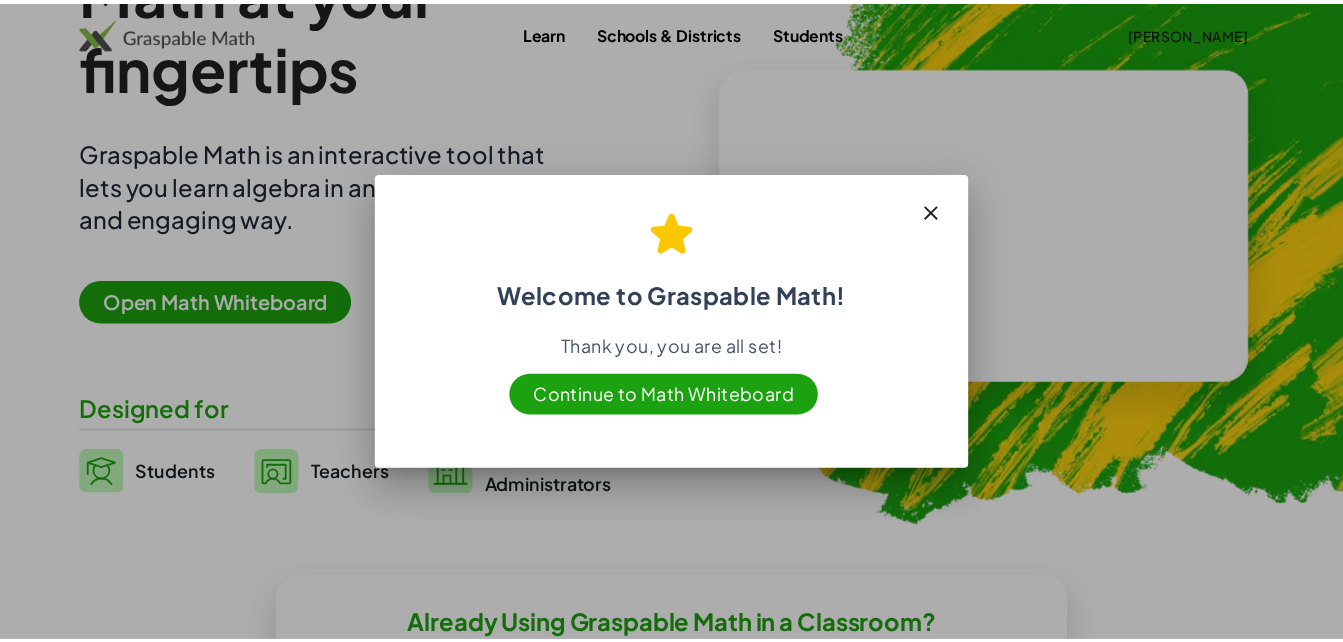 scroll, scrollTop: 160, scrollLeft: 0, axis: vertical 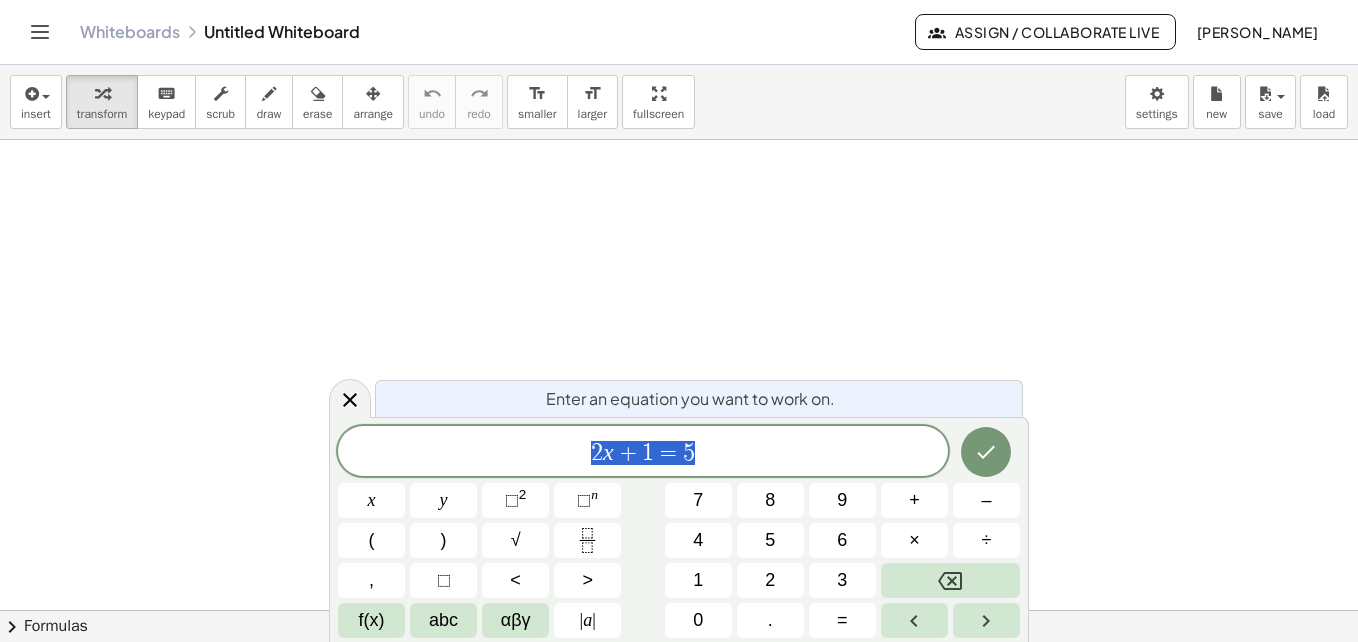 click at bounding box center [679, 675] 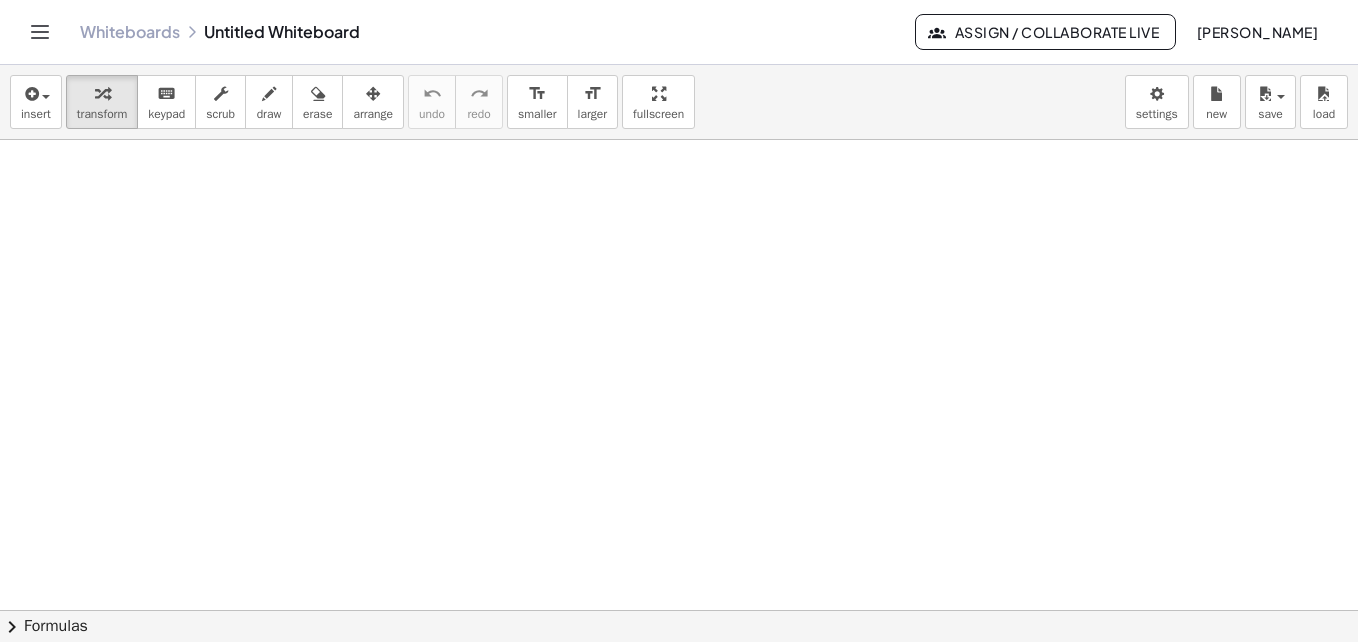click at bounding box center [679, 675] 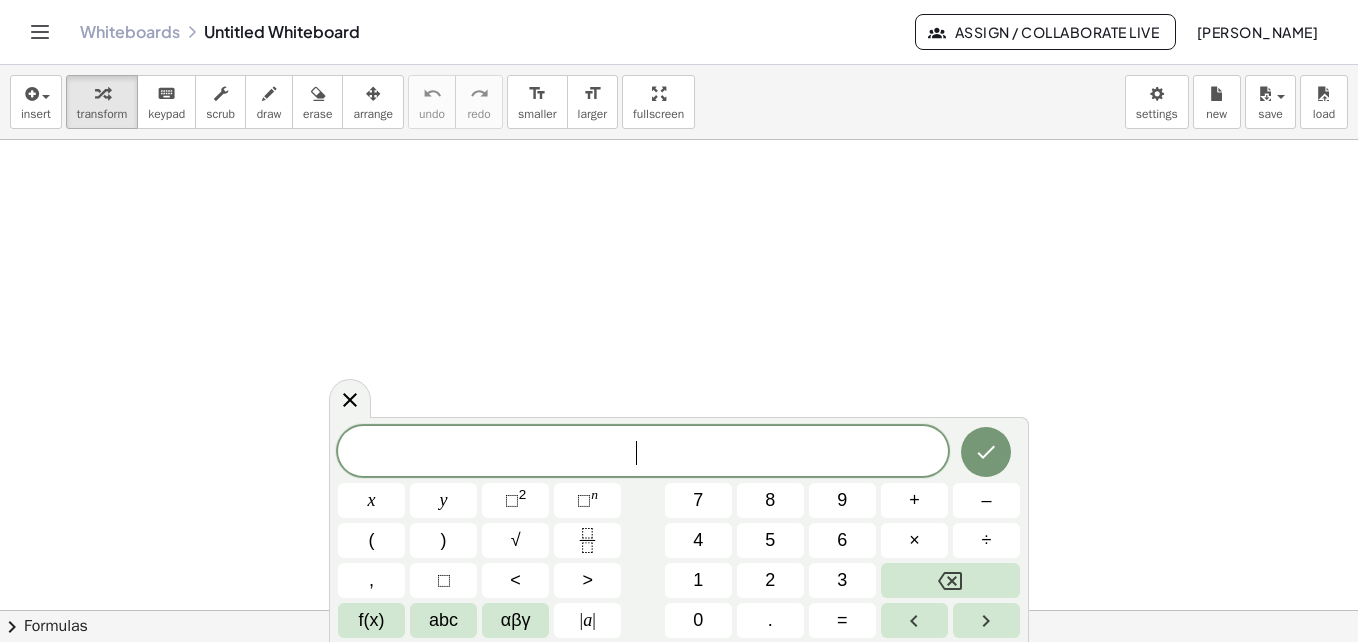 click at bounding box center (679, 675) 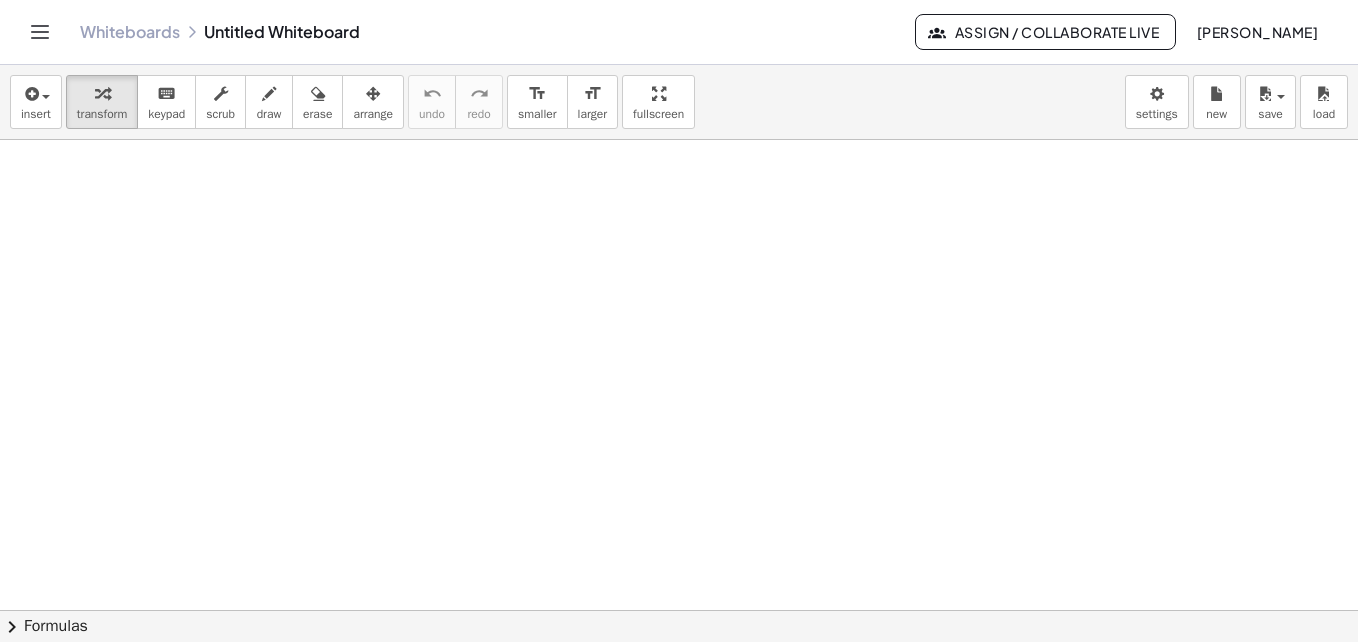 click at bounding box center [679, 675] 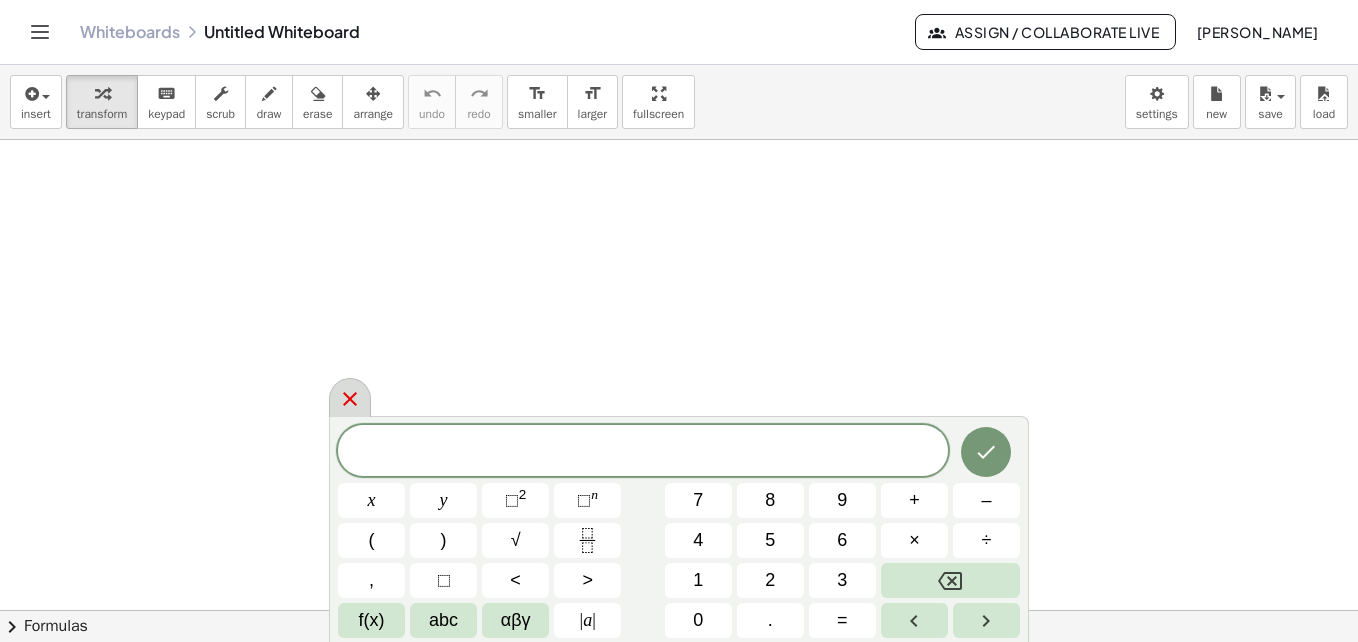 click 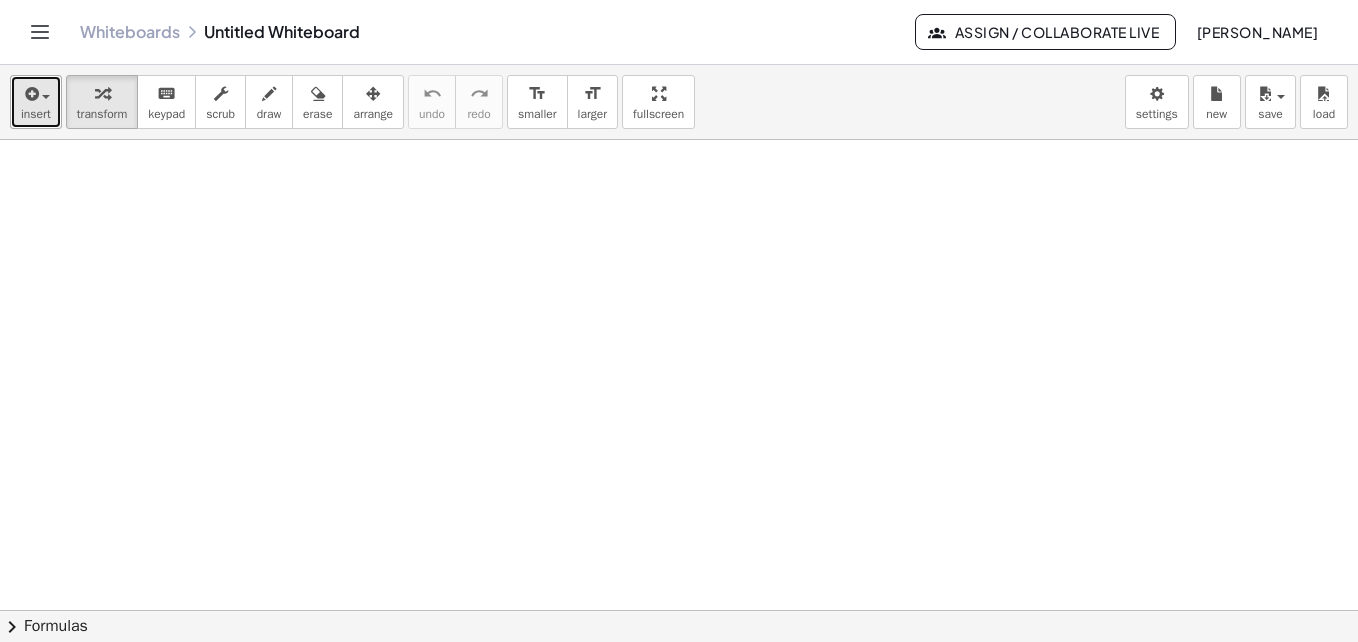 click at bounding box center (30, 94) 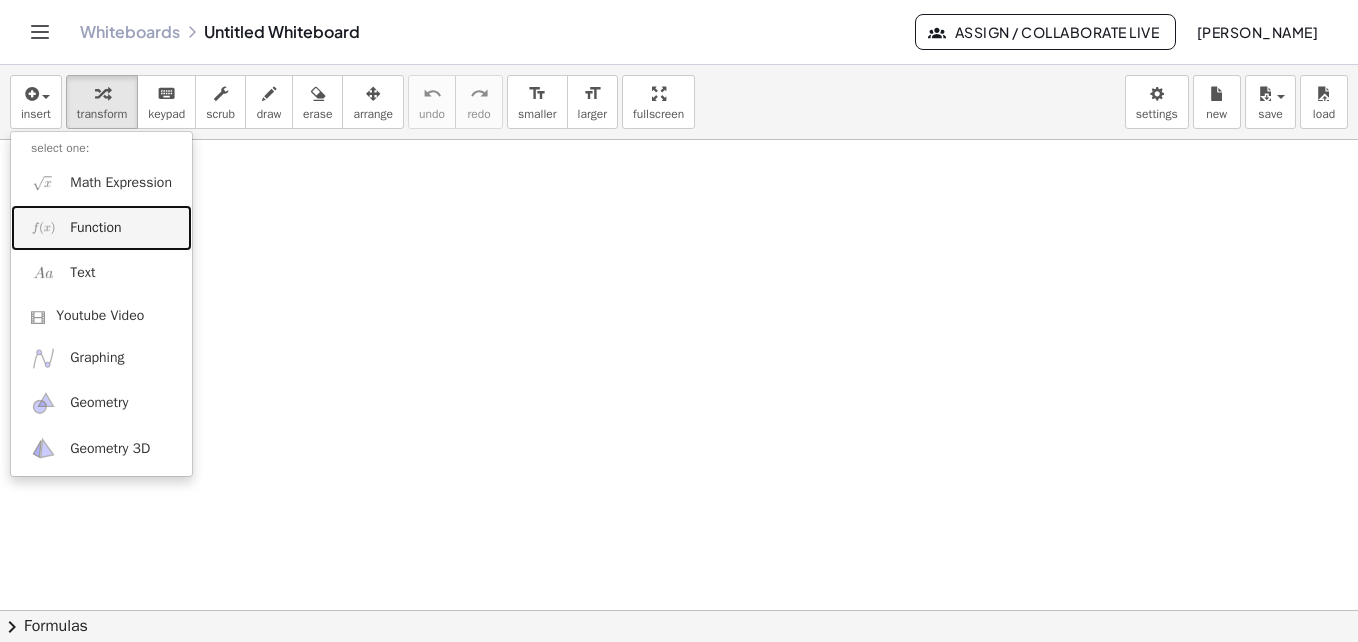 click on "Function" at bounding box center (95, 228) 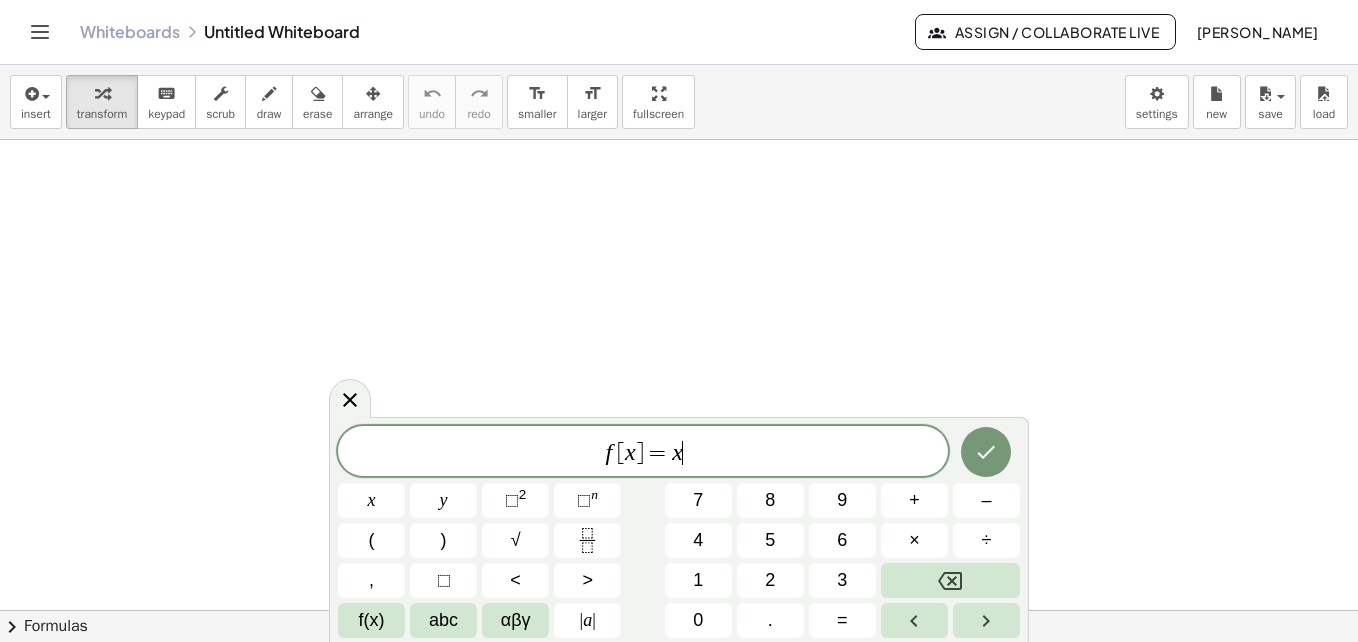 click on "f [ x ] = x ​" at bounding box center [643, 453] 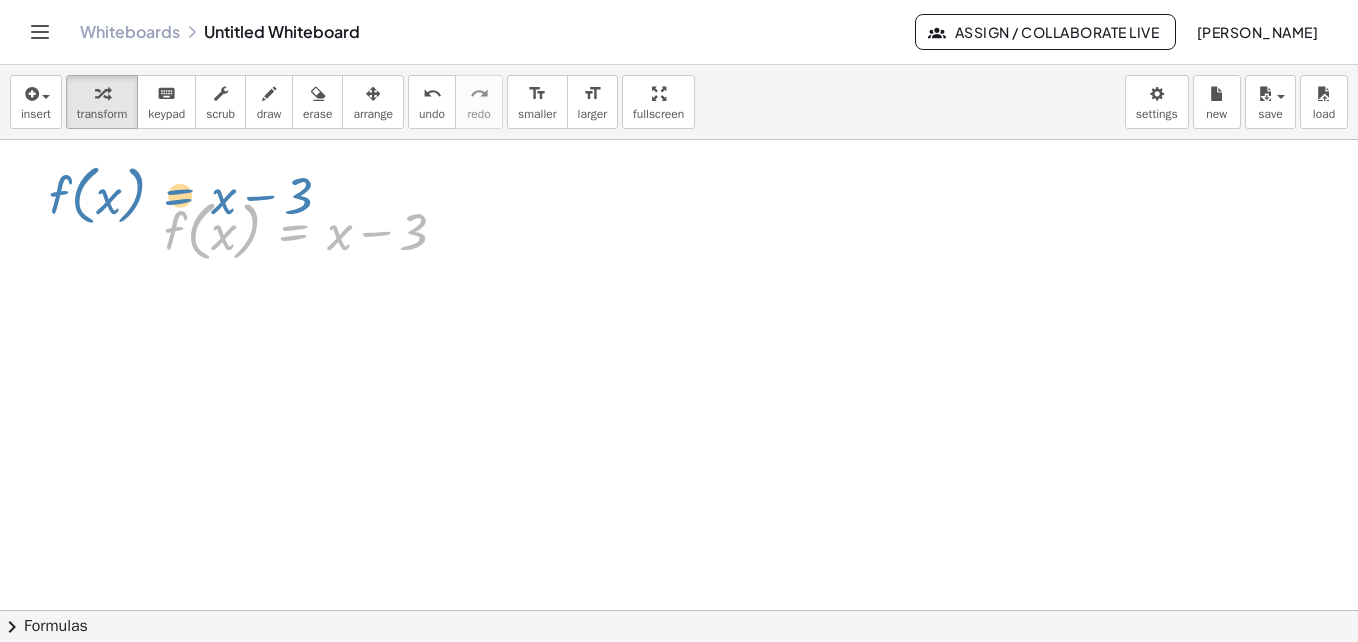 drag, startPoint x: 294, startPoint y: 222, endPoint x: 179, endPoint y: 185, distance: 120.805626 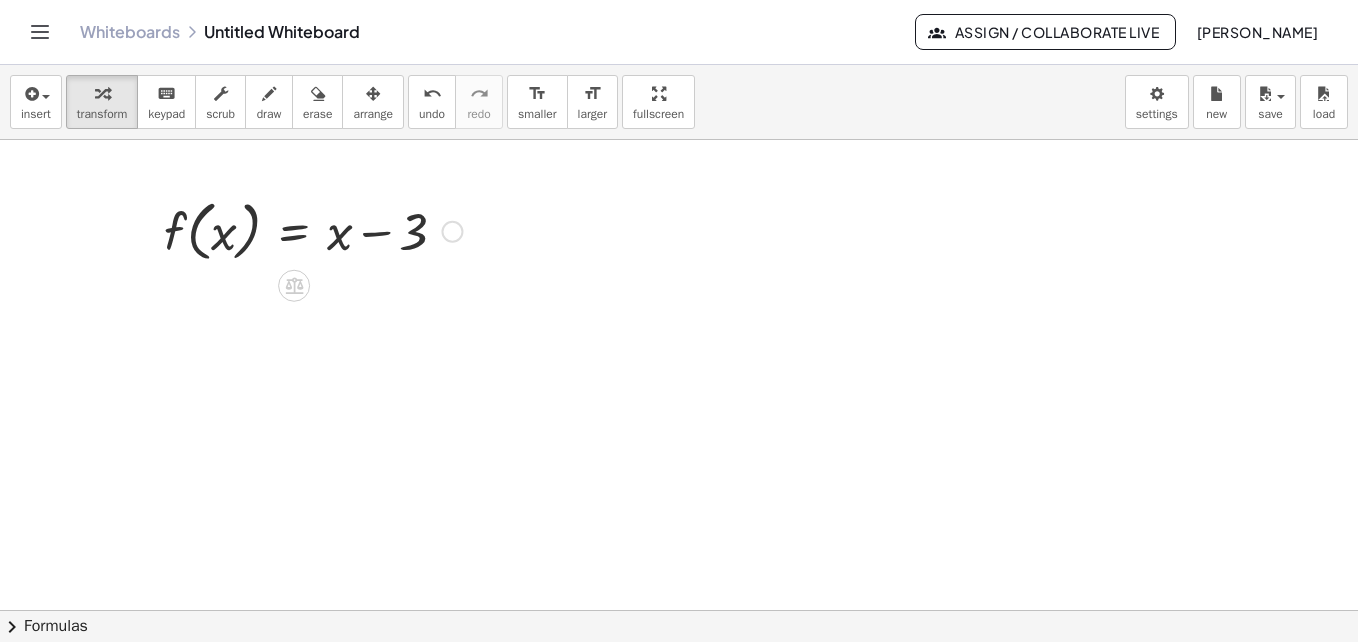 click at bounding box center (313, 230) 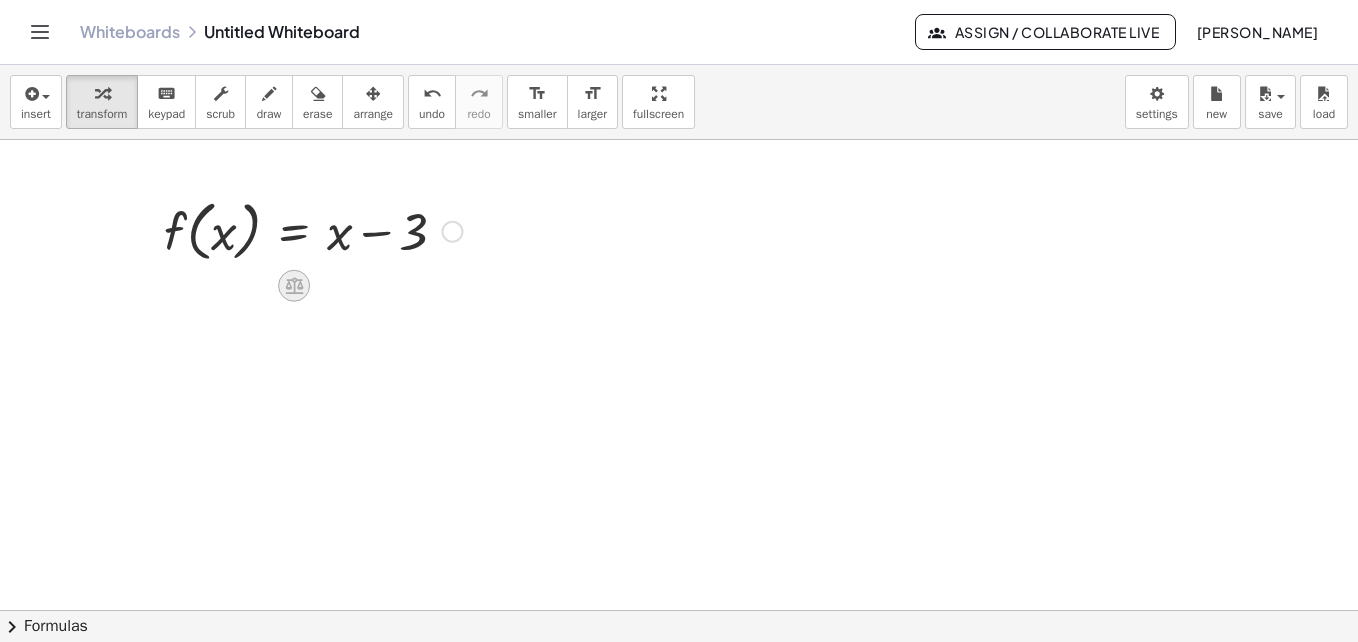 click 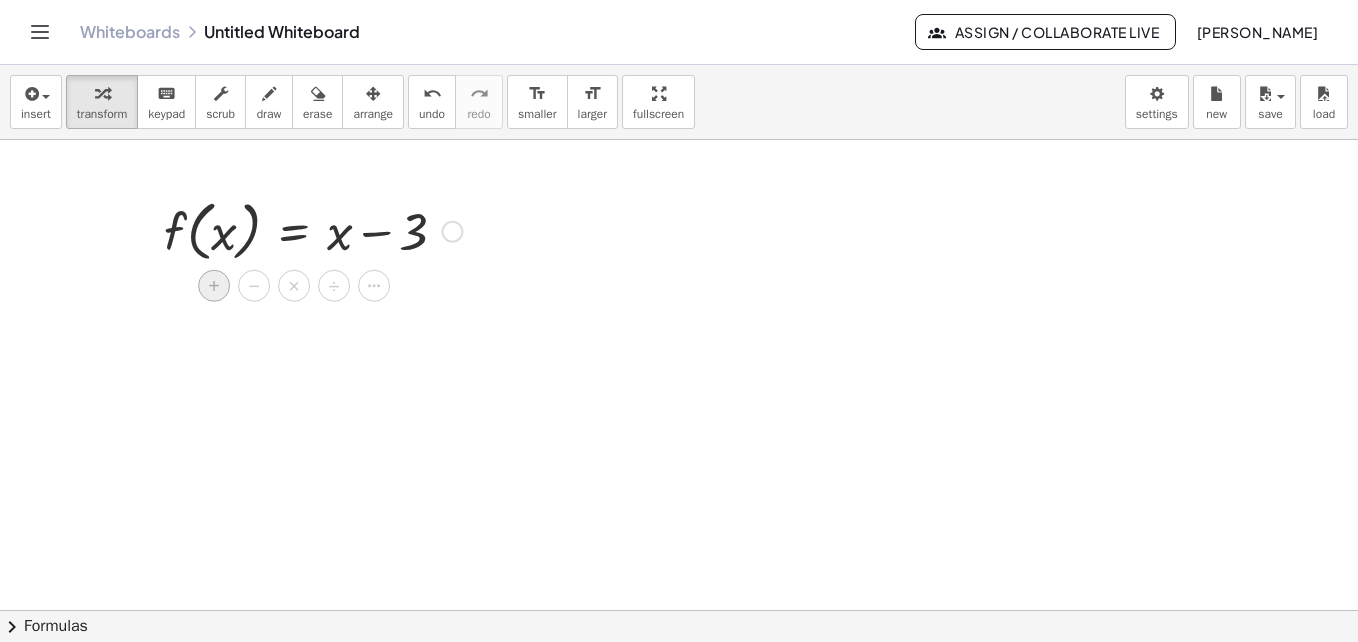 click on "+" at bounding box center (214, 286) 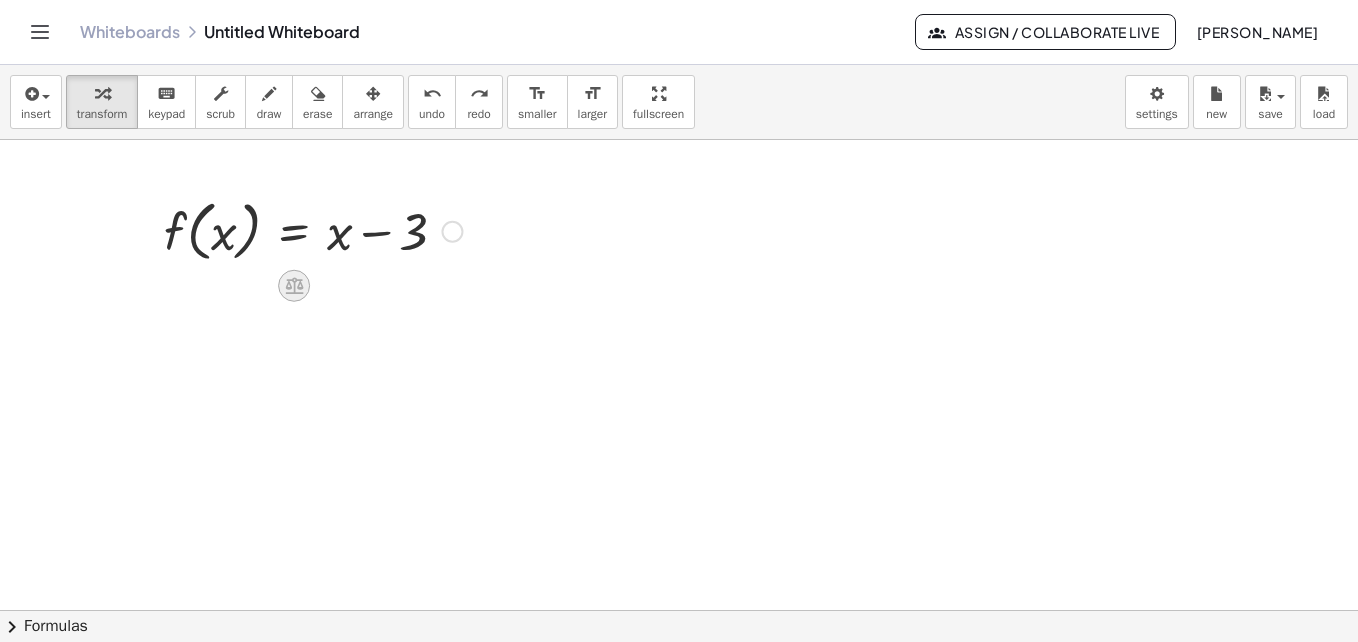 click at bounding box center (294, 286) 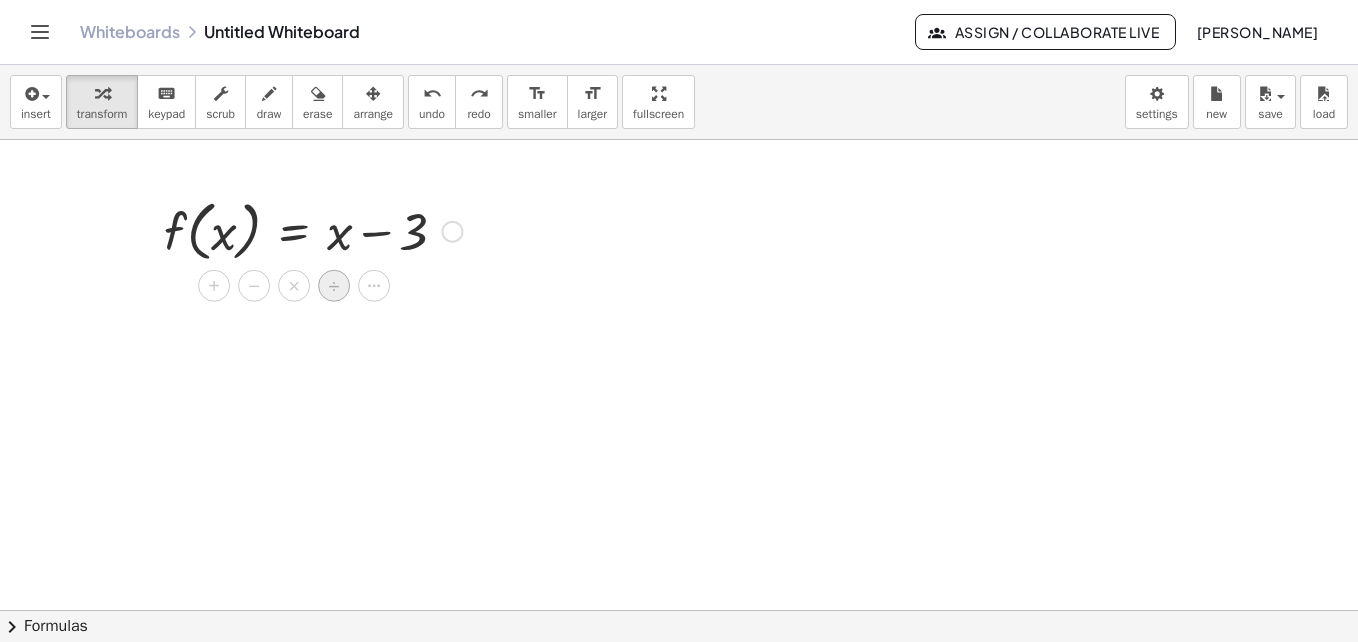 click on "÷" at bounding box center (334, 286) 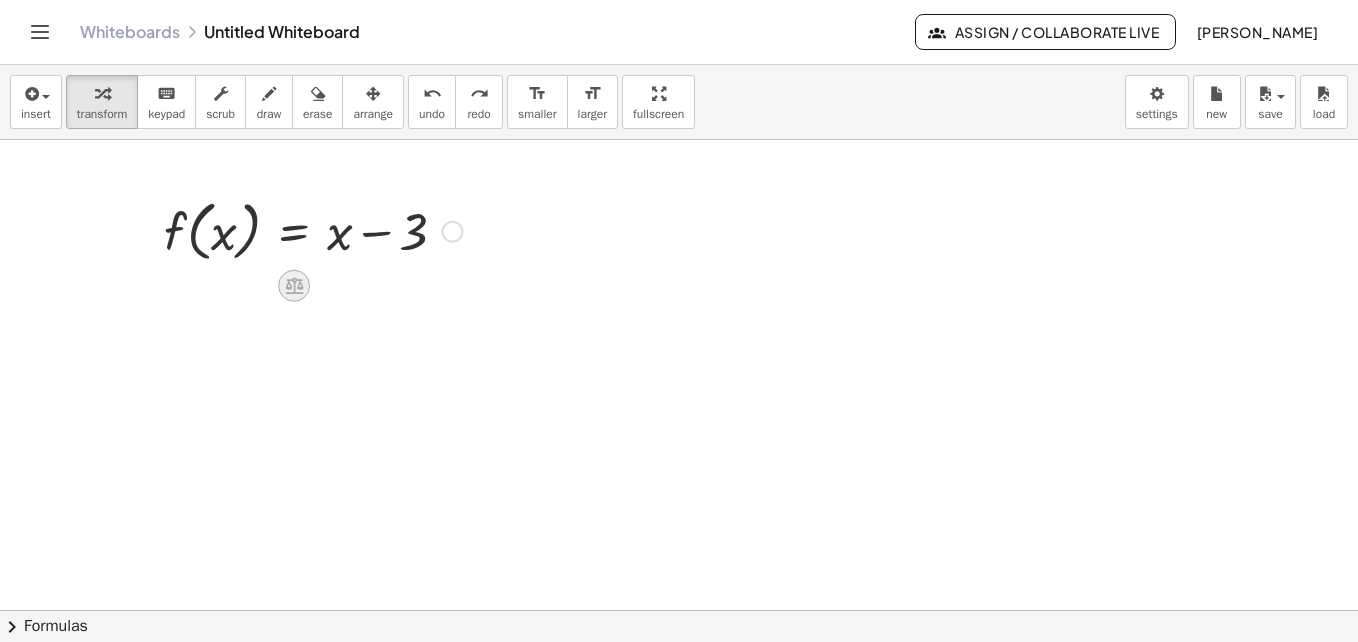 click 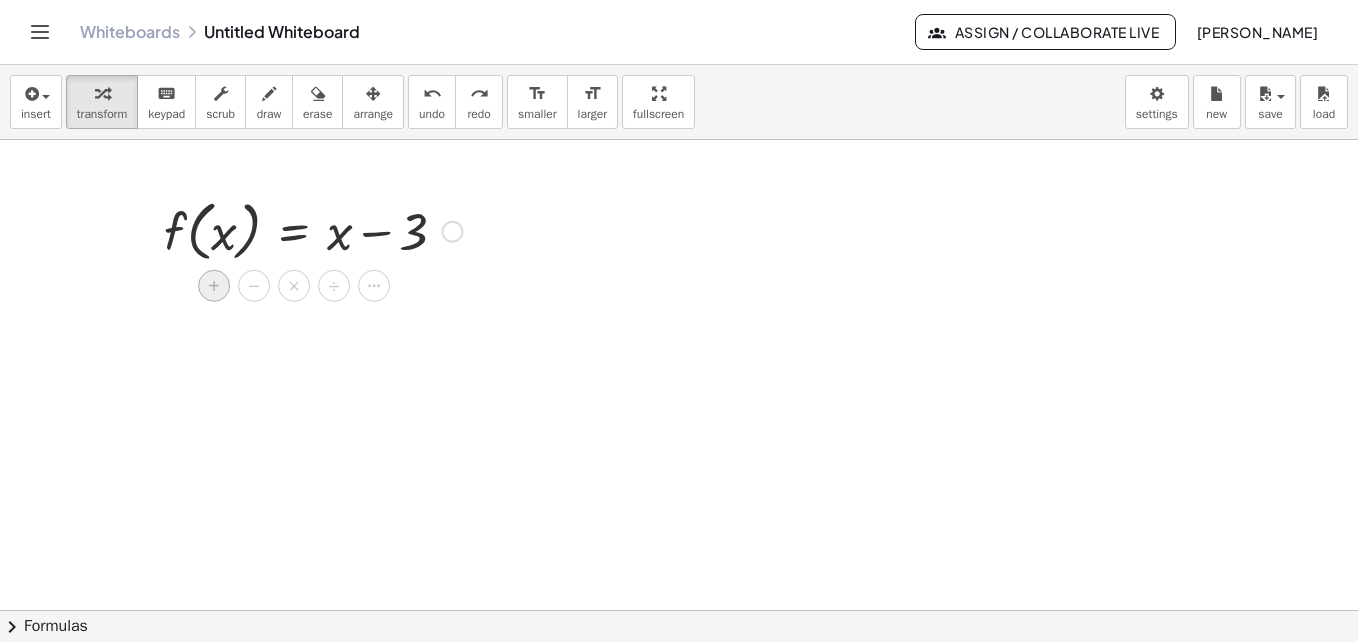 click on "+" at bounding box center [214, 286] 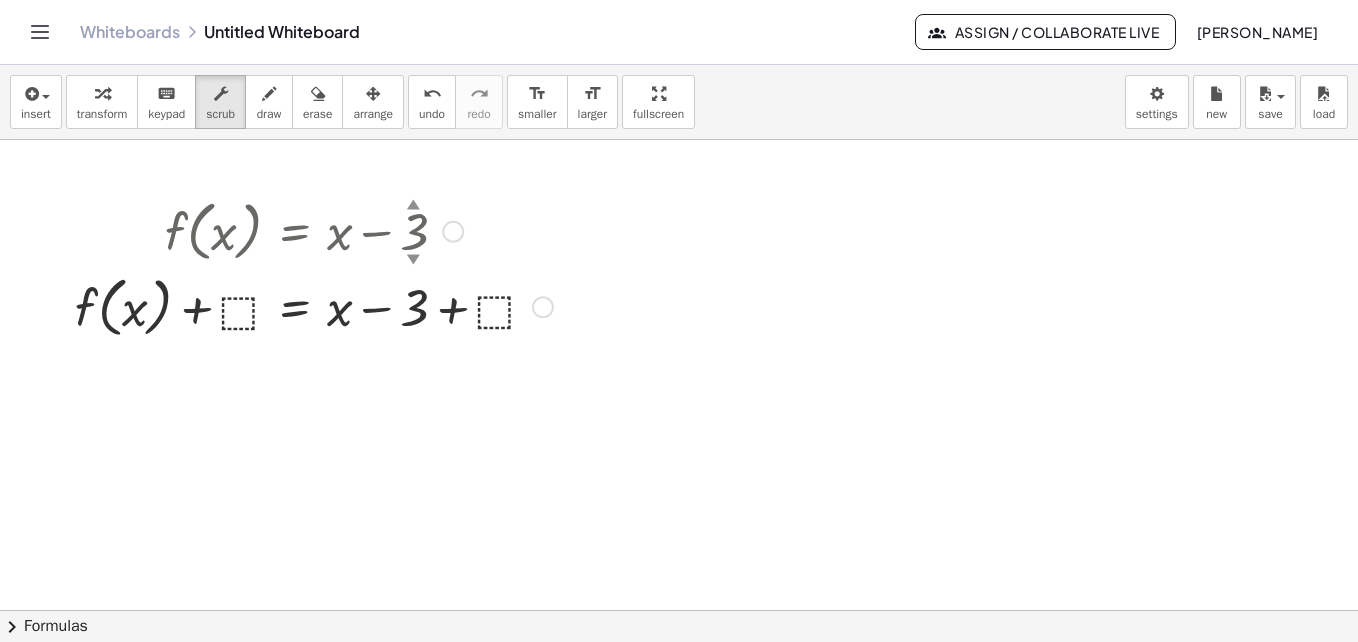 click at bounding box center (314, 306) 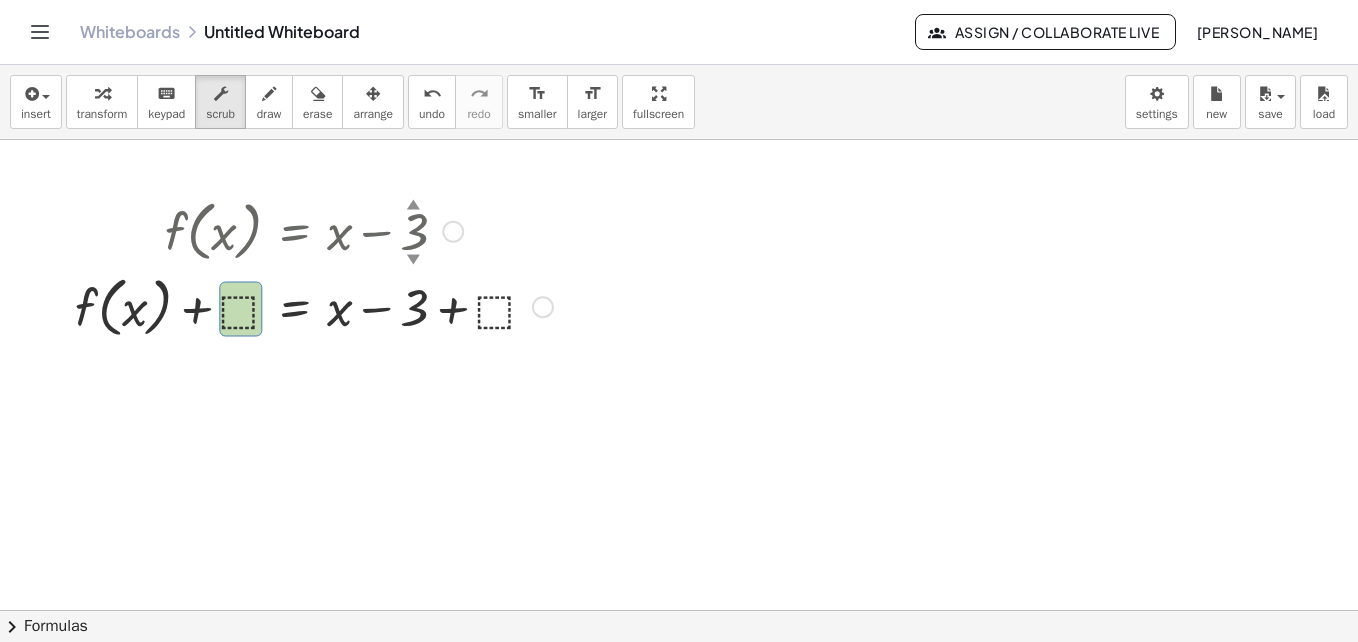 click at bounding box center [314, 306] 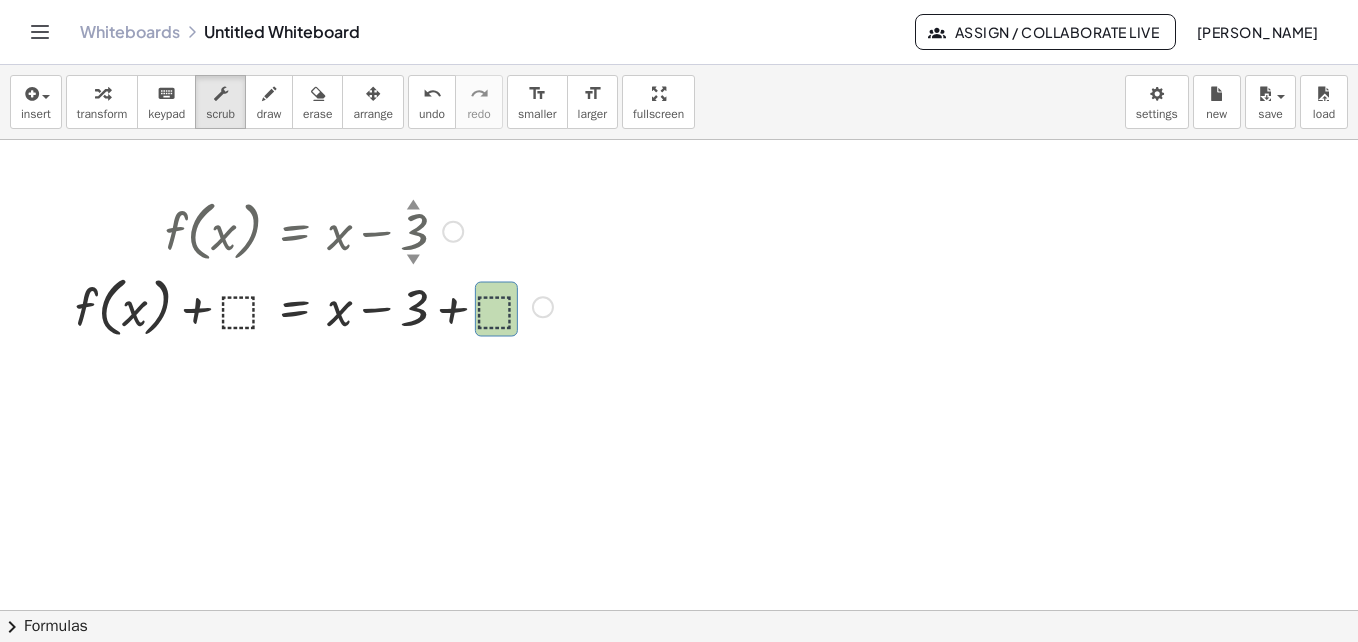 click at bounding box center [314, 306] 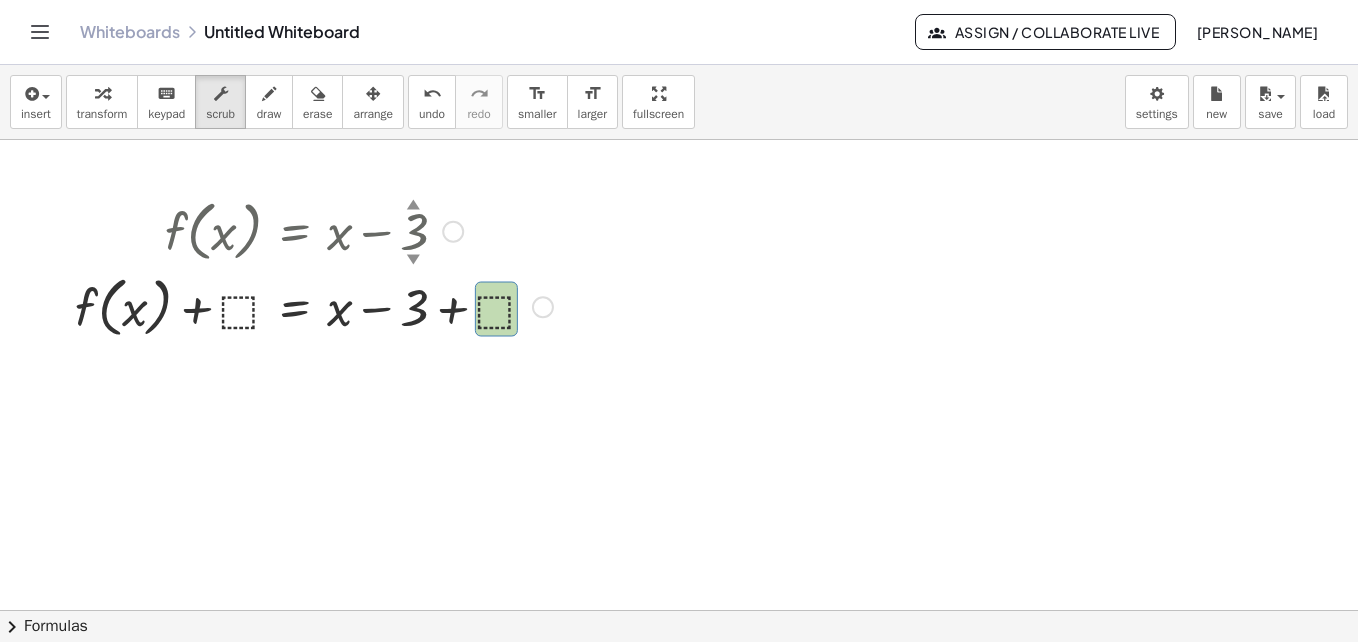 click at bounding box center (314, 306) 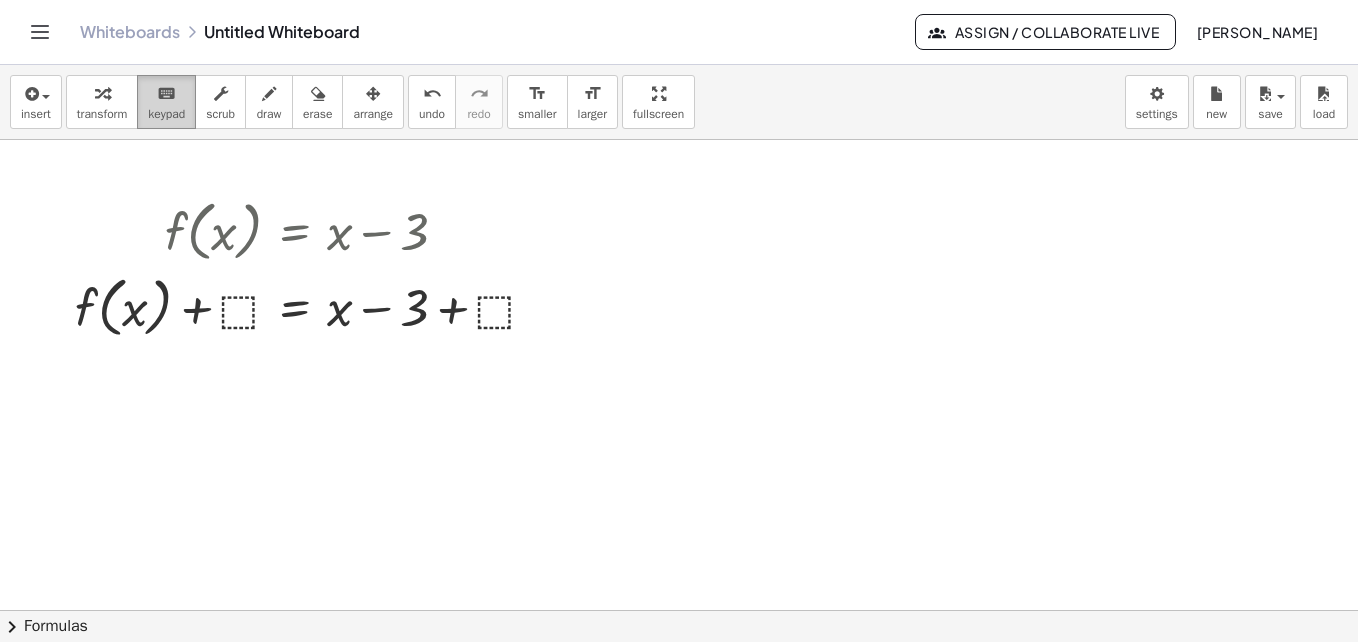 click on "keyboard" at bounding box center [166, 93] 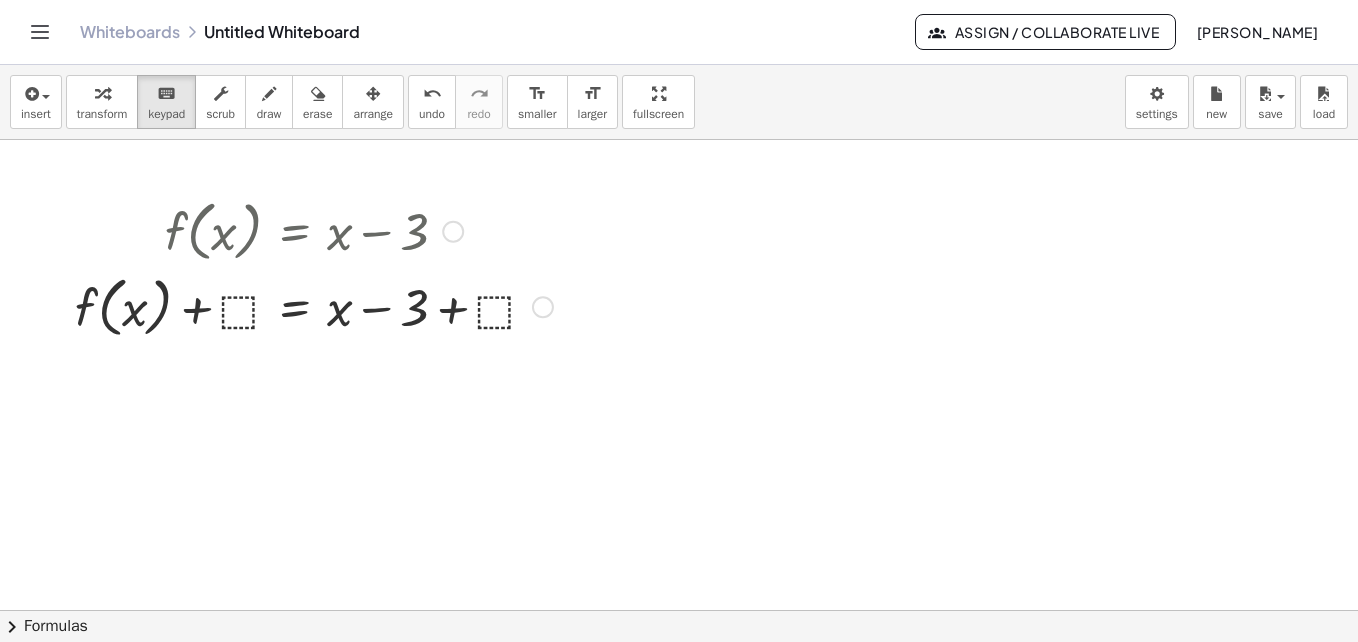 click at bounding box center (314, 306) 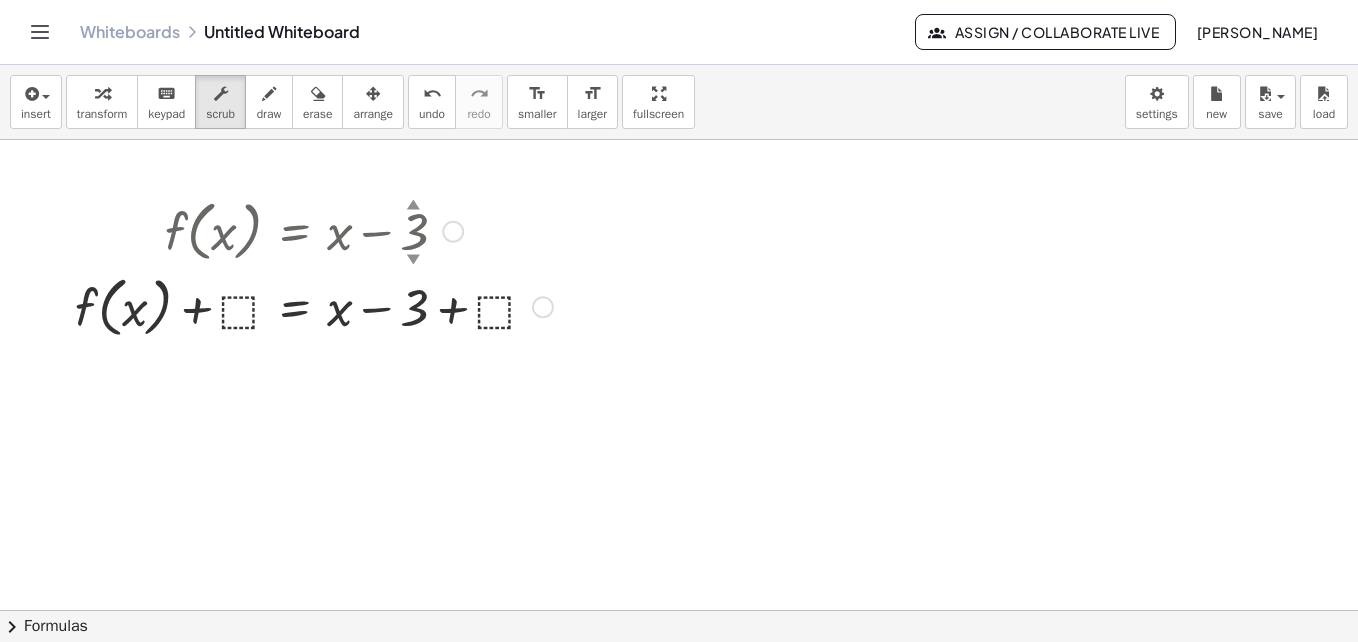 drag, startPoint x: 240, startPoint y: 316, endPoint x: 227, endPoint y: 310, distance: 14.3178215 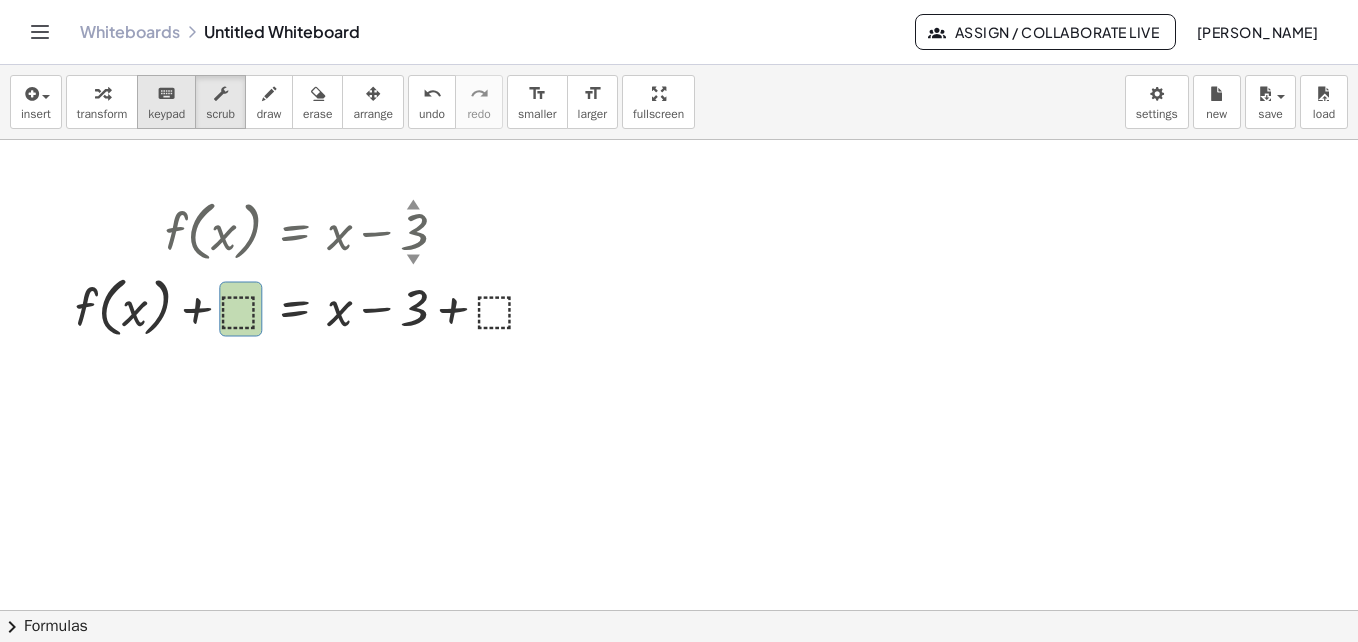 click on "keyboard" at bounding box center (166, 94) 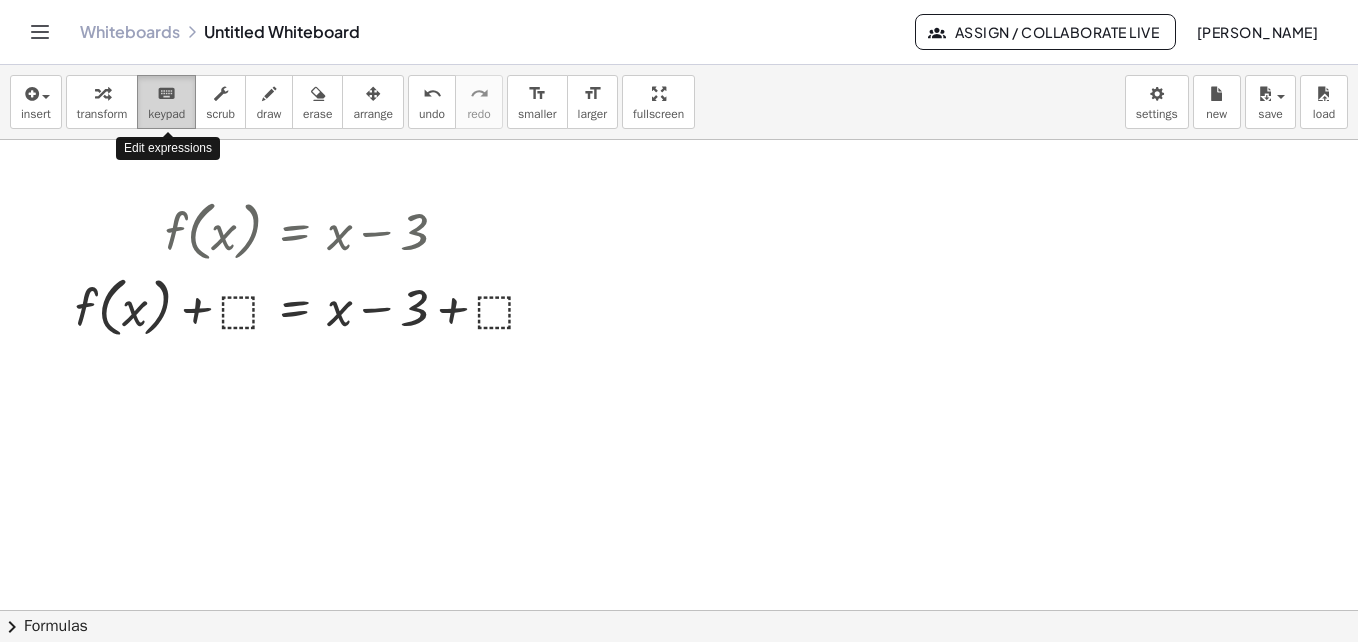 click on "keyboard" at bounding box center (166, 94) 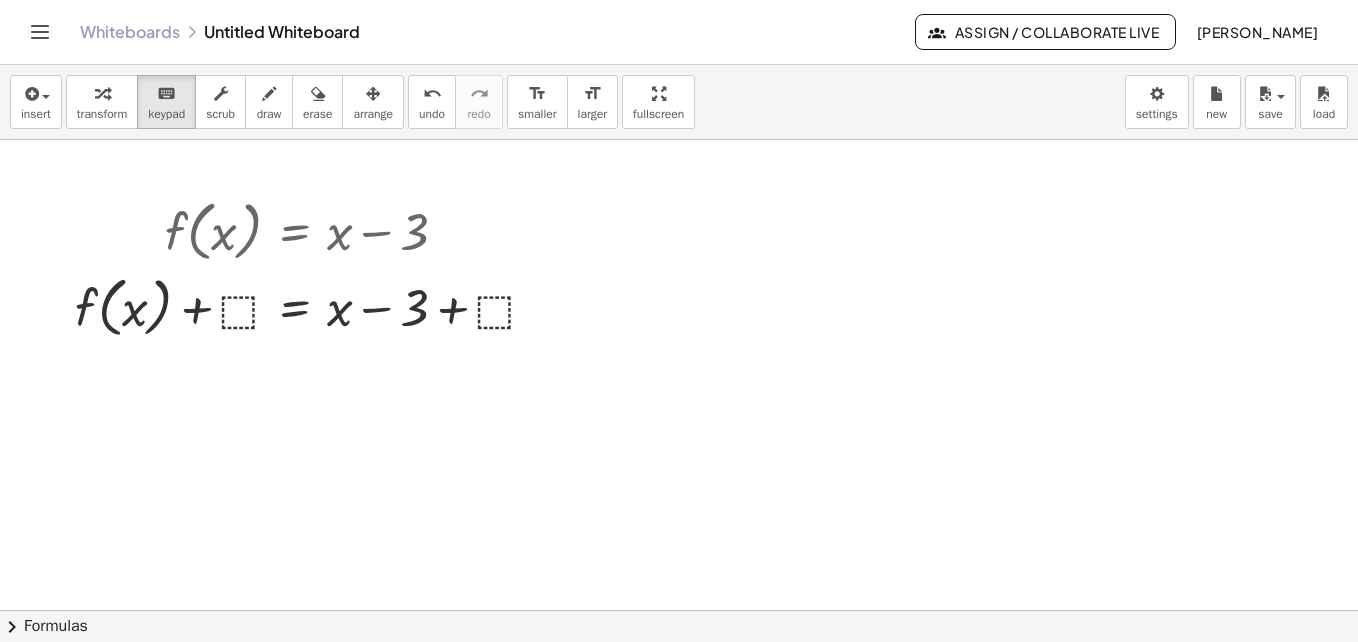 click on "chevron_right  Formulas" 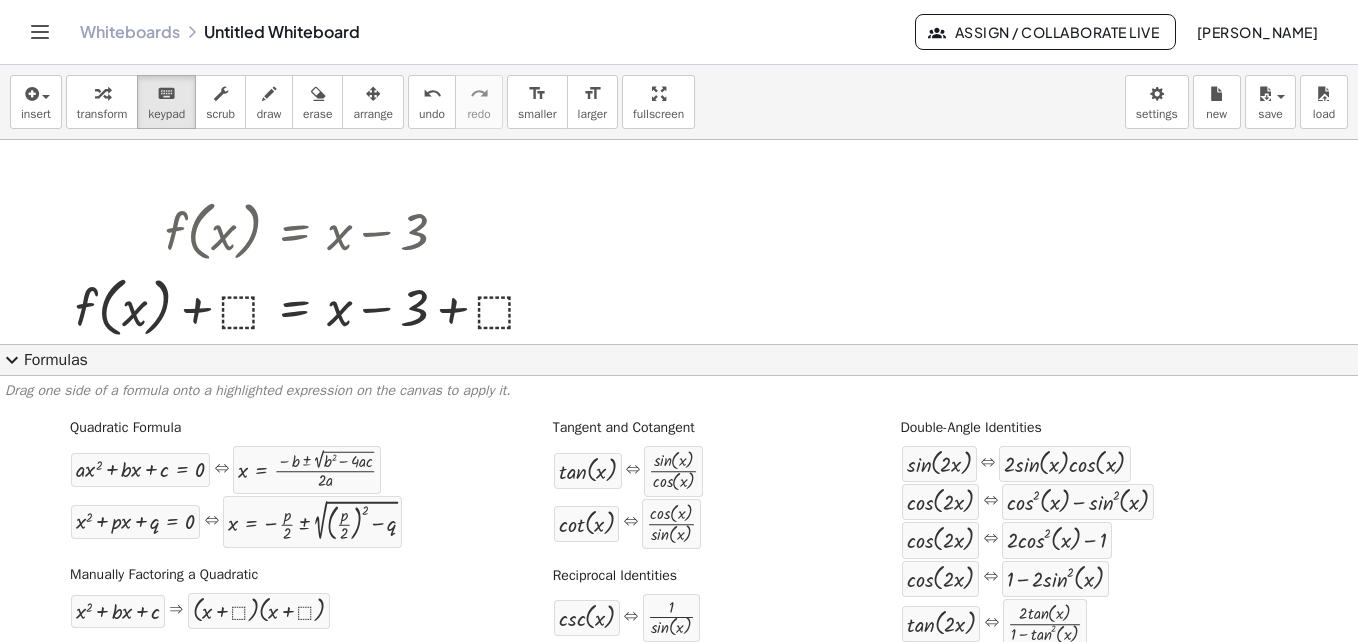 click on "expand_more  Formulas" 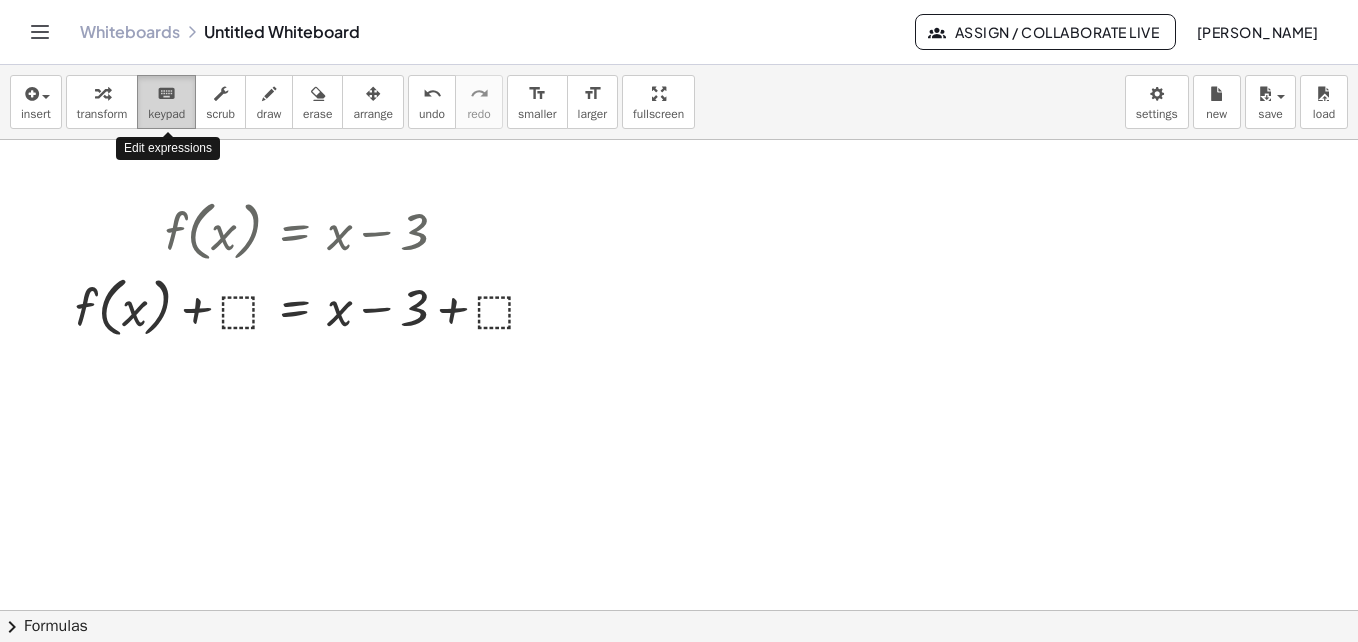 click on "keyboard keypad" at bounding box center (166, 102) 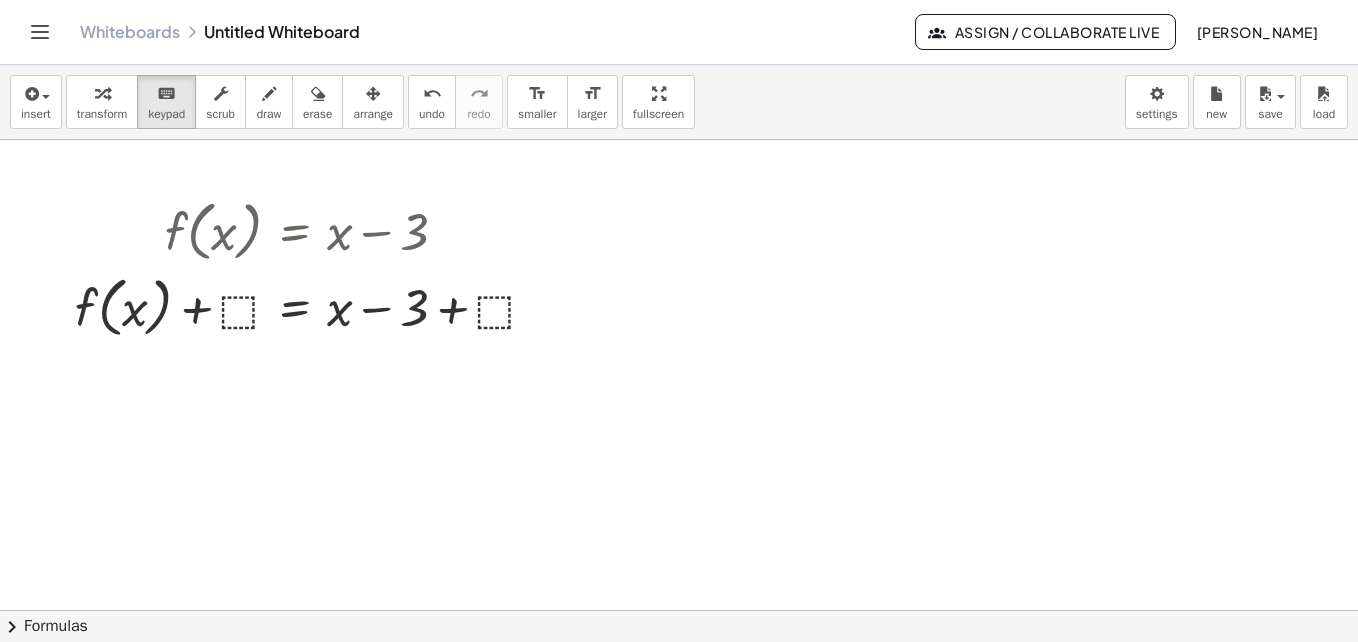 click on "insert select one: Math Expression Function Text Youtube Video Graphing Geometry Geometry 3D transform keyboard keypad scrub draw erase arrange undo undo redo redo format_size smaller format_size larger fullscreen load   save new settings" at bounding box center [679, 102] 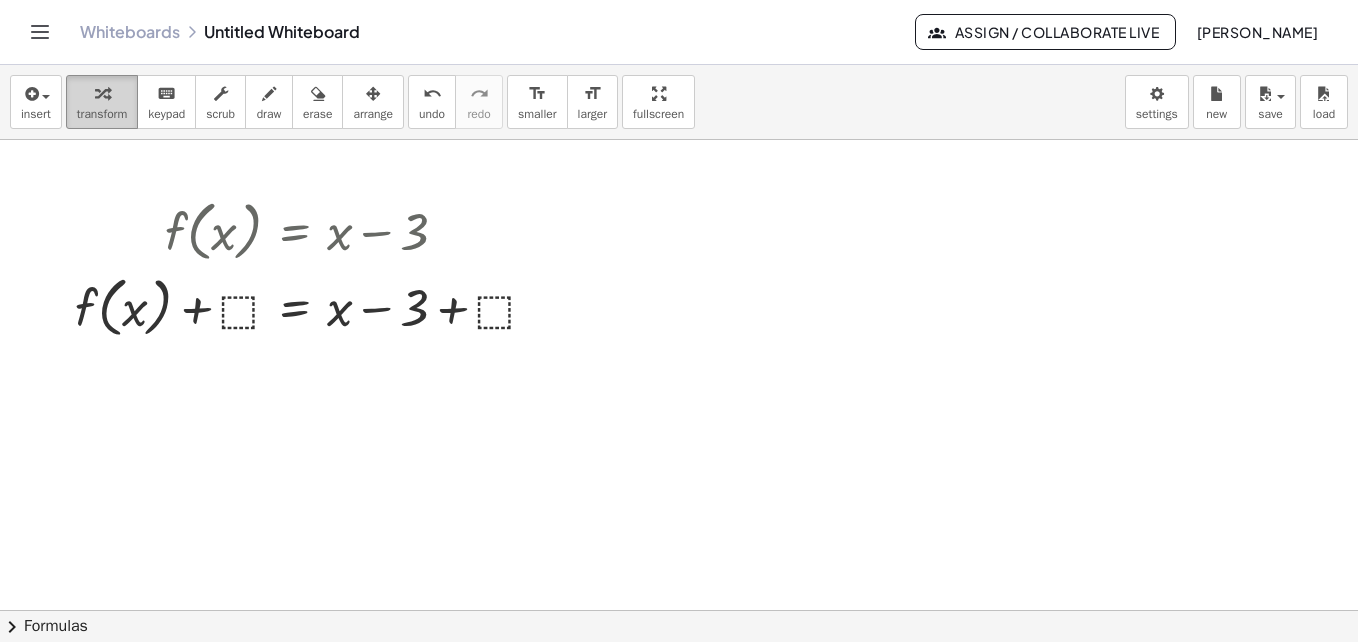 click at bounding box center [102, 94] 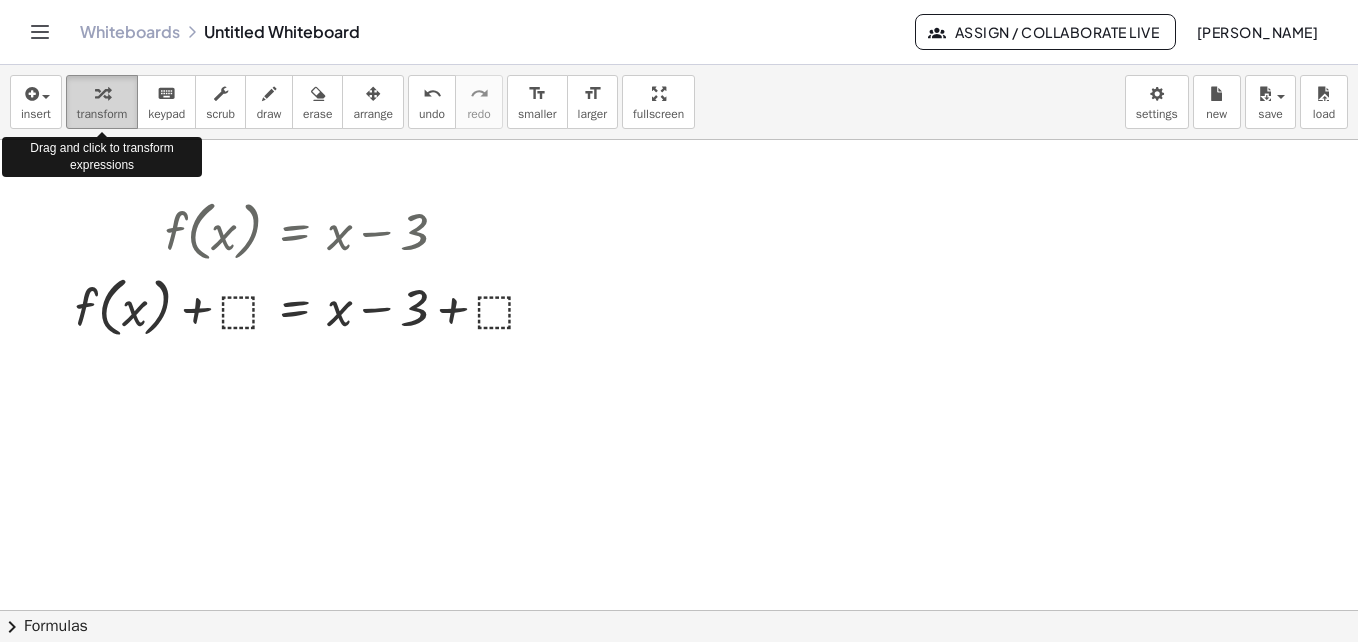 click at bounding box center (102, 94) 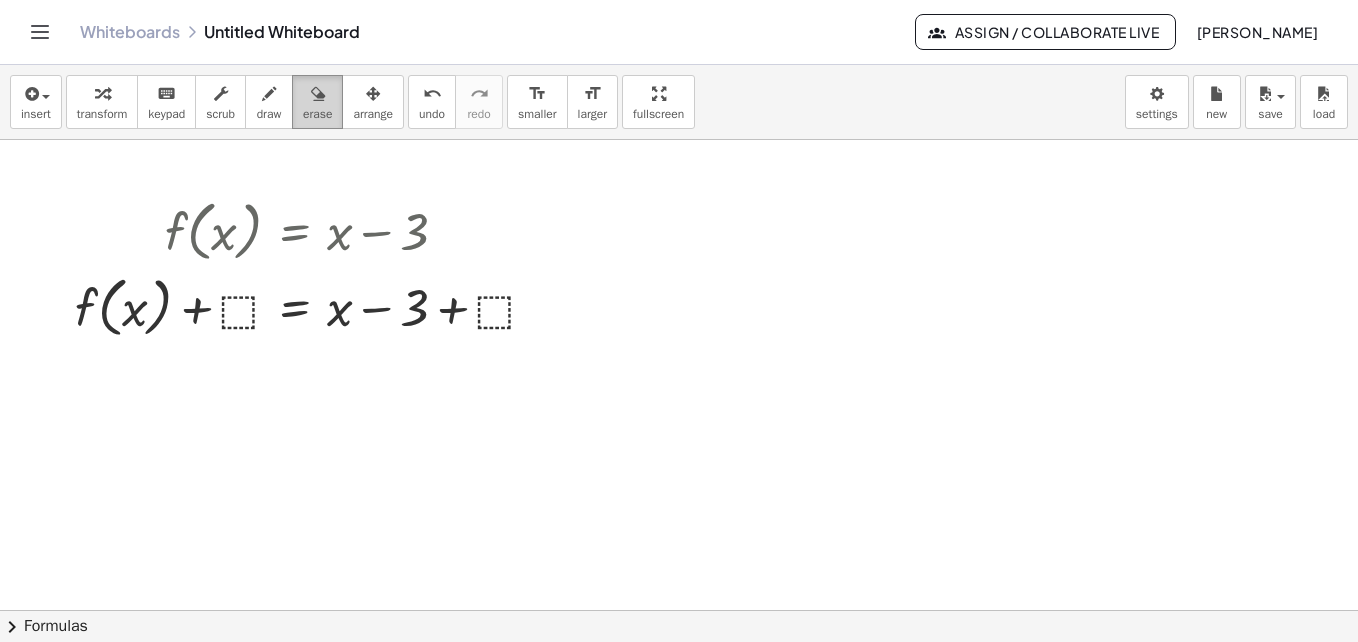 click on "erase" at bounding box center (317, 114) 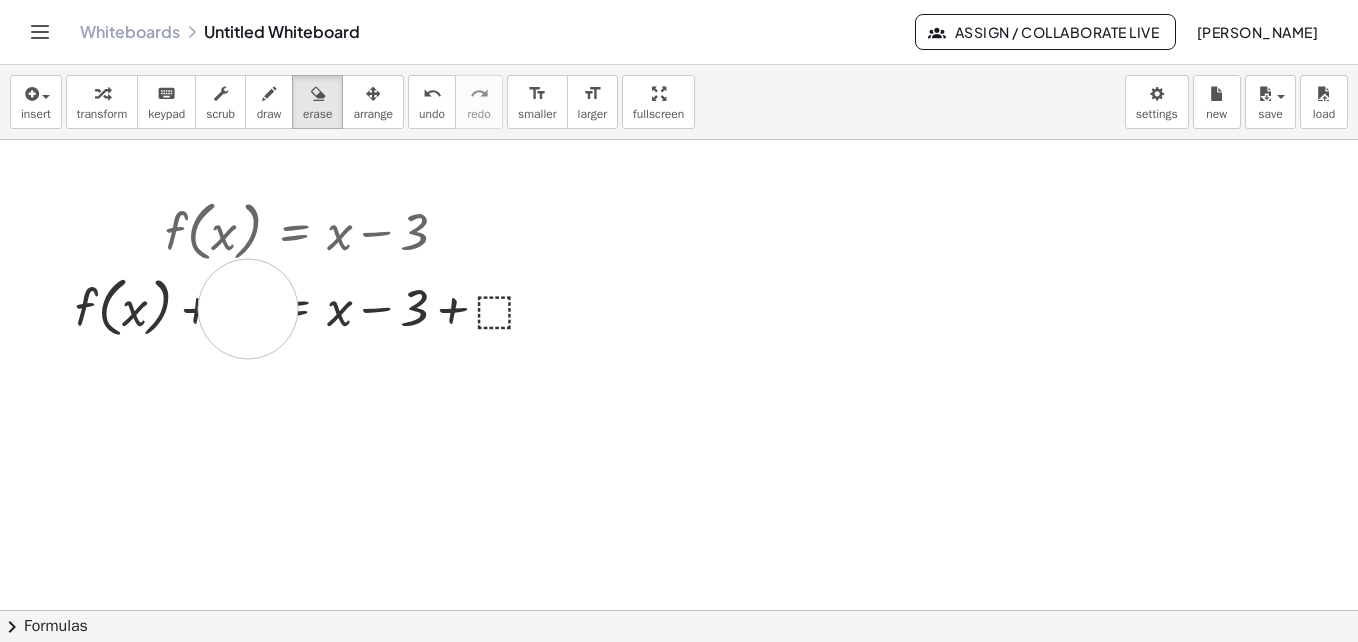 click at bounding box center [679, 675] 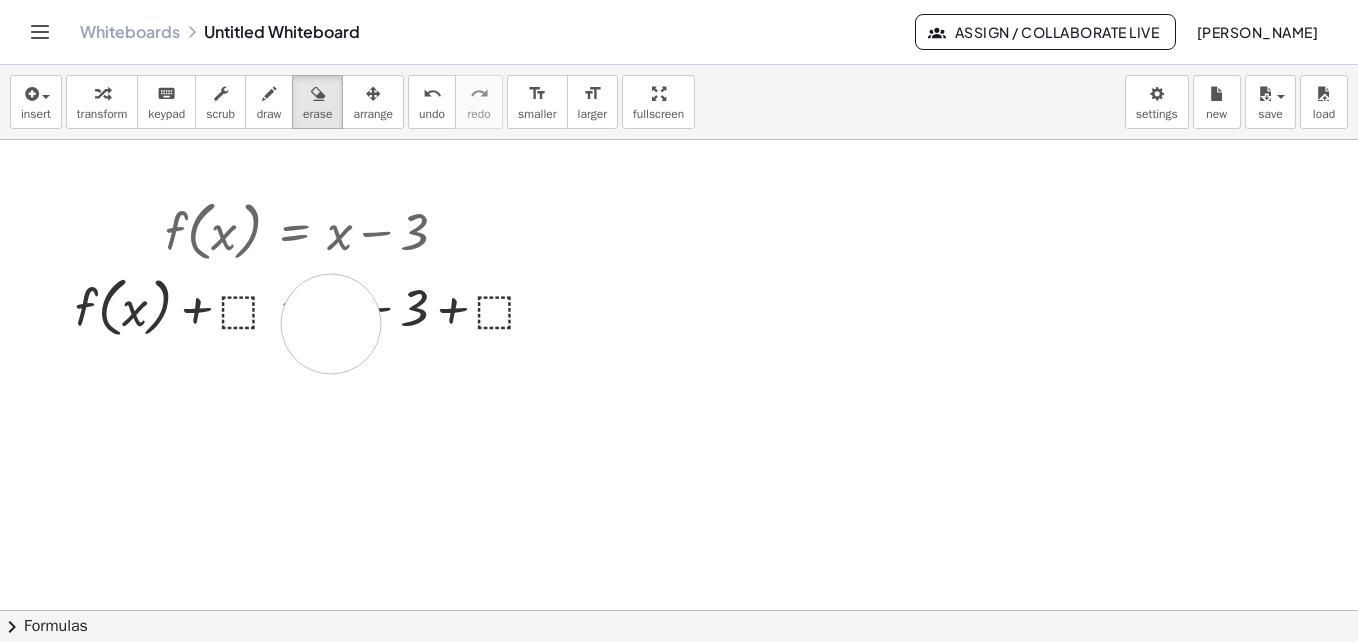 click at bounding box center [679, 675] 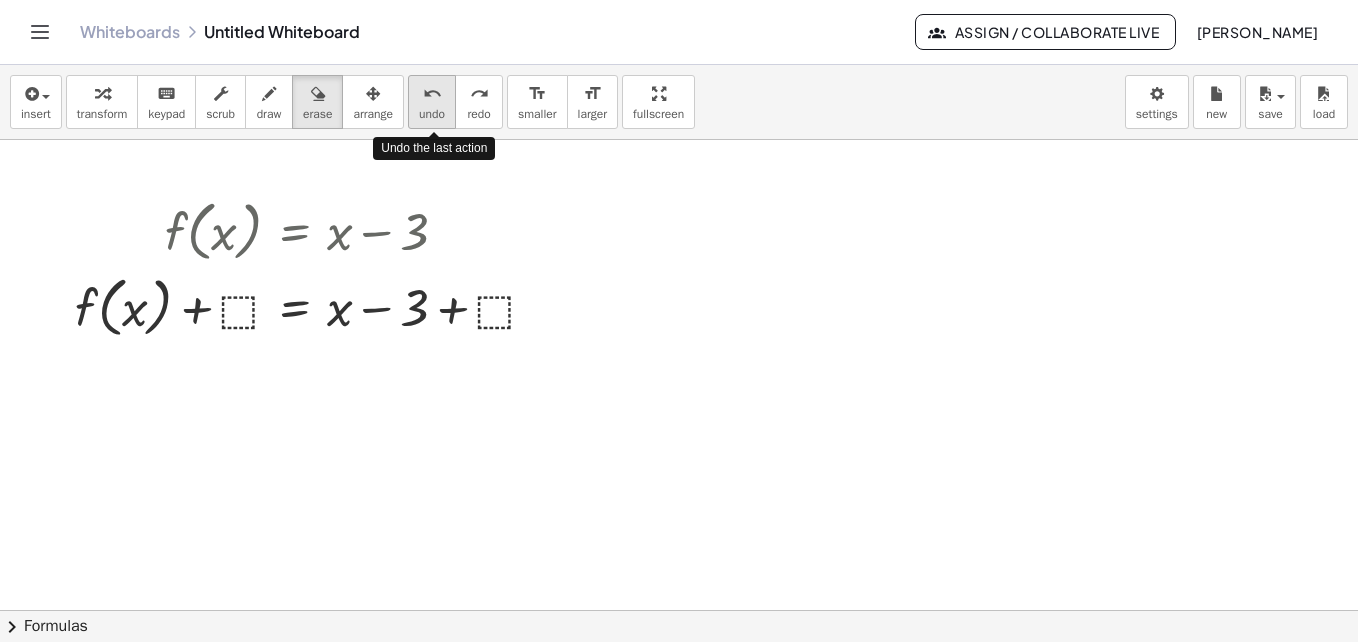 click on "undo undo" at bounding box center [432, 102] 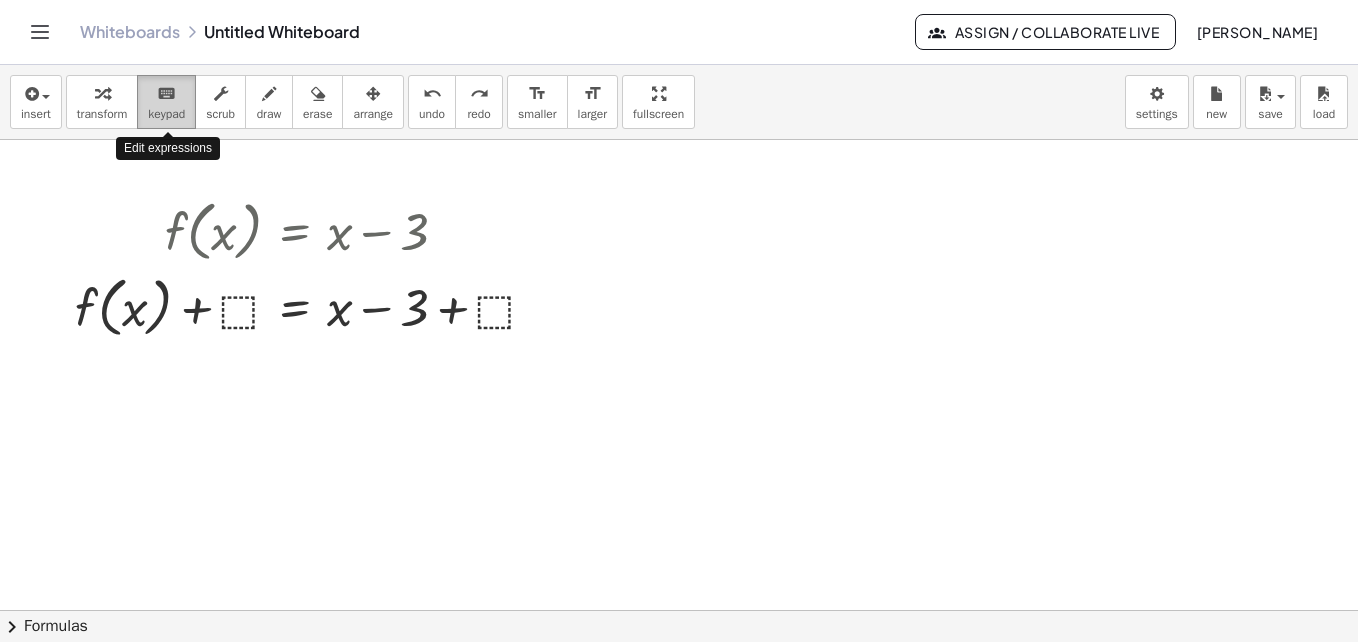 click on "keyboard" at bounding box center (166, 93) 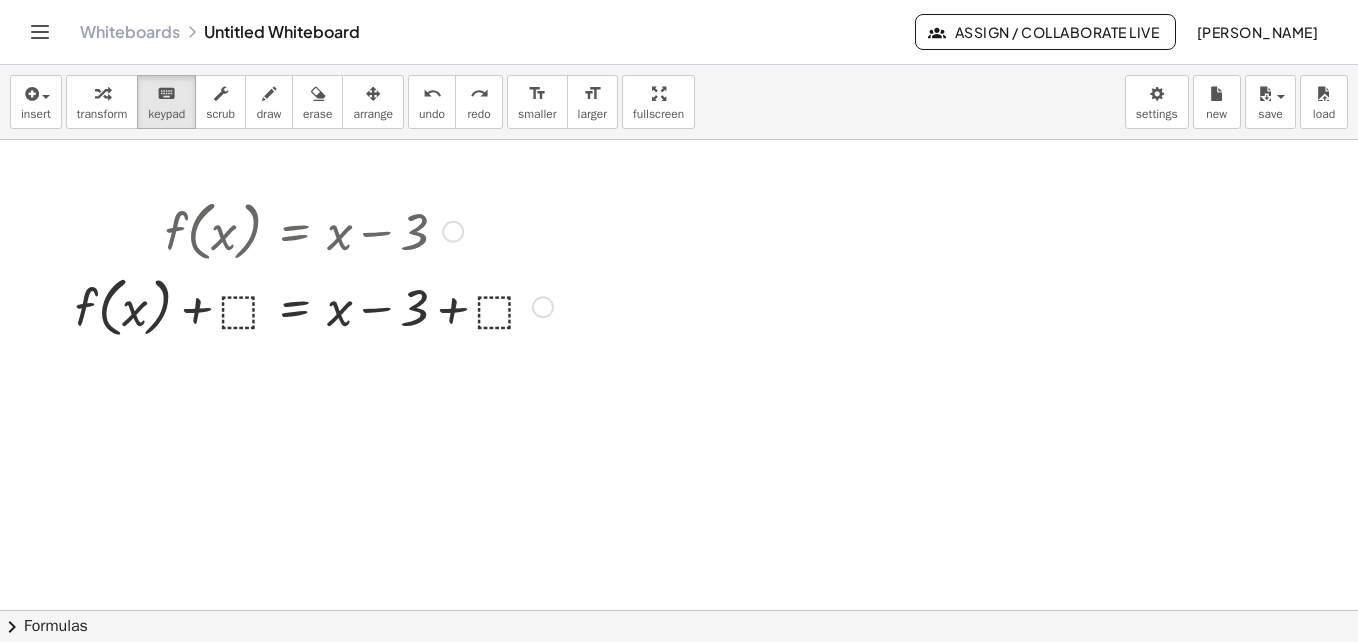 click at bounding box center (314, 306) 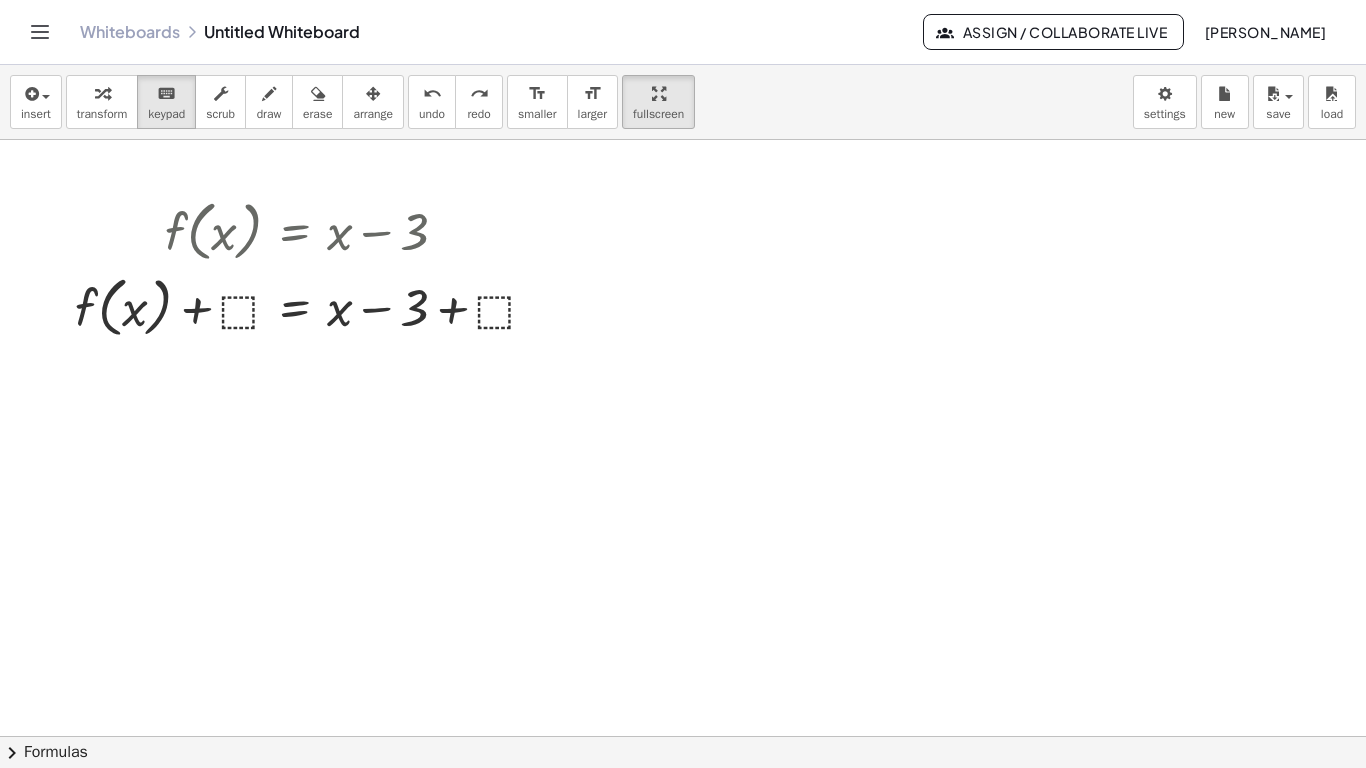 drag, startPoint x: 672, startPoint y: 86, endPoint x: 676, endPoint y: 160, distance: 74.10803 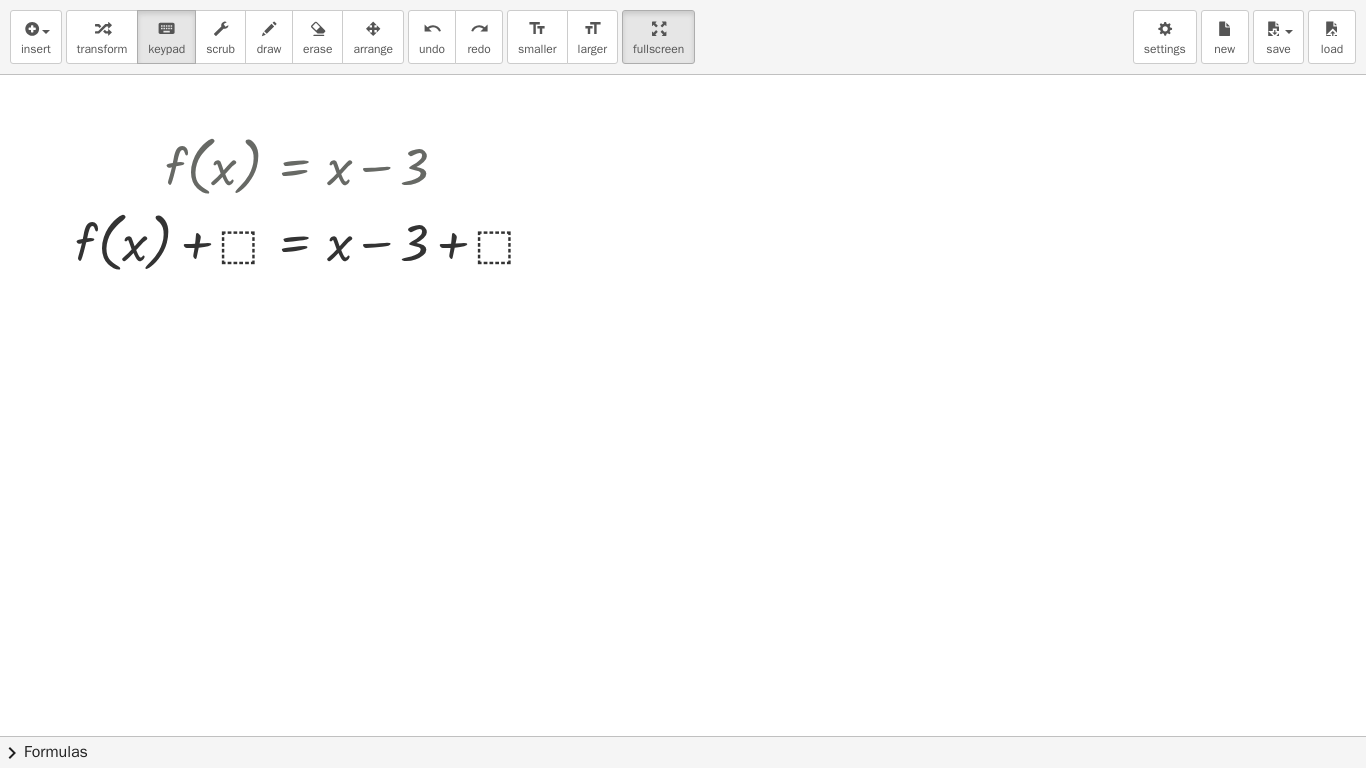 click on "insert select one: Math Expression Function Text Youtube Video Graphing Geometry Geometry 3D transform keyboard keypad scrub draw erase arrange undo undo redo redo format_size smaller format_size larger fullscreen load   save new settings f ( , x ) = + x − 3 f ( , x ) = + x − 3 + + ⬚ + ⬚ × chevron_right  Formulas
Drag one side of a formula onto a highlighted expression on the canvas to apply it.
Quadratic Formula
+ · a · x 2 + · b · x + c = 0
⇔
x = · ( − b ± 2 √ ( + b 2 − · 4 · a · c ) ) · 2 · a
+ x 2 + · p · x + q = 0
⇔
x = − · p · 2 ± 2 √ ( + ( · p · 2 ) 2 − q )
Manually Factoring a Quadratic
+ x 2 + · b · x + c · ( +" at bounding box center [683, 384] 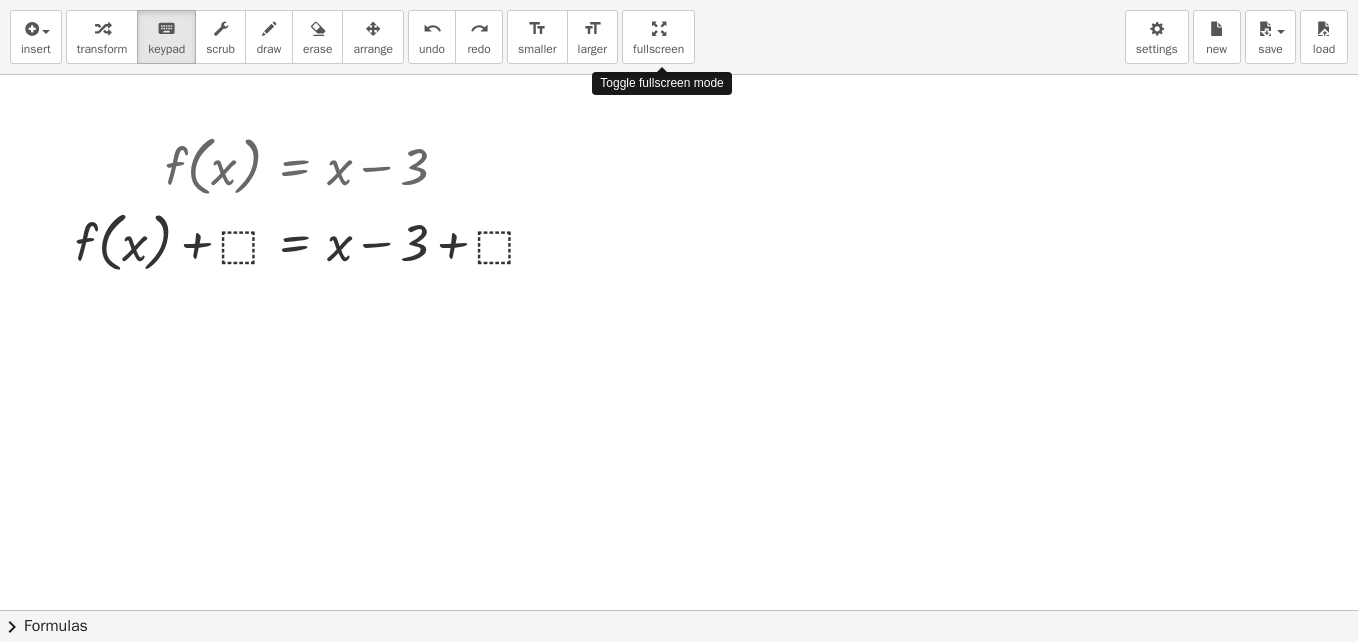drag, startPoint x: 666, startPoint y: 19, endPoint x: 662, endPoint y: -55, distance: 74.10803 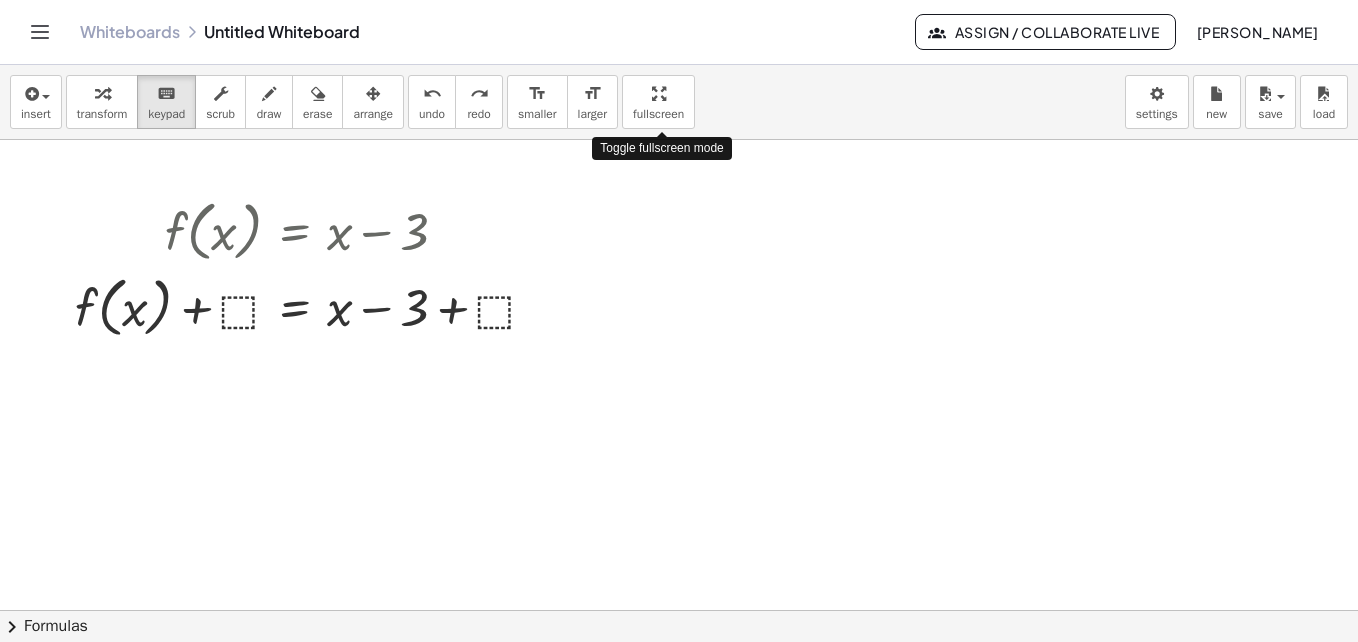click on "Graspable Math Activities Get Started Activity Bank Assigned Work Classes Whiteboards Go Premium! Reference Account v1.27.0 | Privacy policy © 2025 | Graspable, Inc. Whiteboards Untitled Whiteboard Assign / Collaborate Live  [PERSON_NAME]   insert select one: Math Expression Function Text Youtube Video Graphing Geometry Geometry 3D transform keyboard keypad scrub draw erase arrange undo undo redo redo format_size smaller format_size larger fullscreen load   save new settings Toggle fullscreen mode f ( , x ) = + x − 3 f ( , x ) = + x − 3 + + ⬚ + ⬚ × chevron_right  Formulas
Drag one side of a formula onto a highlighted expression on the canvas to apply it.
Quadratic Formula
+ · a · x 2 + · b · x + c = 0
⇔
x = · ( − b ± 2 √ ( + b 2 − · 4 · a · c ) ) · 2 · a
+ x 2 + · p · x +" at bounding box center [679, 321] 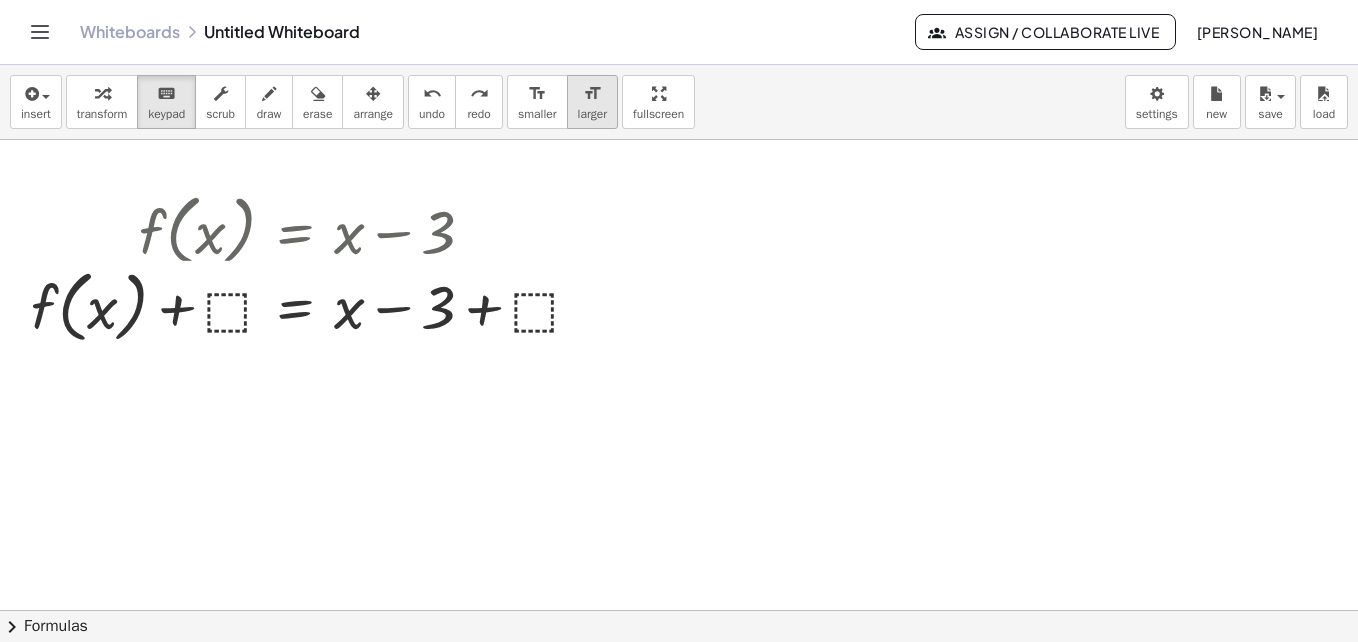 click on "larger" at bounding box center (592, 114) 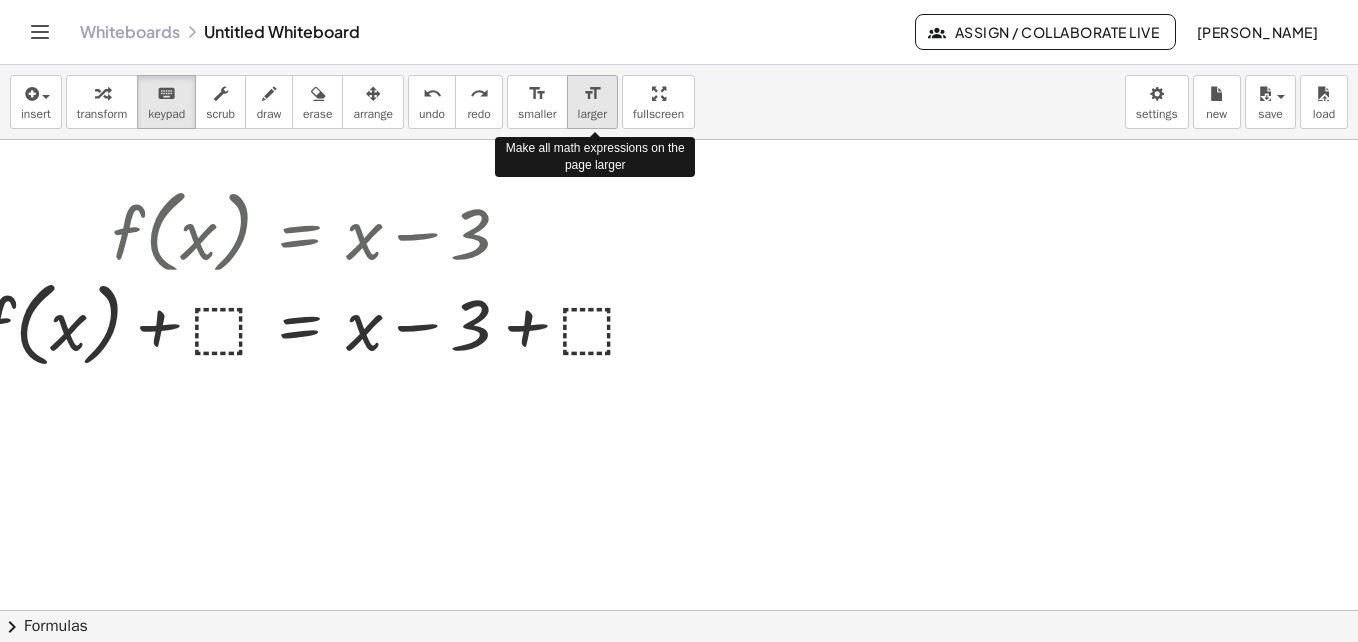 click on "larger" at bounding box center [592, 114] 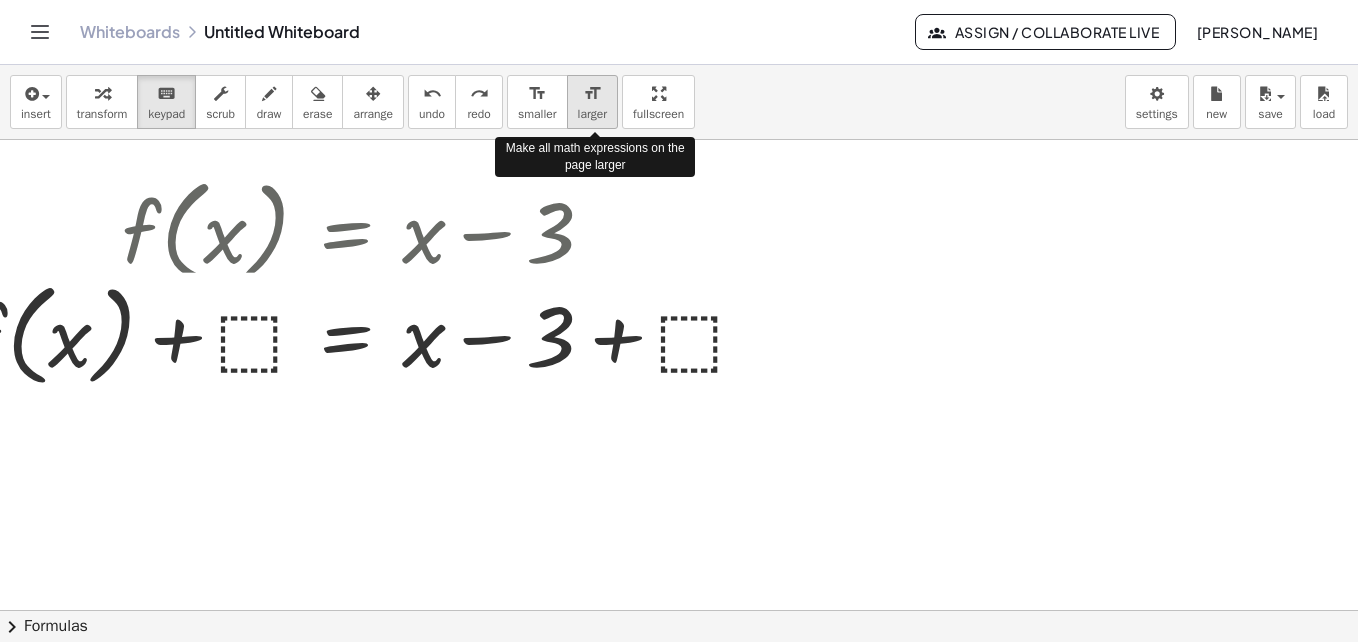click on "larger" at bounding box center [592, 114] 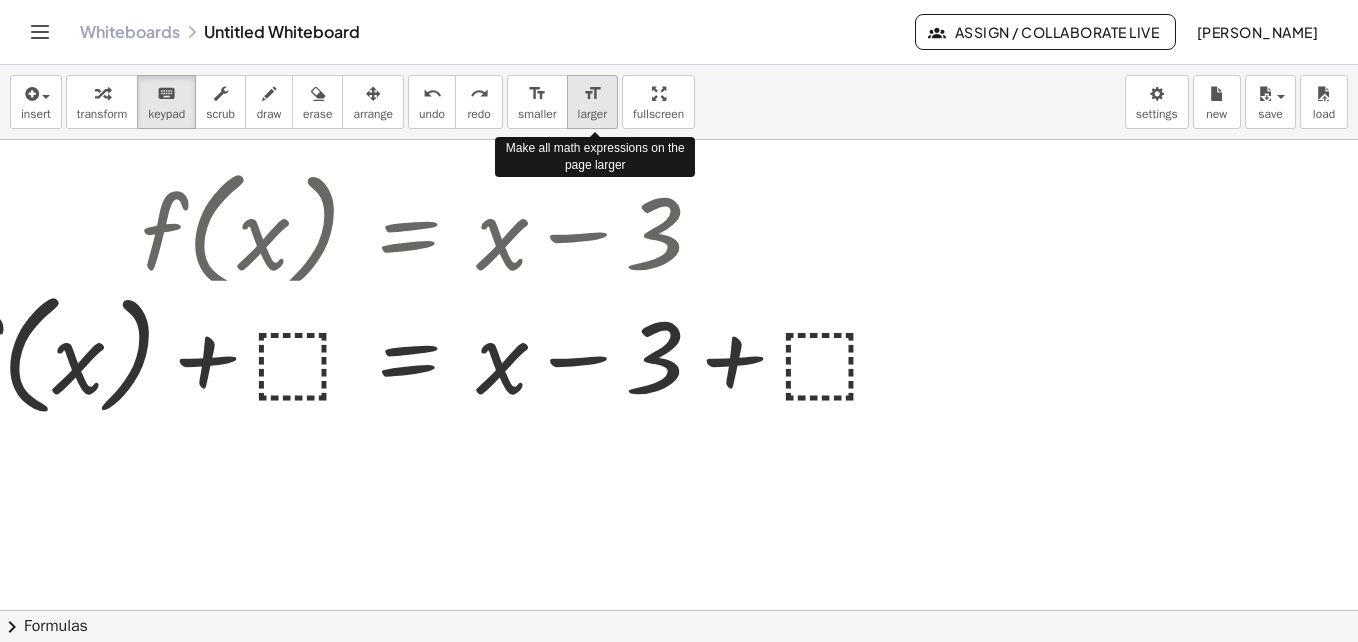 click on "larger" at bounding box center [592, 114] 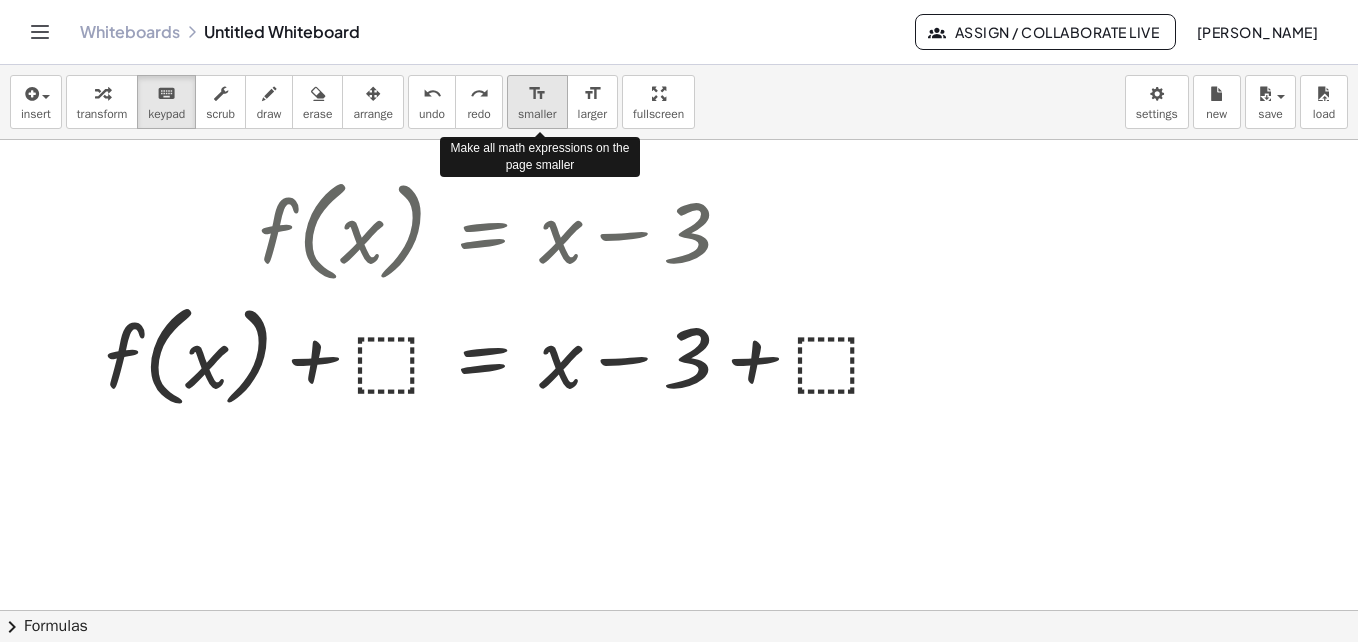 click on "format_size smaller" at bounding box center [537, 102] 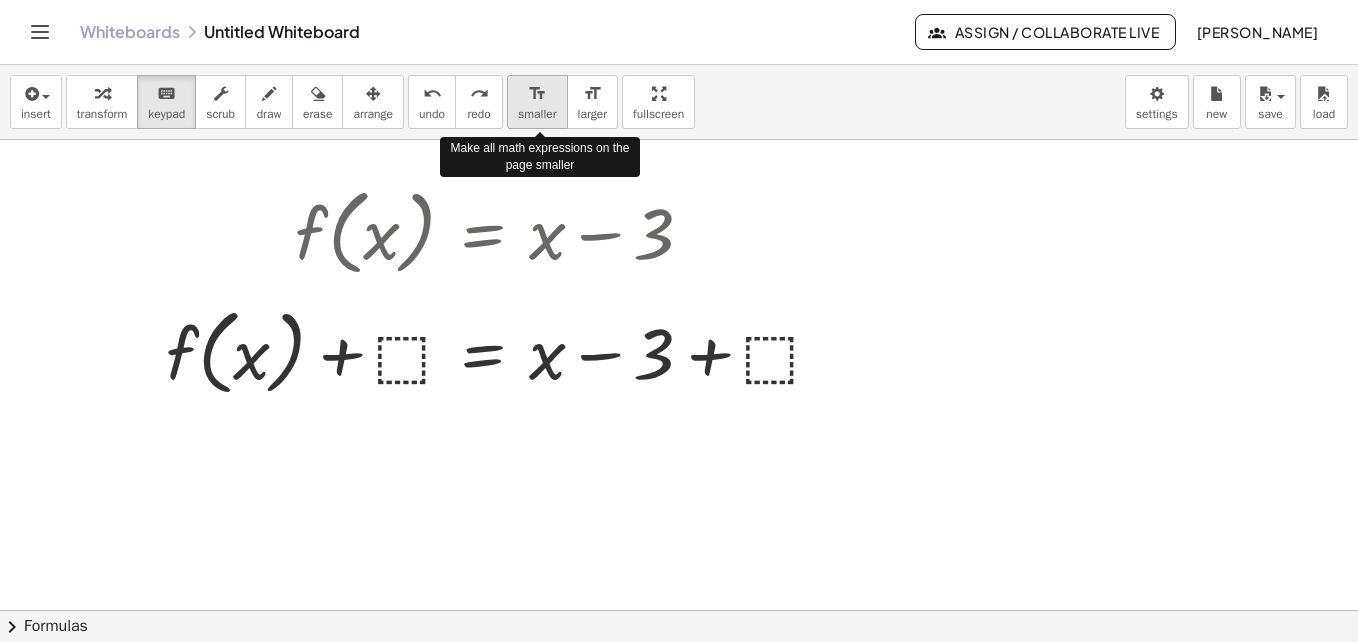 click on "format_size smaller" at bounding box center (537, 102) 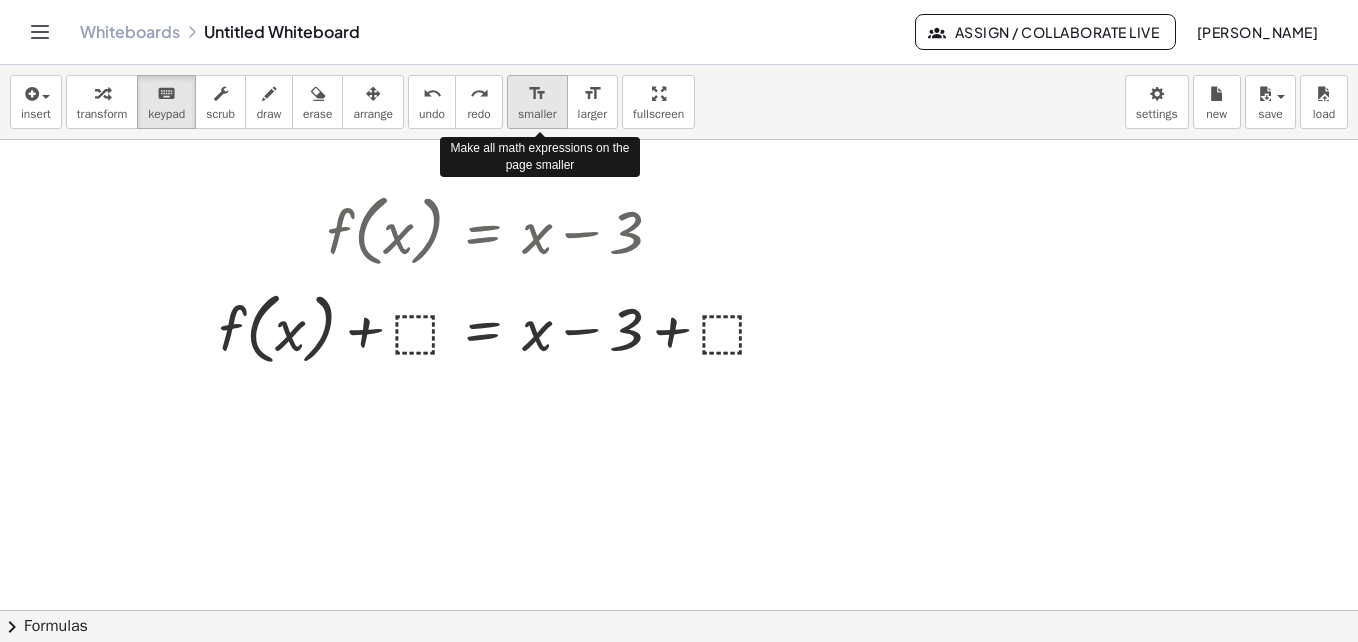 click on "format_size smaller" at bounding box center (537, 102) 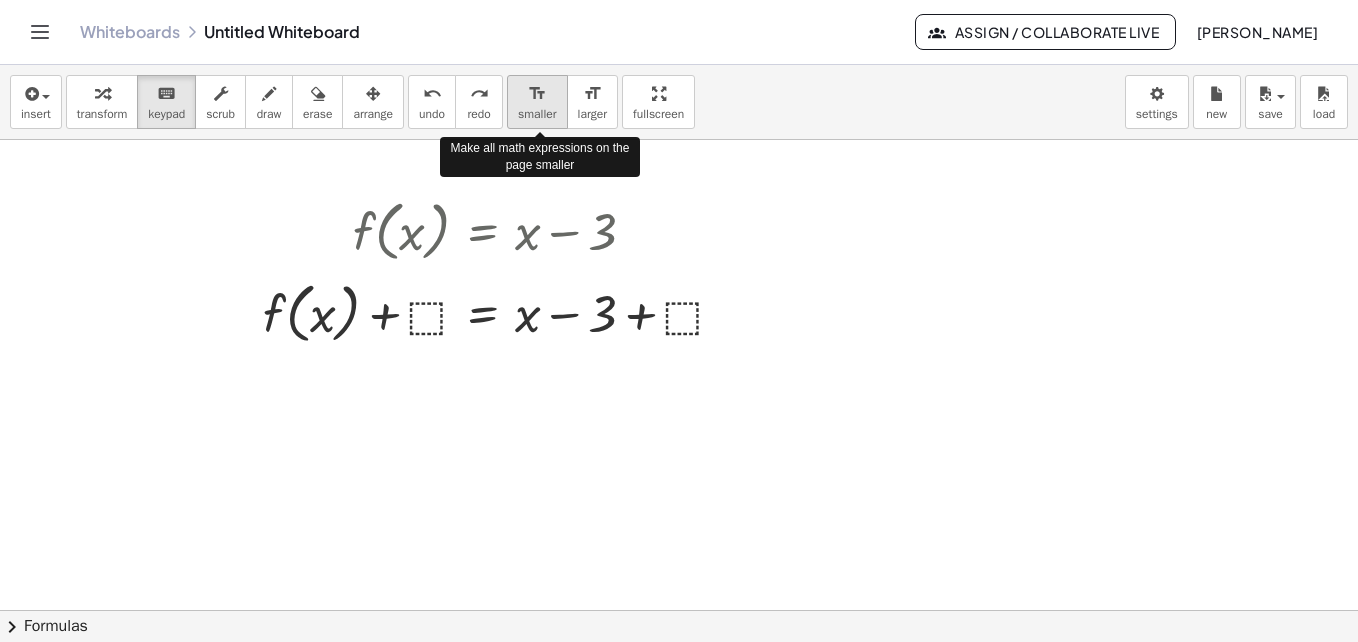 click on "format_size smaller" at bounding box center [537, 102] 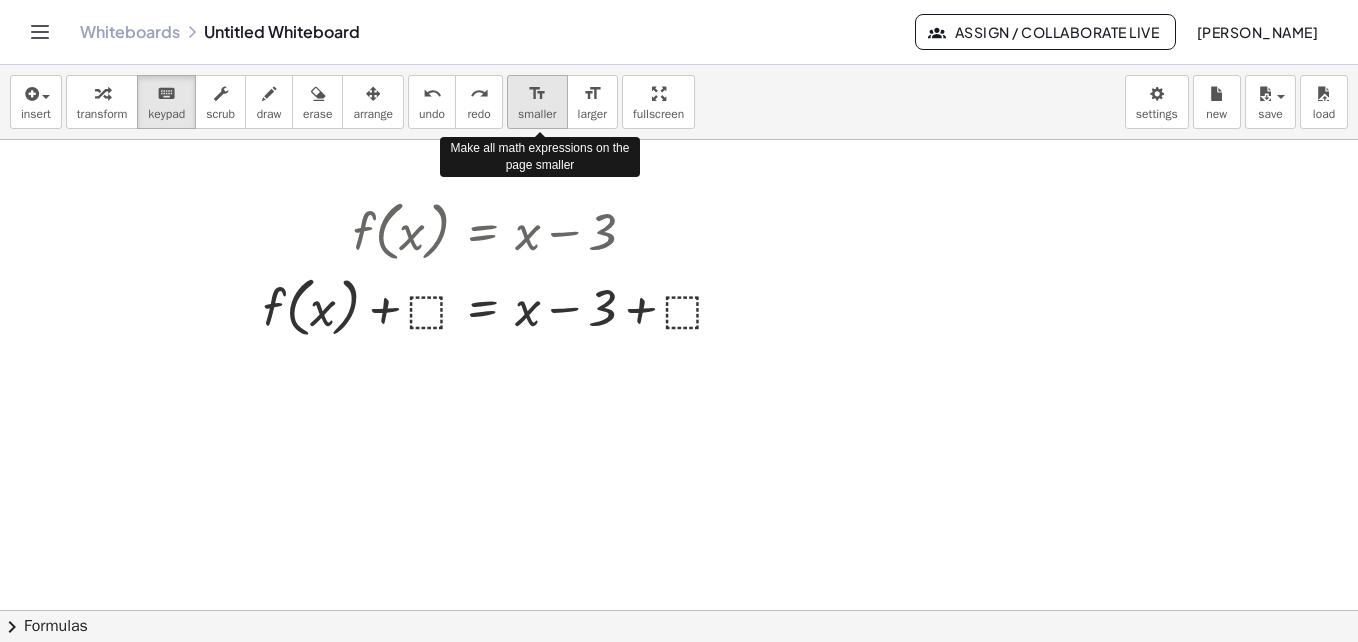 click on "format_size smaller" at bounding box center (537, 102) 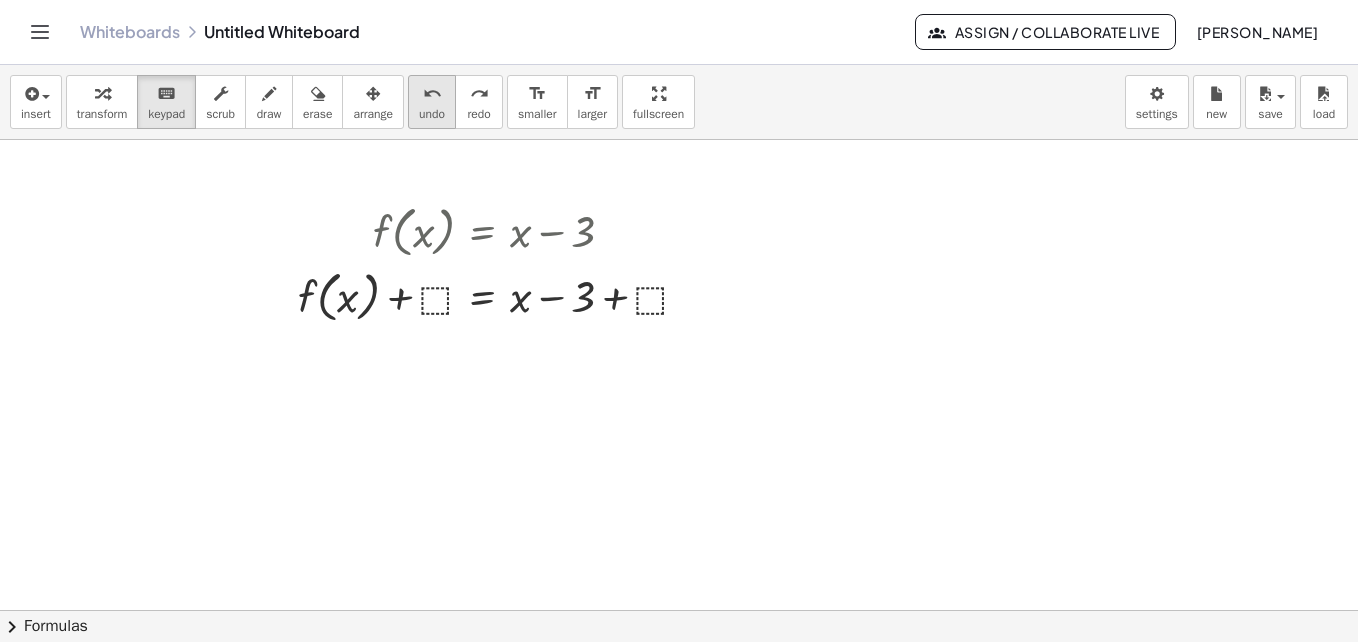 click on "undo" at bounding box center [432, 94] 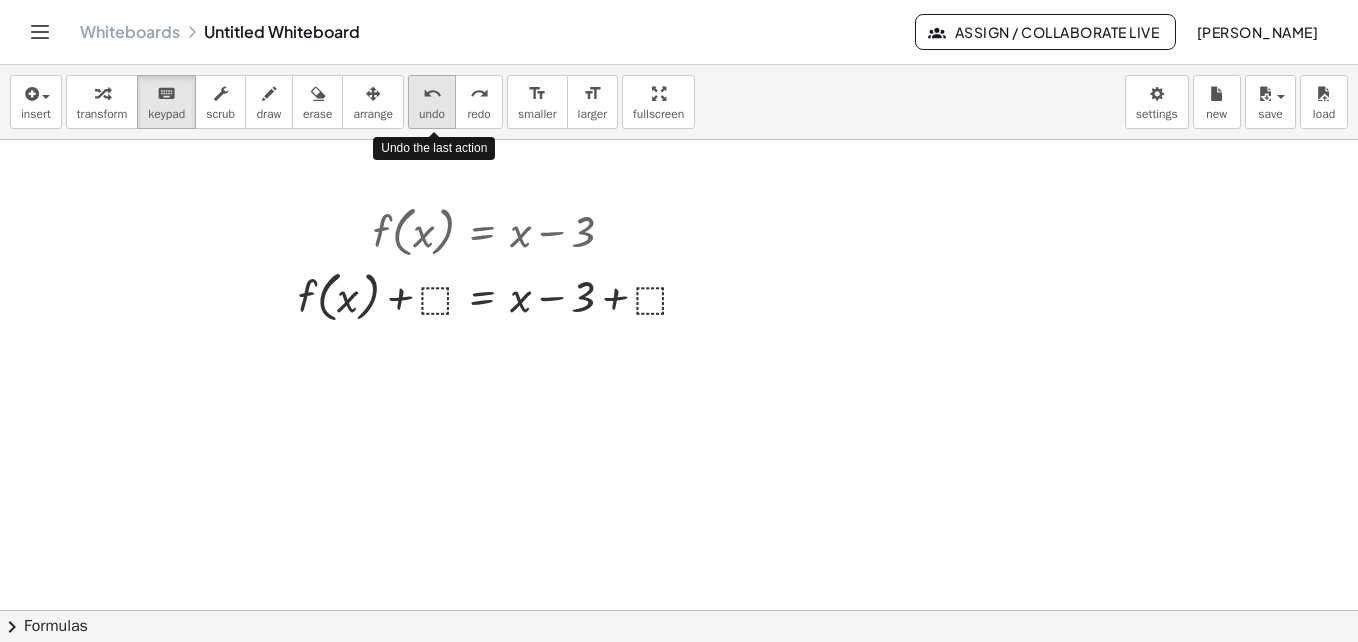 click on "undo" at bounding box center [432, 94] 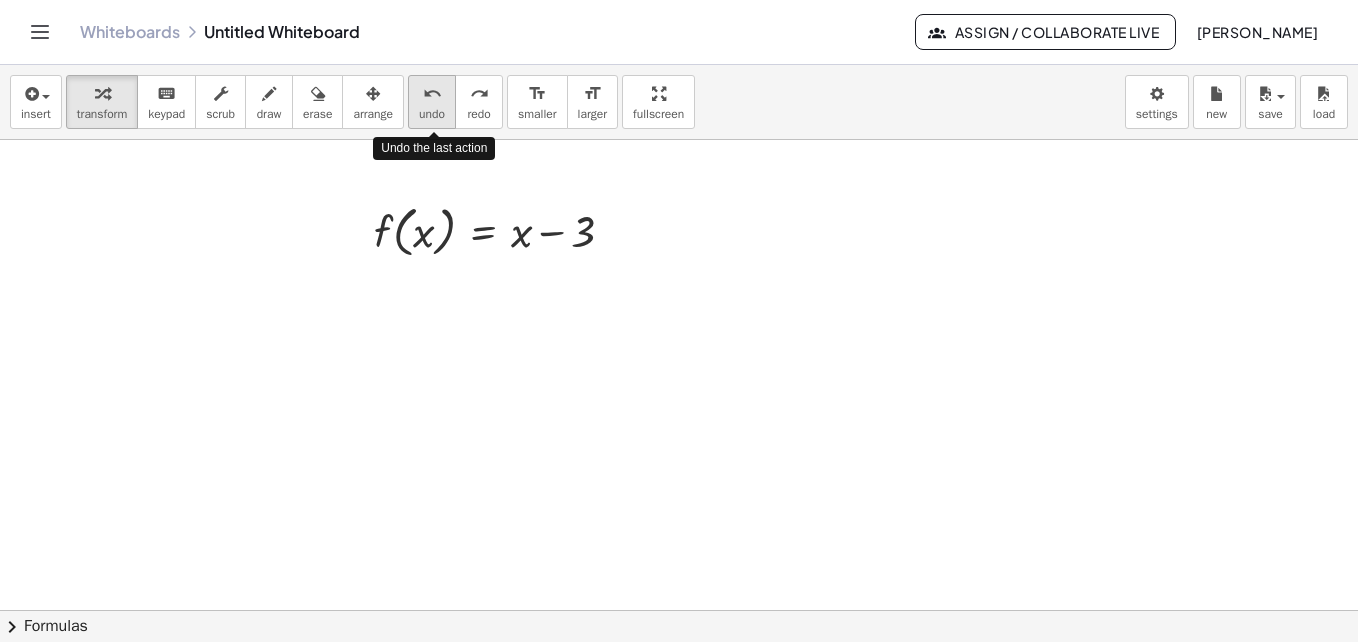 click on "undo" at bounding box center (432, 94) 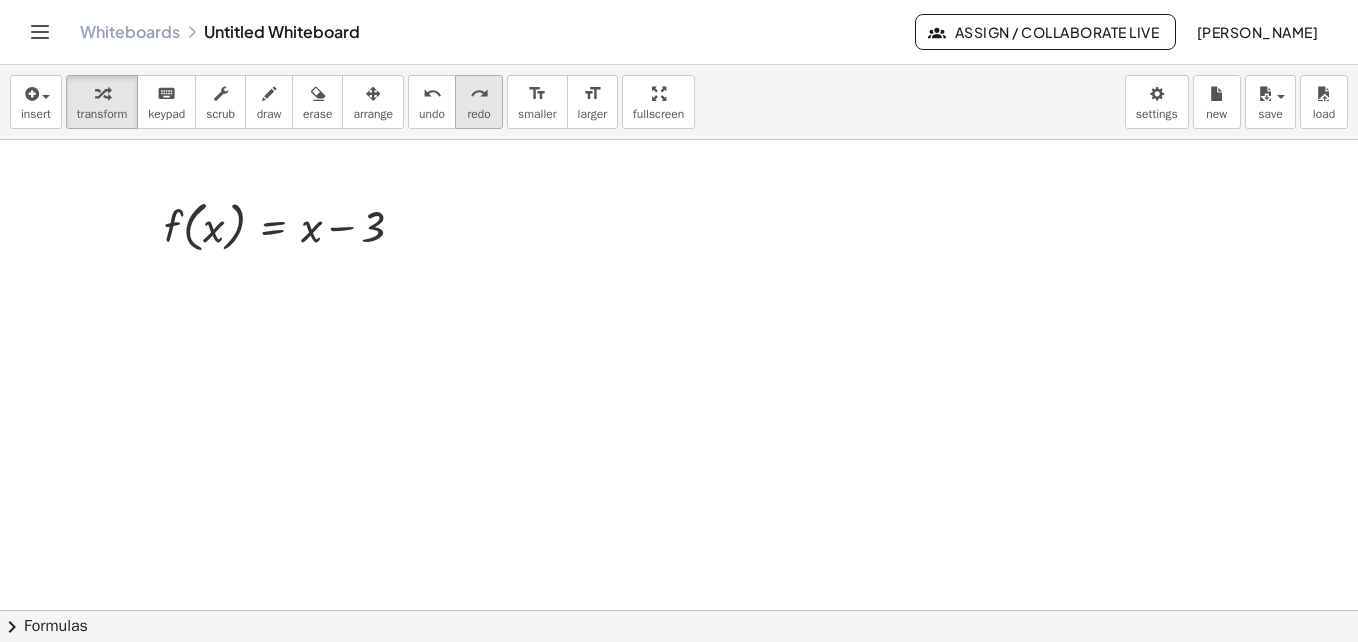 click on "redo" at bounding box center (479, 94) 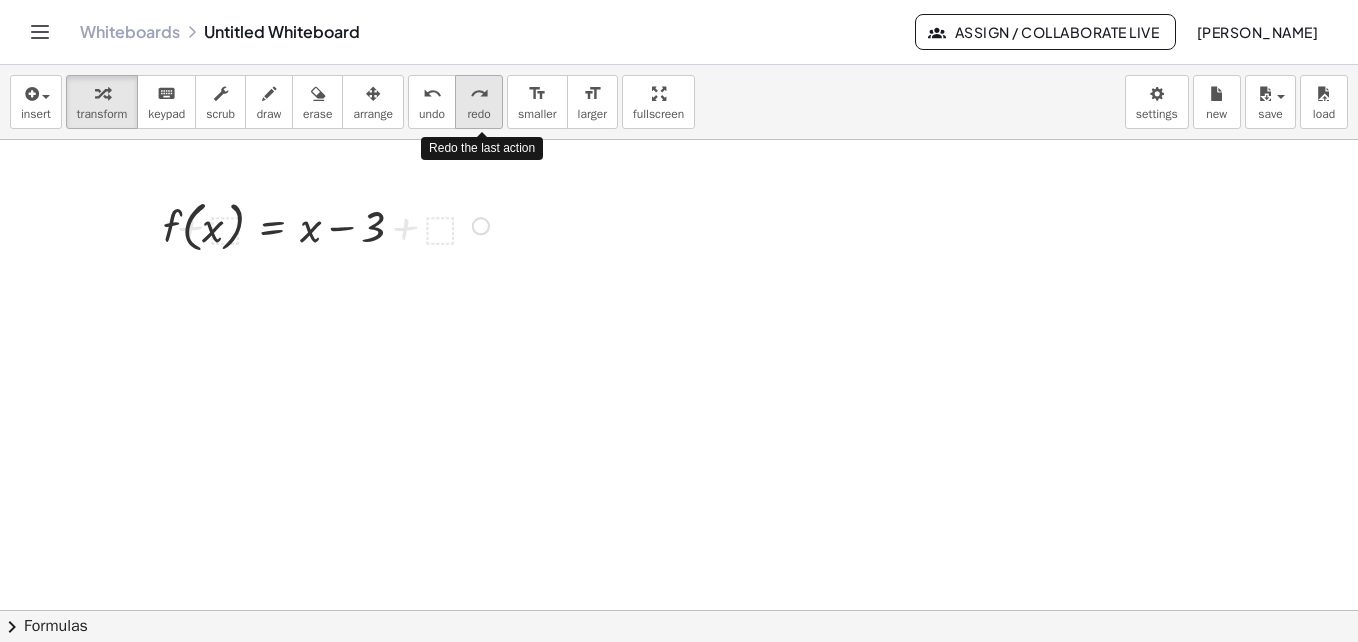 click on "redo" at bounding box center (479, 94) 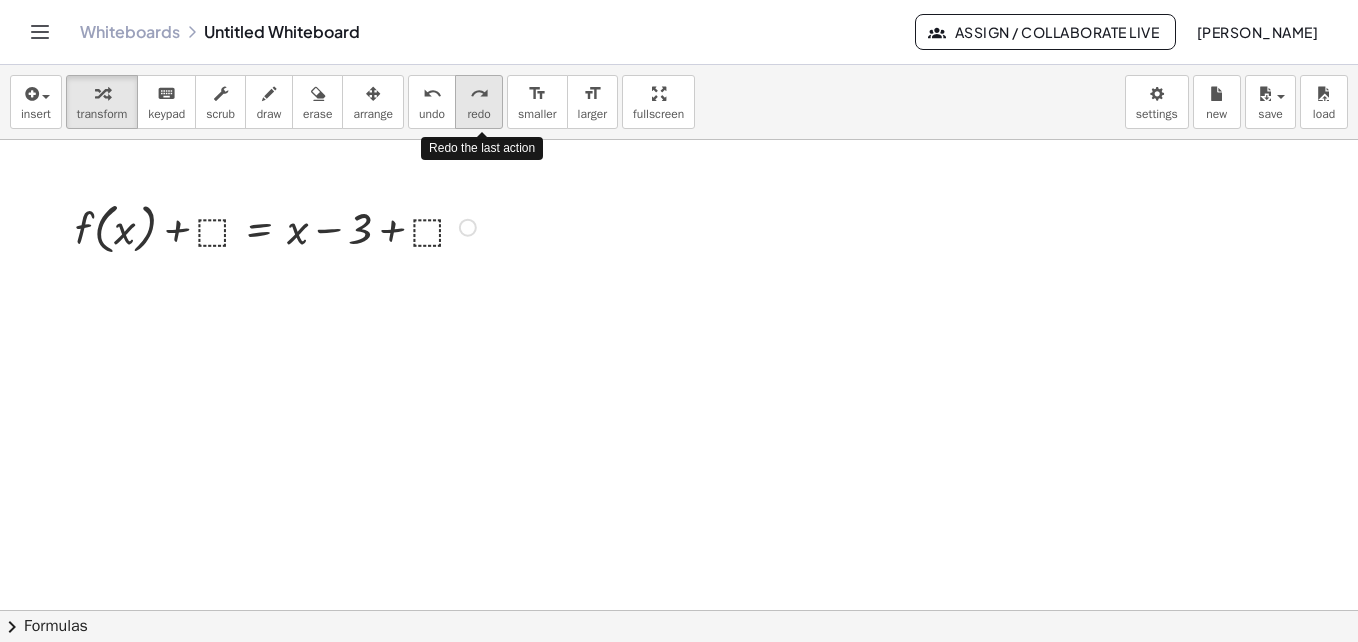 click on "redo" at bounding box center (479, 94) 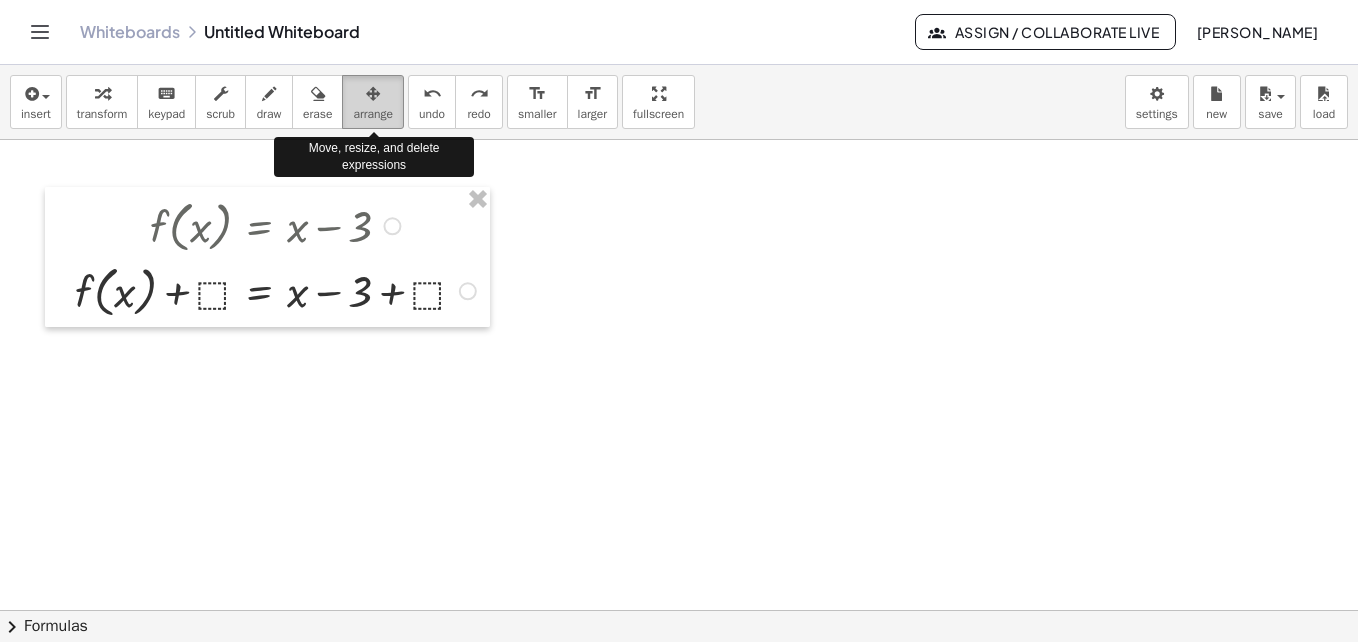 click on "arrange" at bounding box center (373, 114) 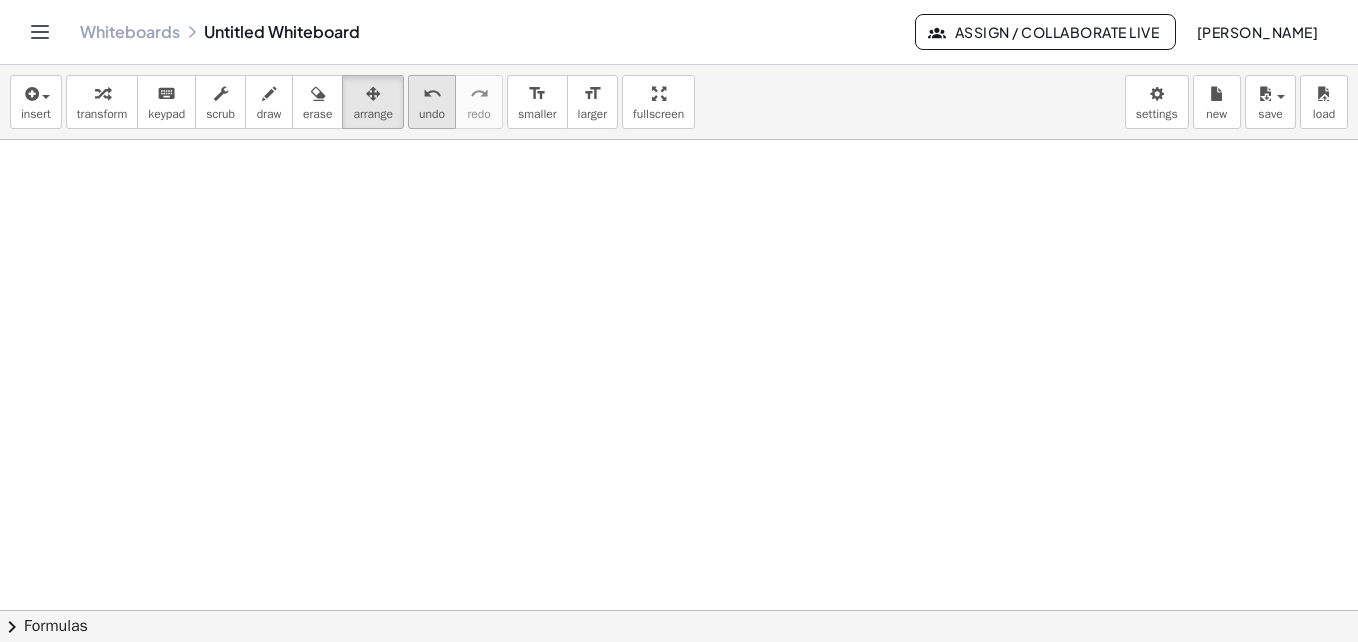 click on "undo" at bounding box center (432, 94) 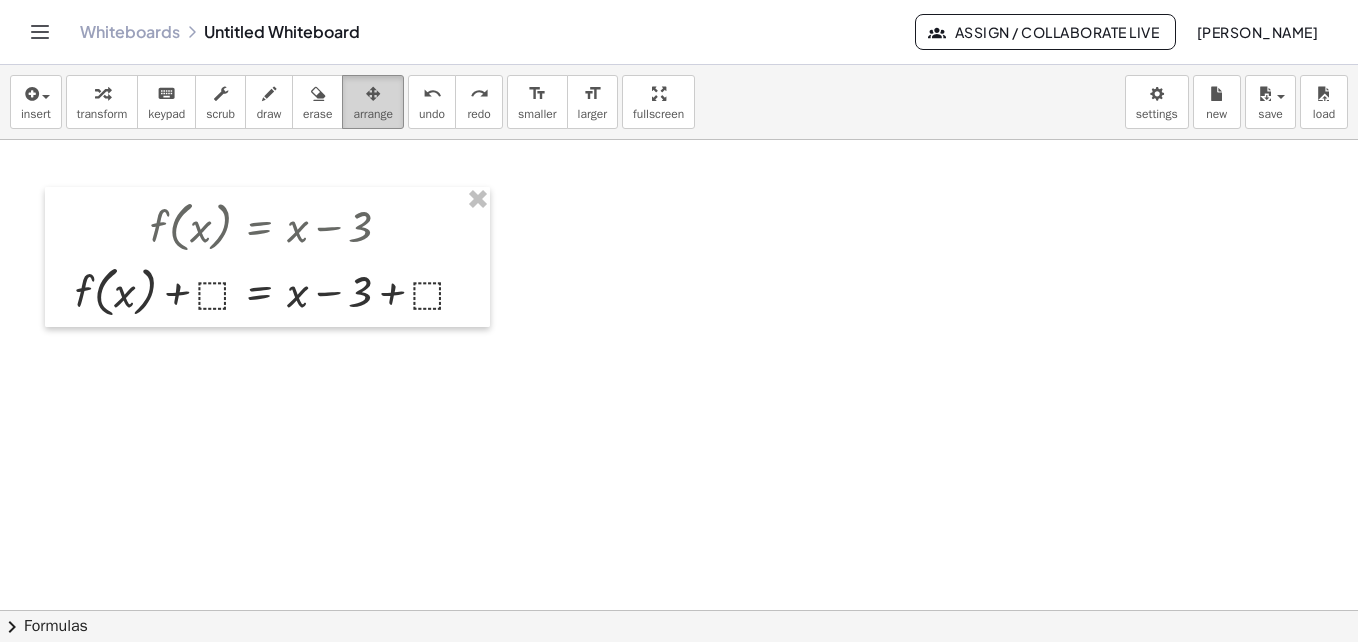 click at bounding box center [373, 94] 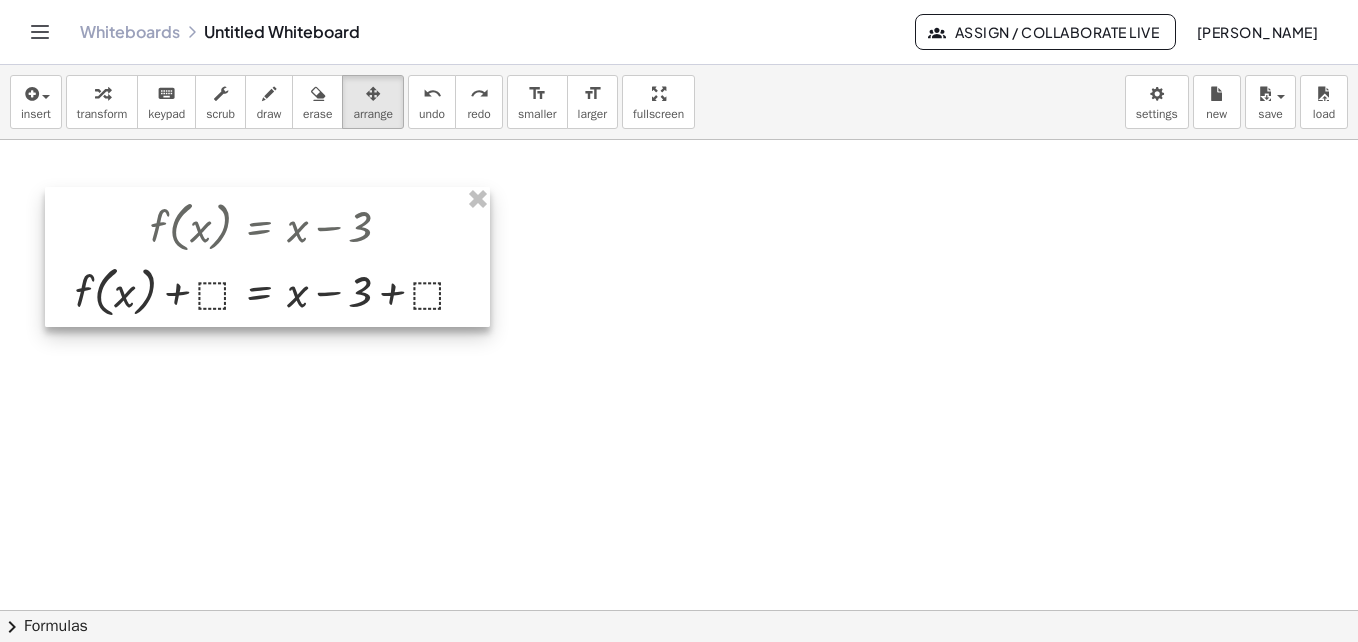 click at bounding box center (267, 257) 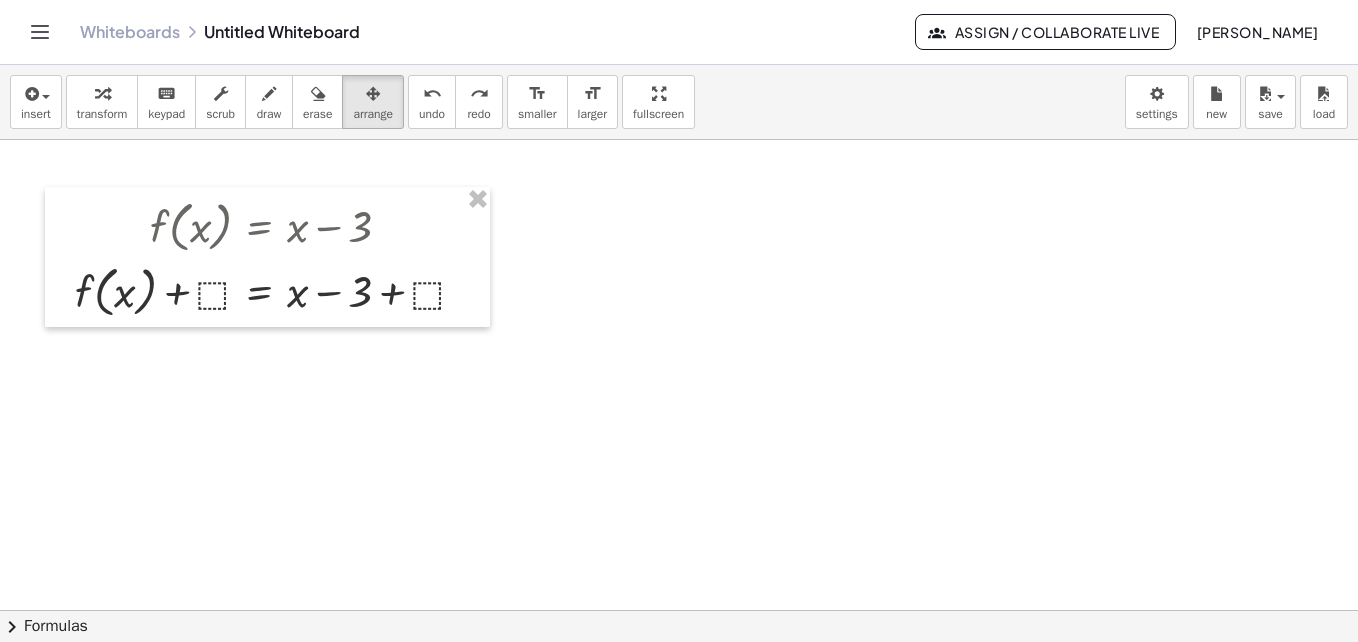 click at bounding box center (679, 675) 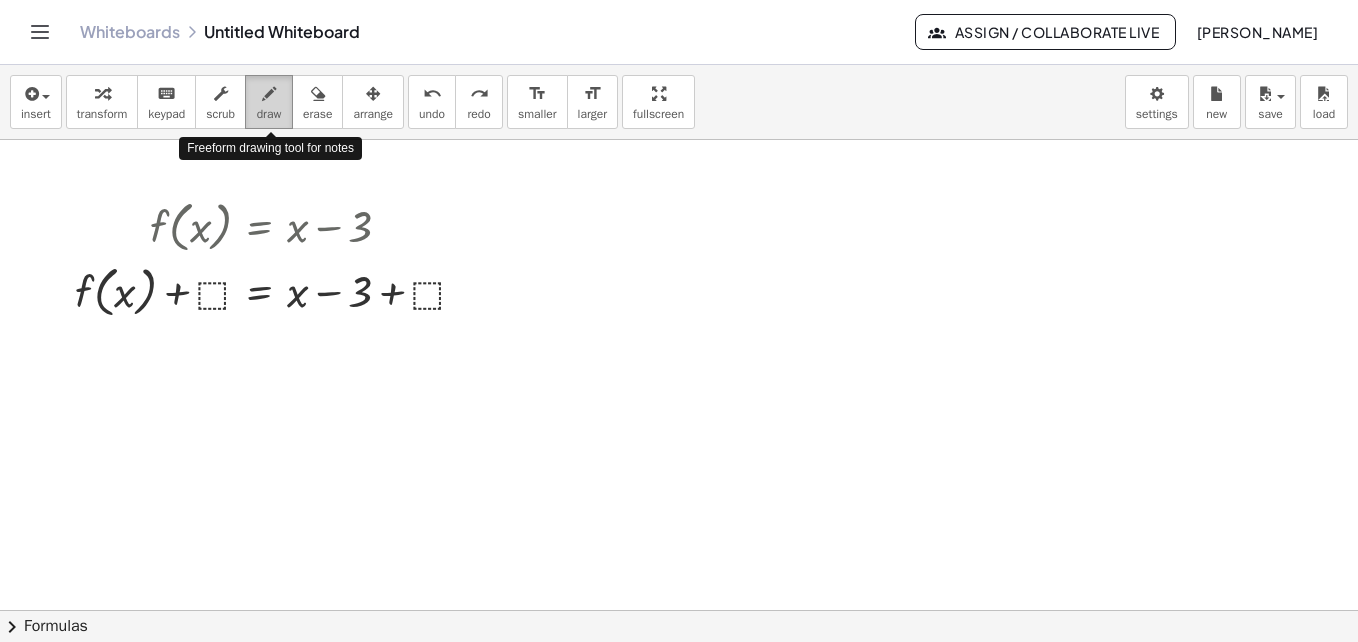 click on "draw" at bounding box center (269, 114) 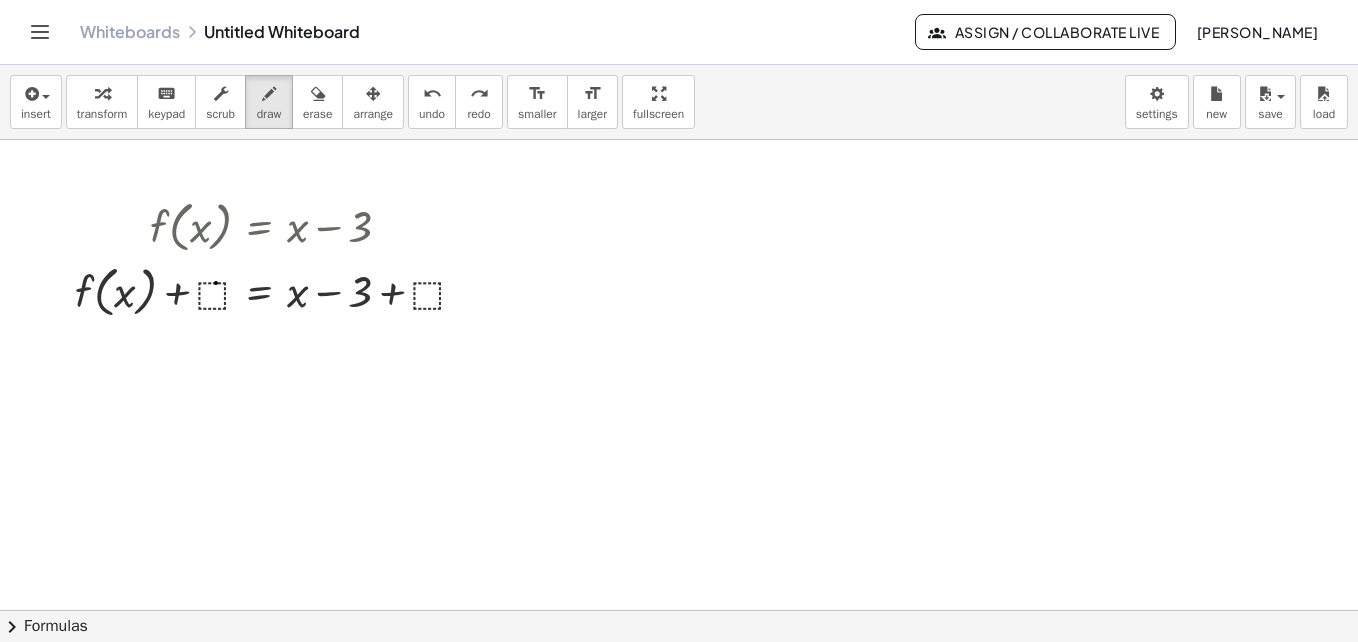 click at bounding box center (679, 675) 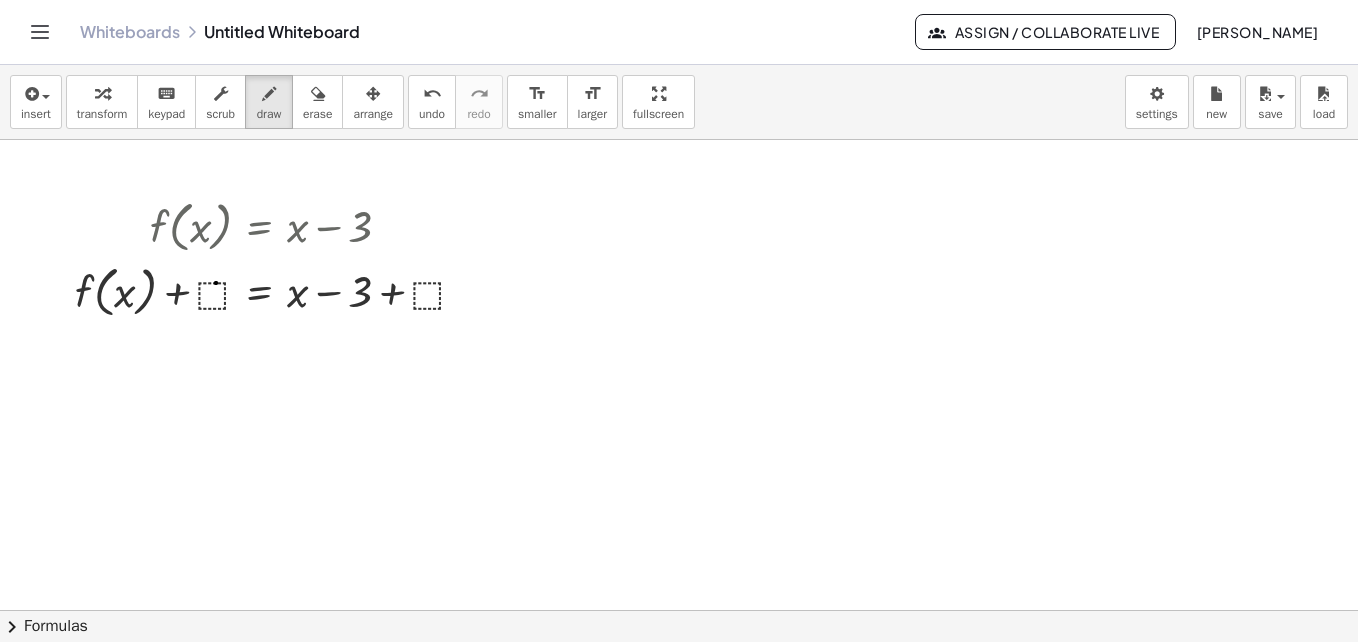 click at bounding box center (679, 675) 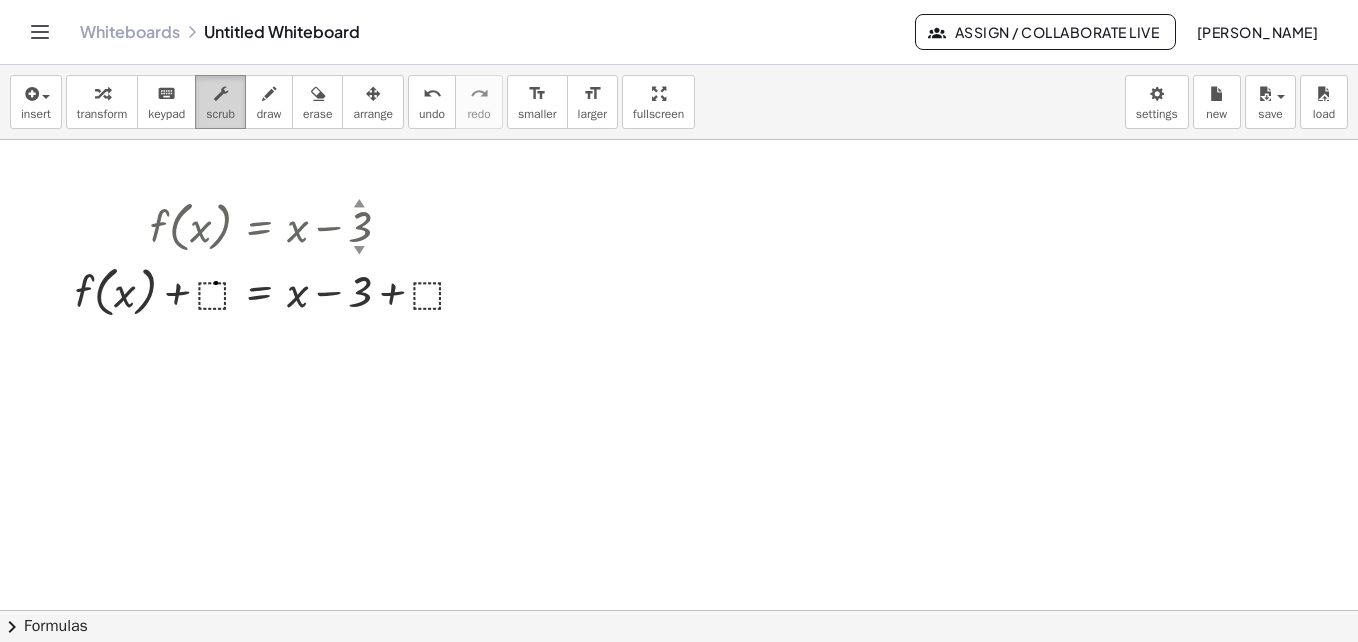 click on "scrub" at bounding box center [220, 114] 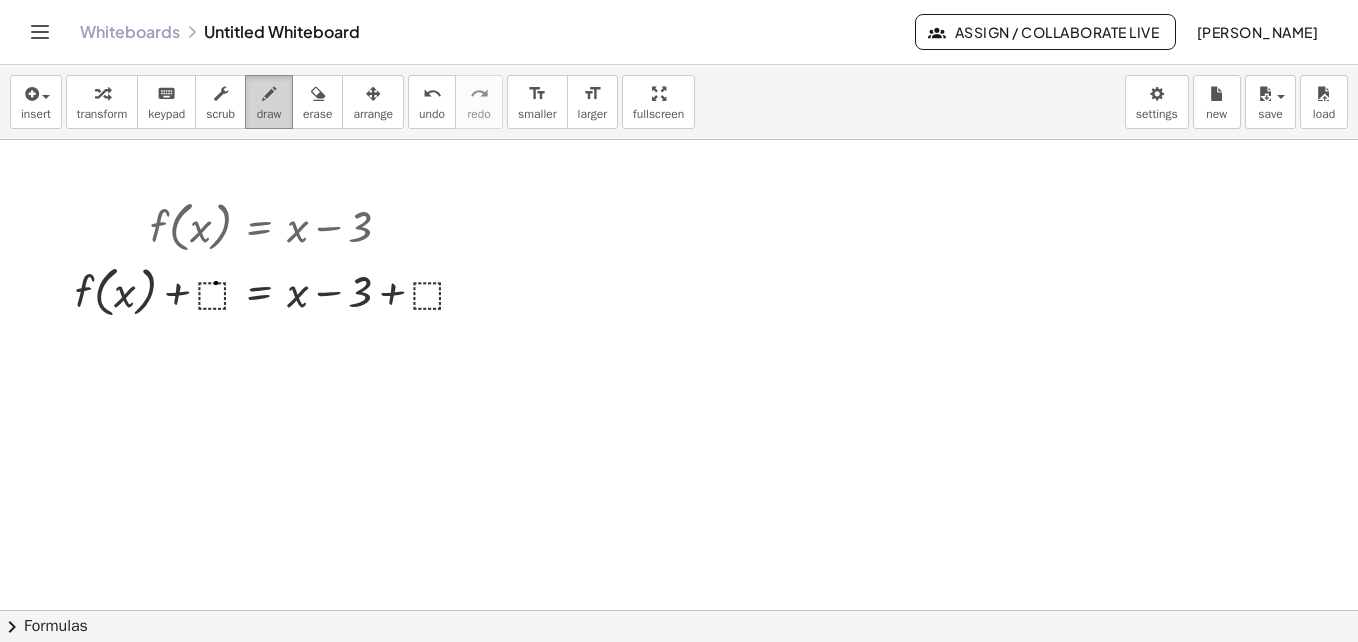 click at bounding box center (269, 93) 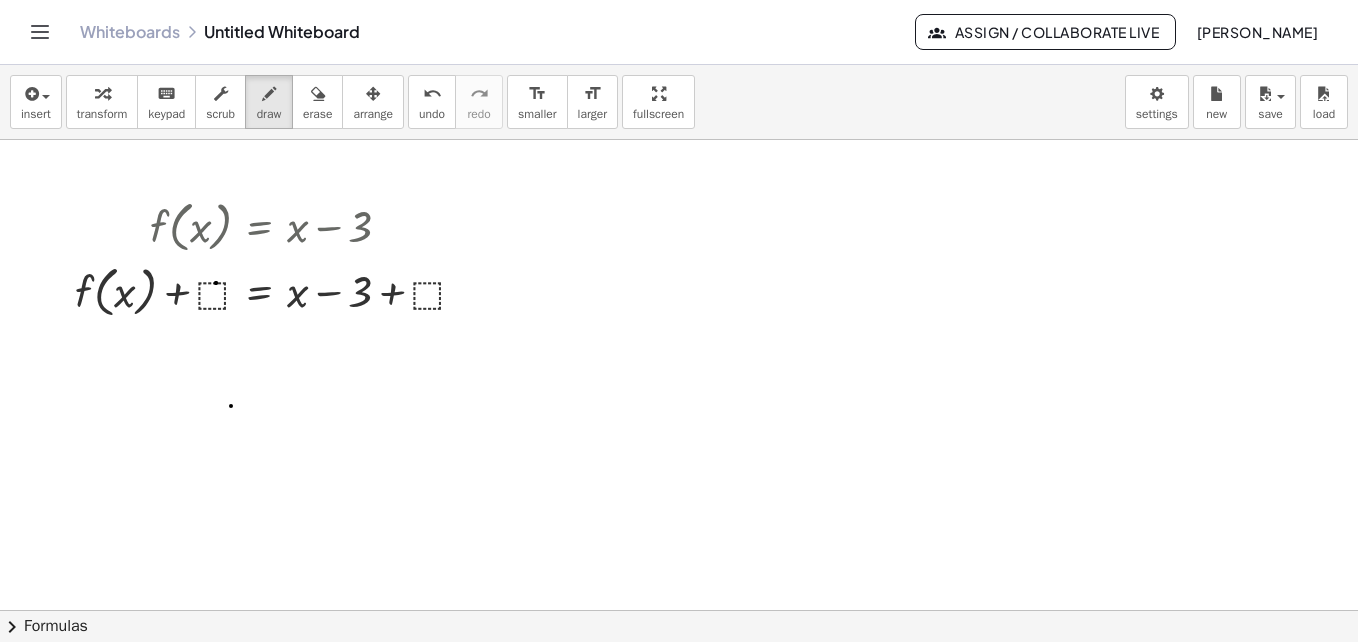 drag, startPoint x: 231, startPoint y: 406, endPoint x: 262, endPoint y: 416, distance: 32.572994 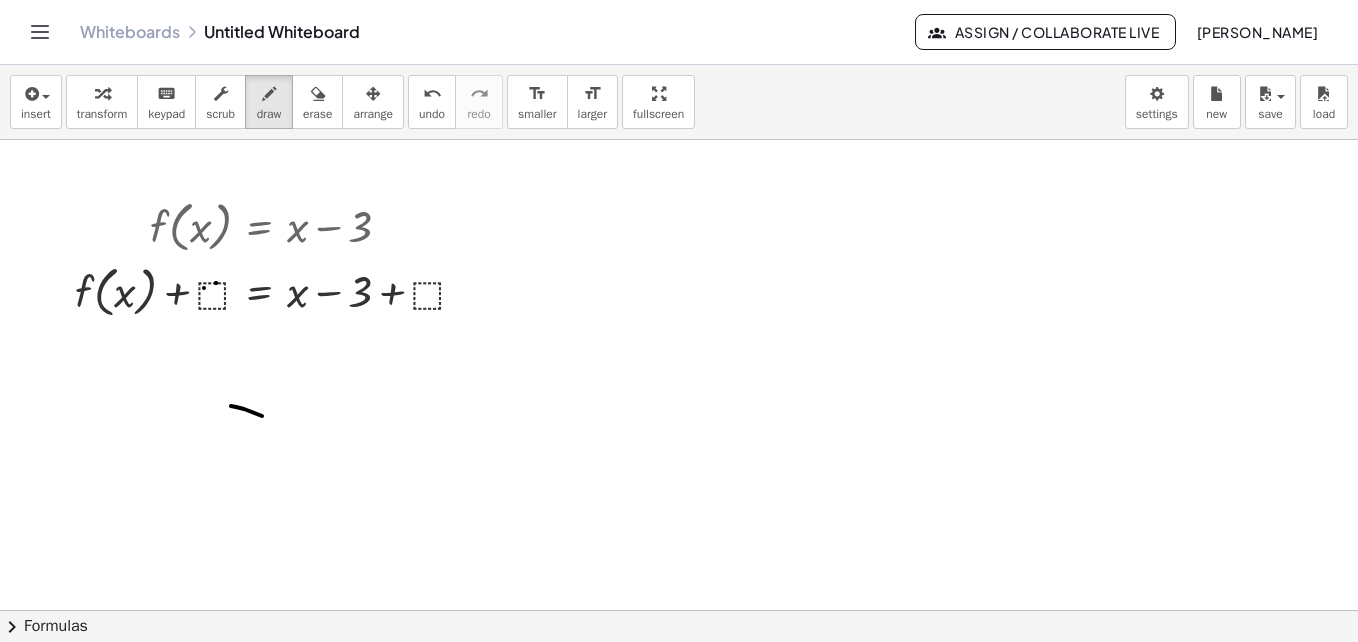 click at bounding box center (679, 675) 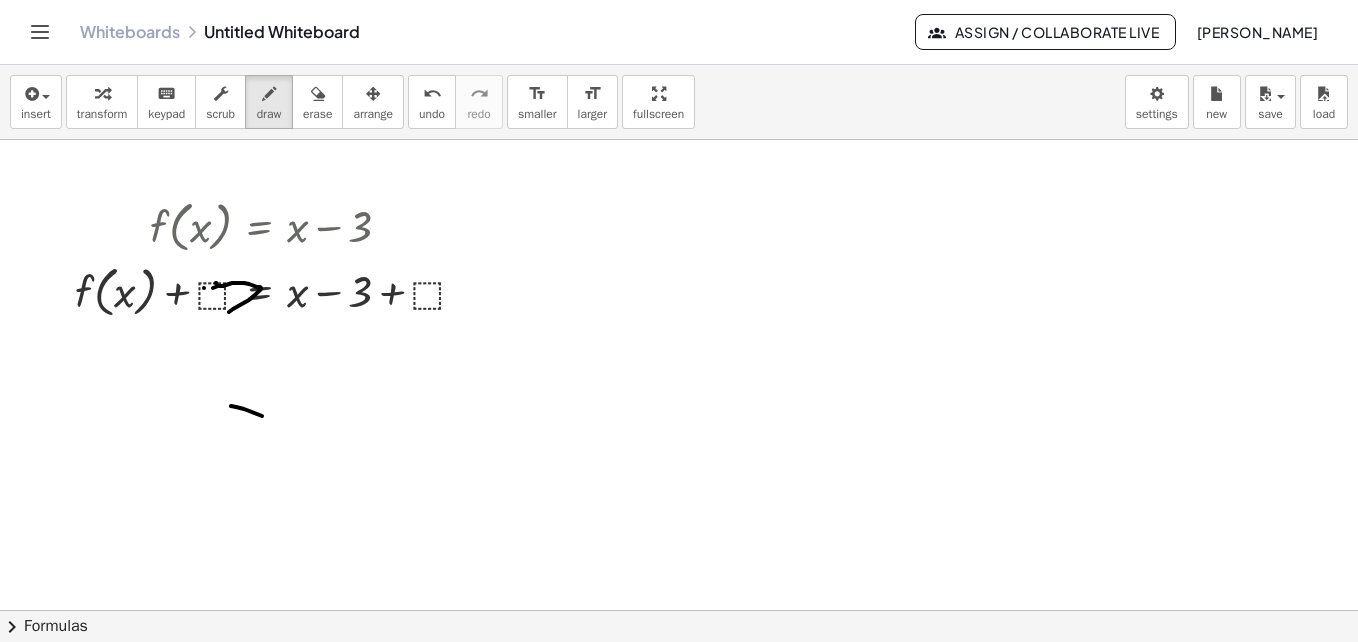drag, startPoint x: 213, startPoint y: 288, endPoint x: 223, endPoint y: 313, distance: 26.925823 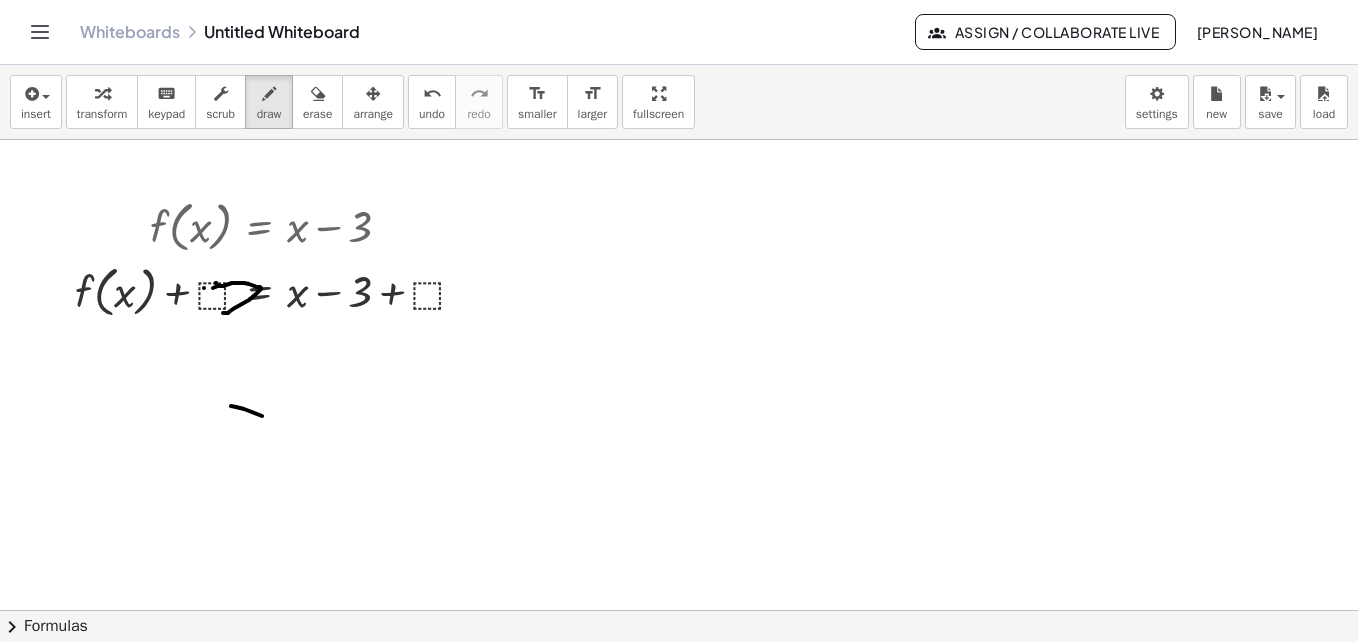 click at bounding box center (679, 675) 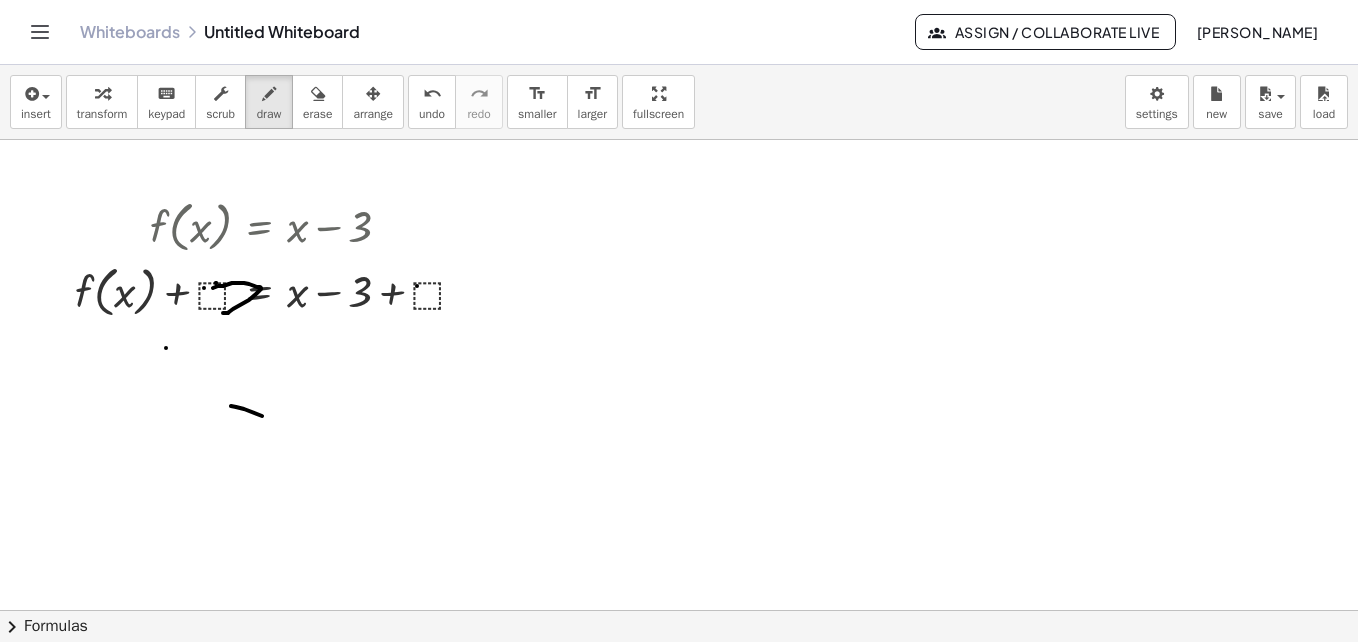 click at bounding box center [679, 675] 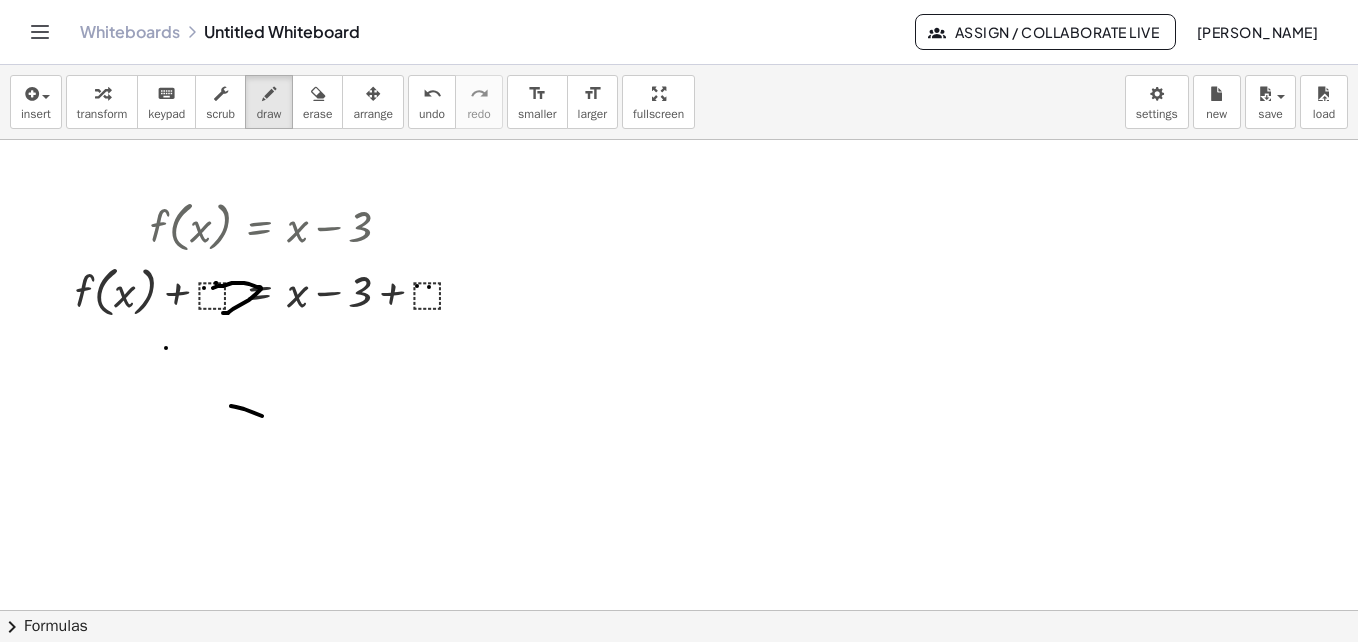 click at bounding box center (679, 675) 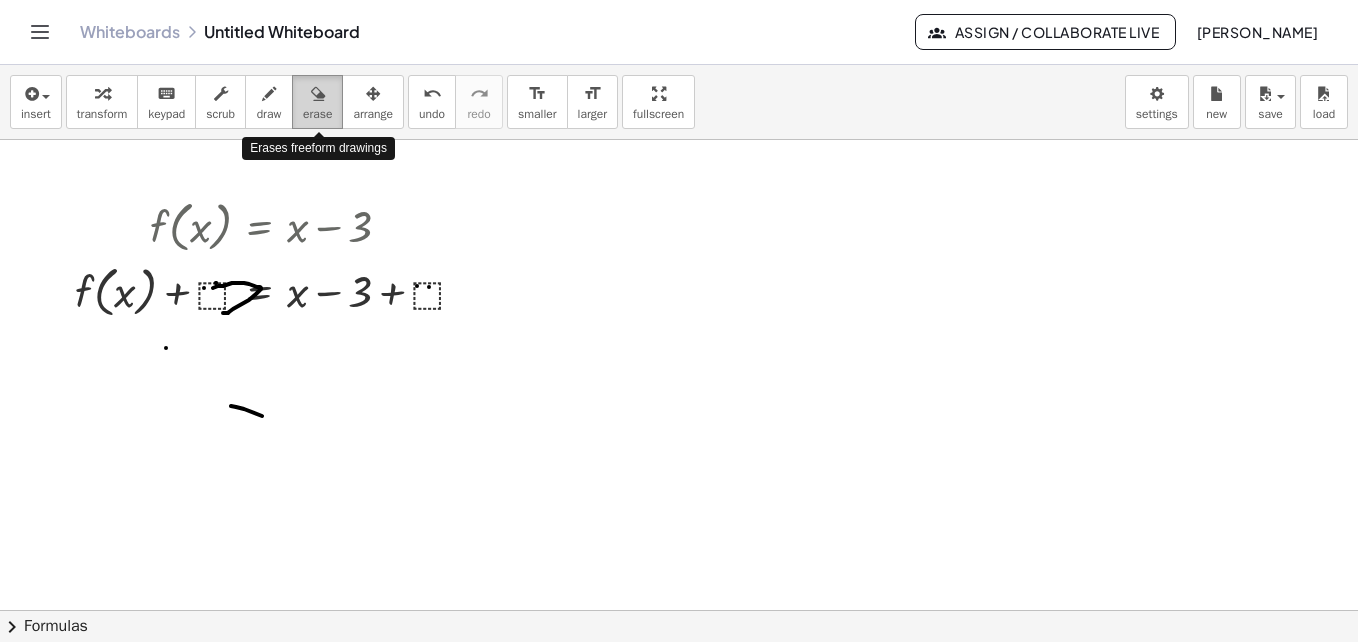 click on "erase" at bounding box center [317, 114] 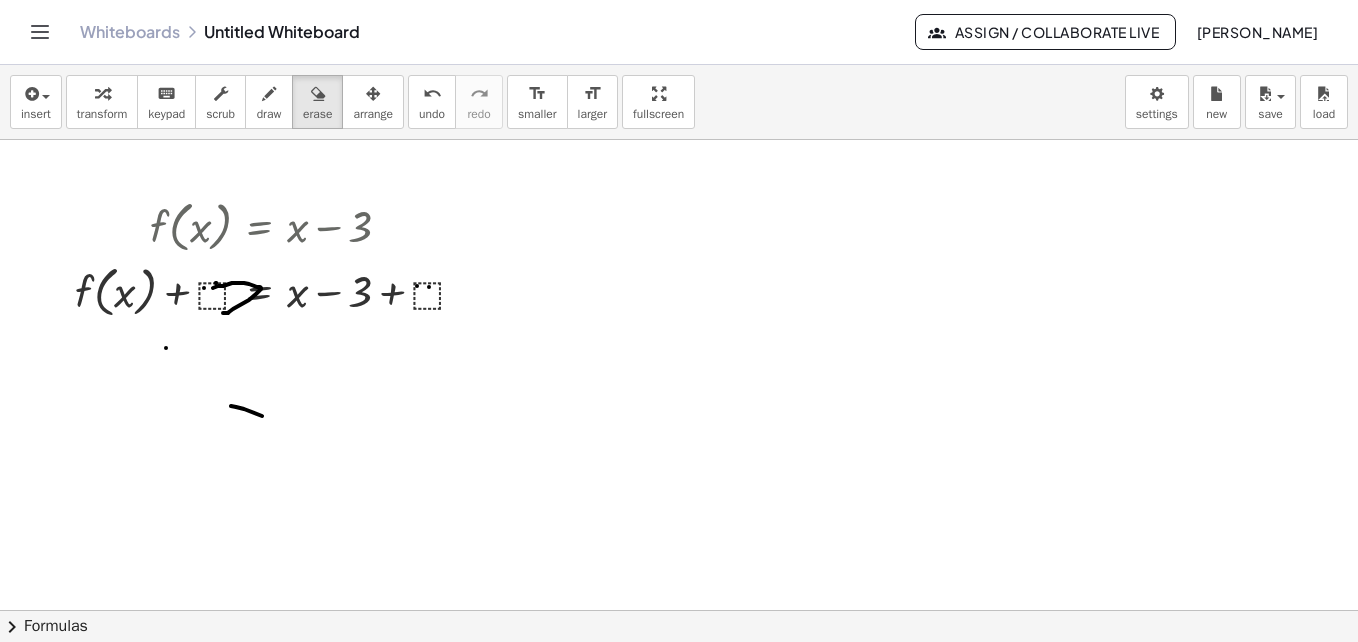 click at bounding box center [679, 675] 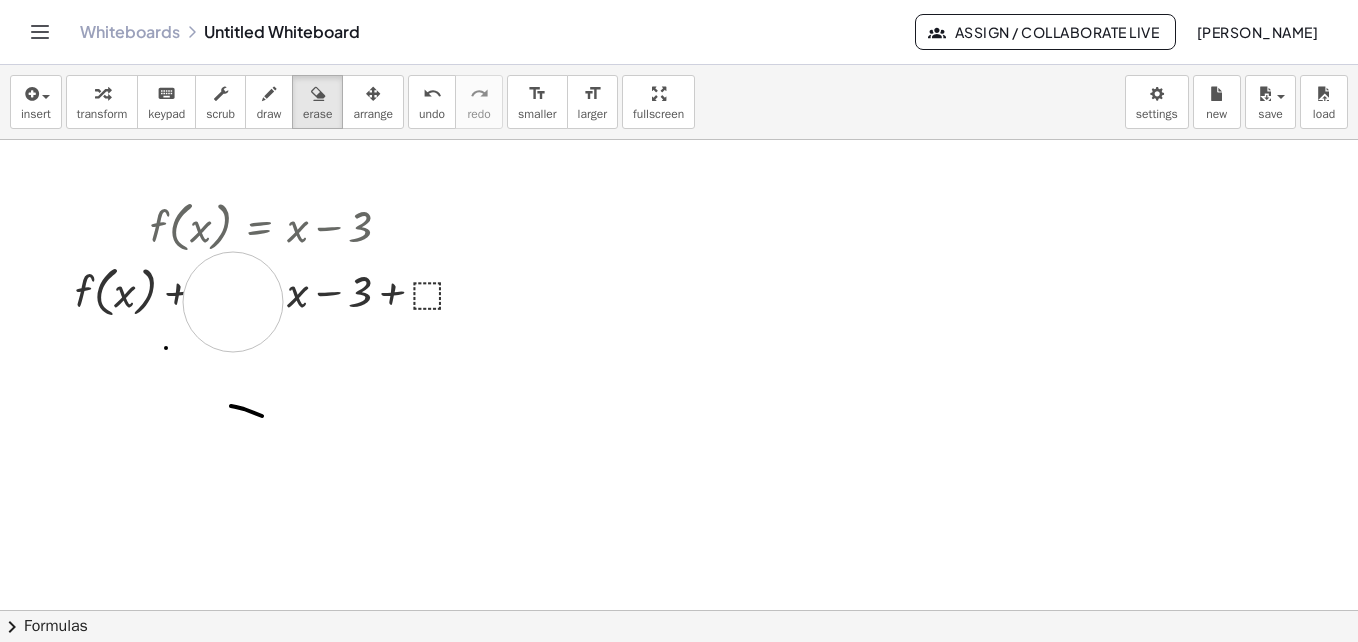 click at bounding box center [679, 675] 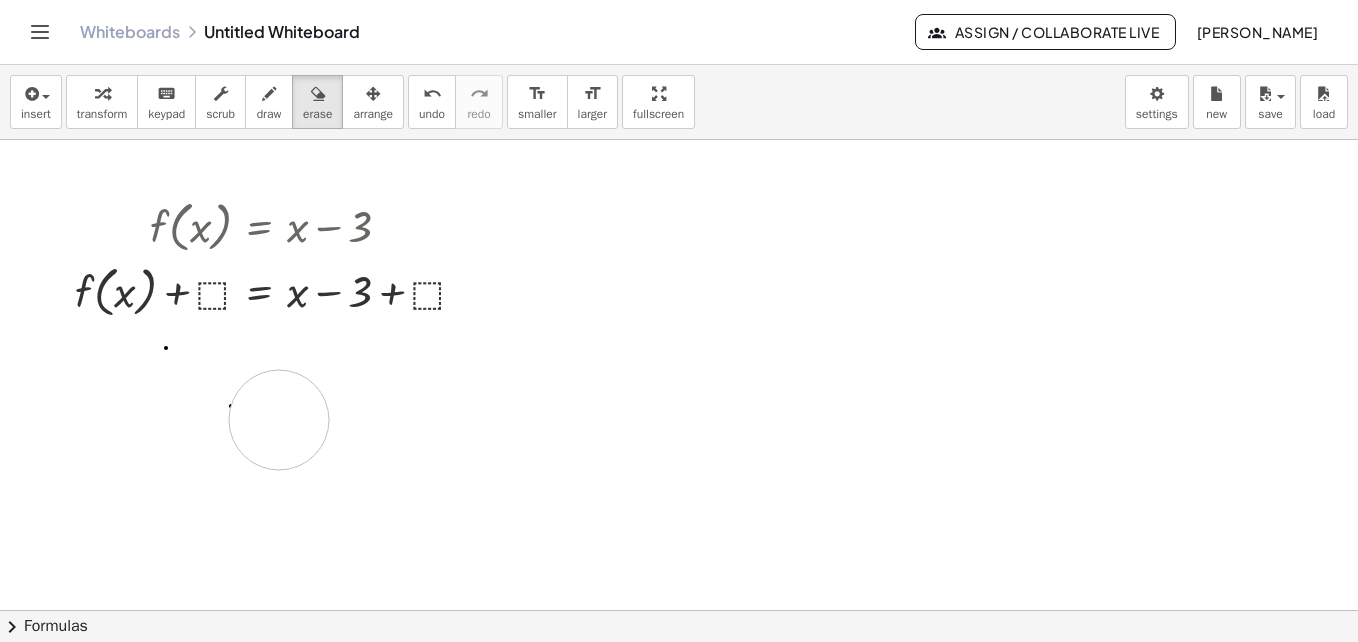 click at bounding box center (679, 675) 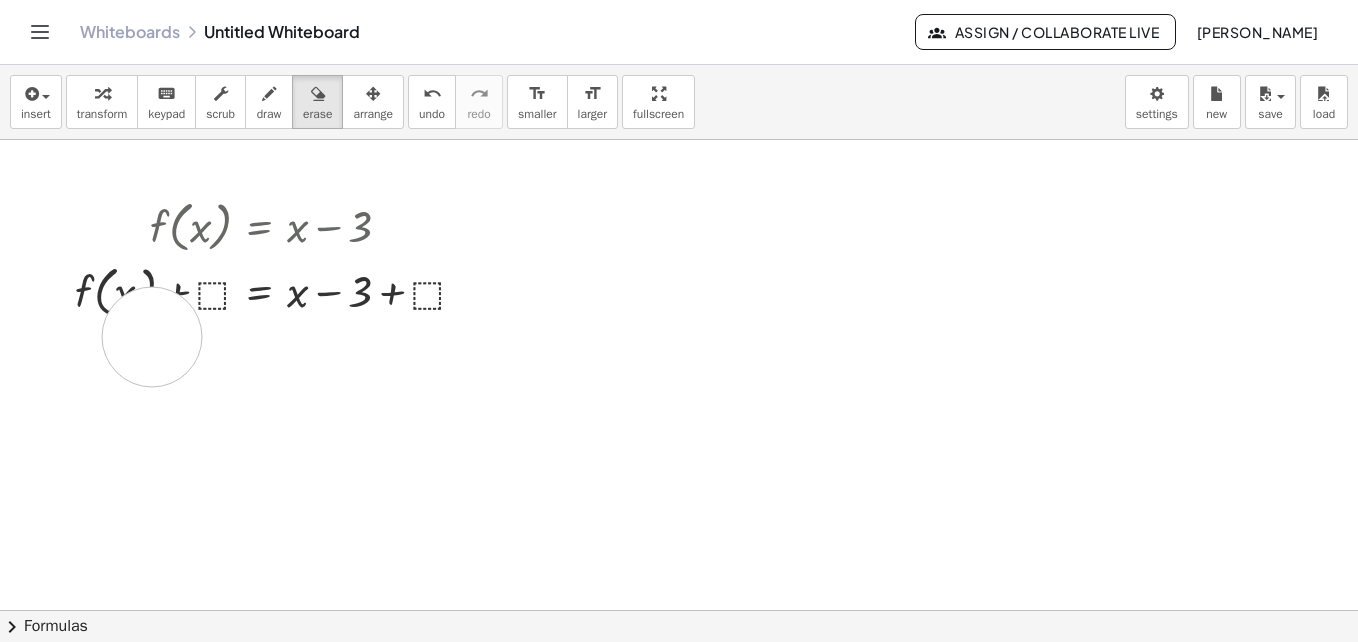 click at bounding box center (679, 675) 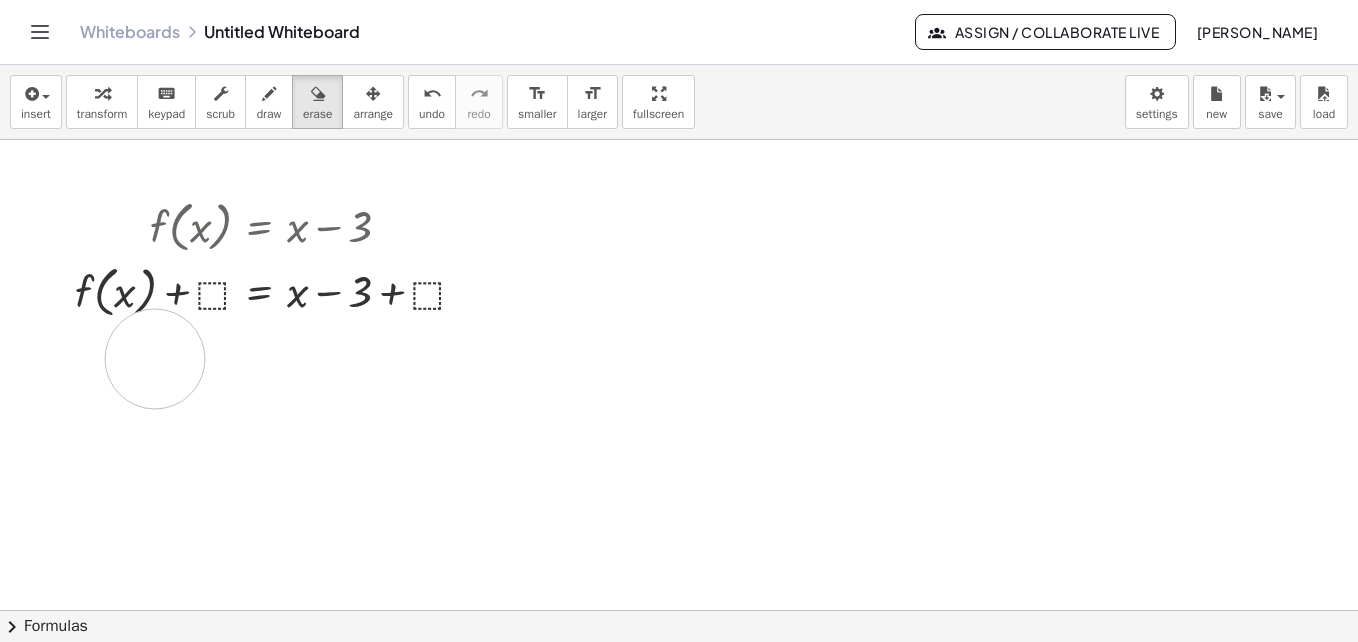 click at bounding box center (679, 675) 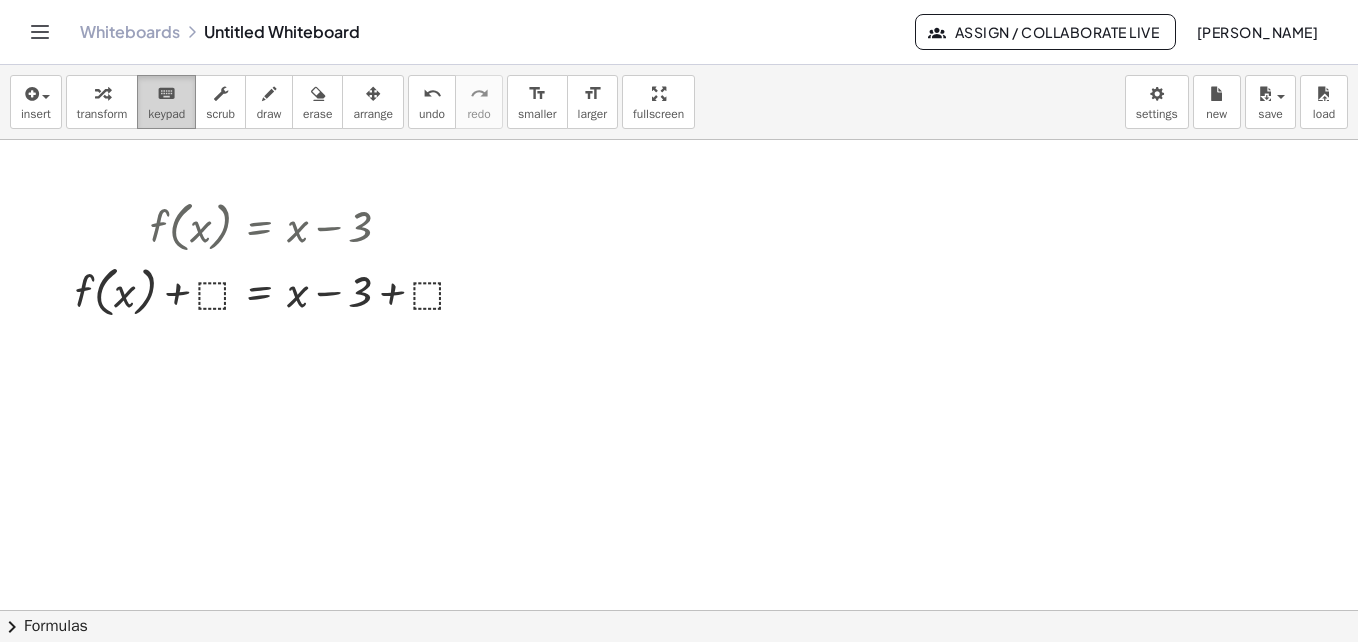 click on "keypad" at bounding box center (166, 114) 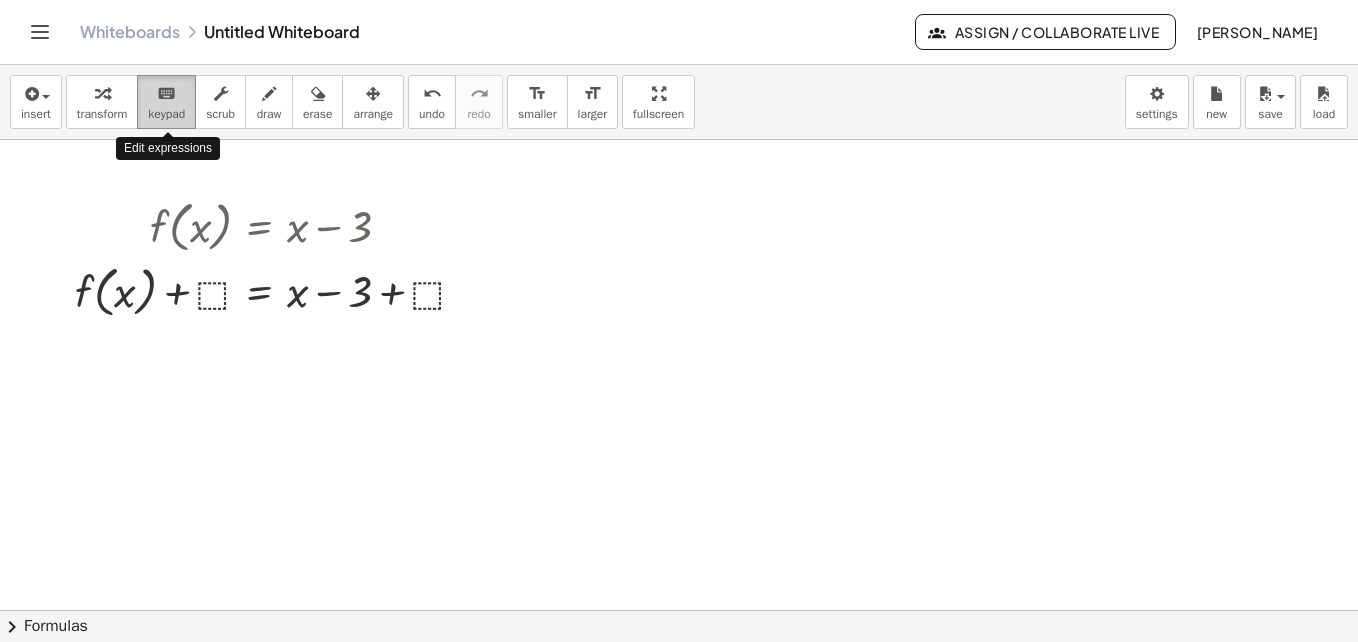 click on "keypad" at bounding box center [166, 114] 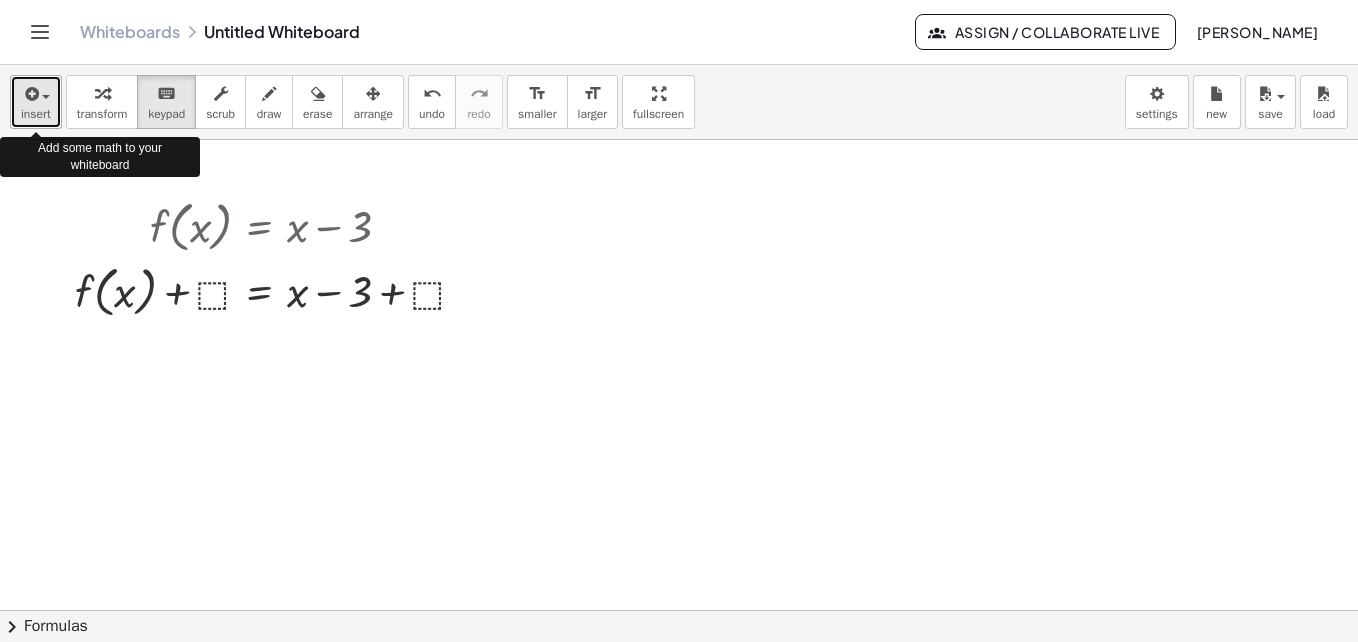 click at bounding box center (30, 94) 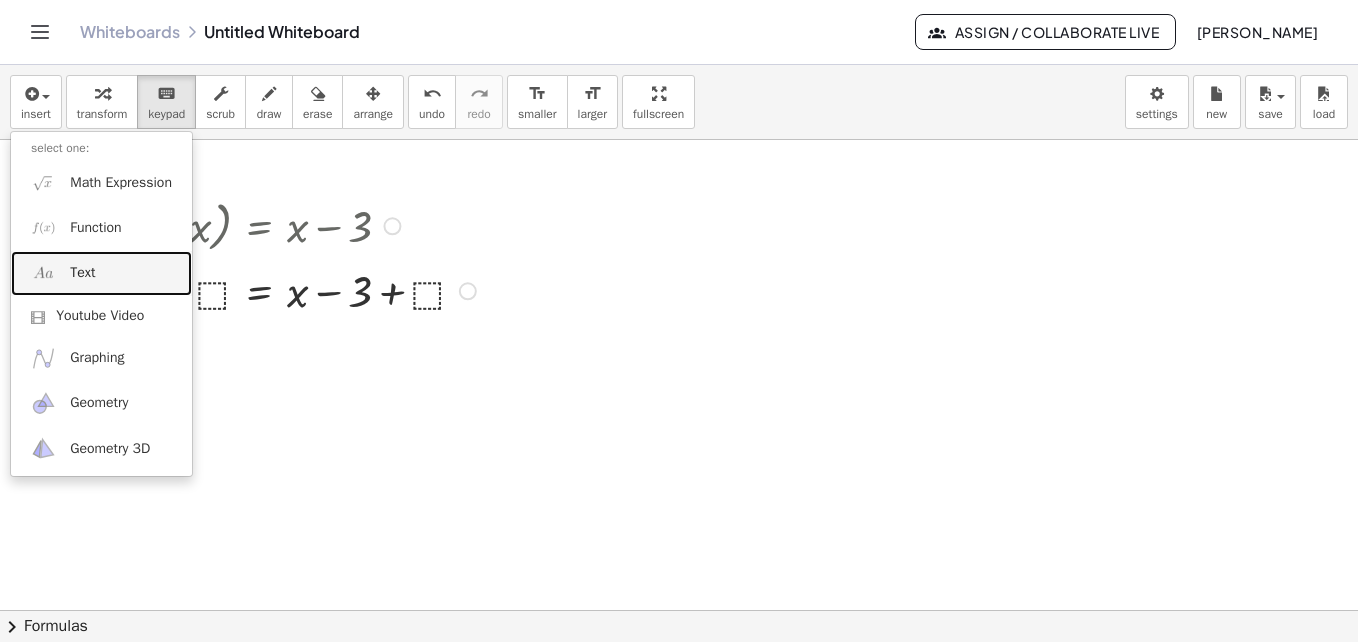 click on "Text" at bounding box center [82, 273] 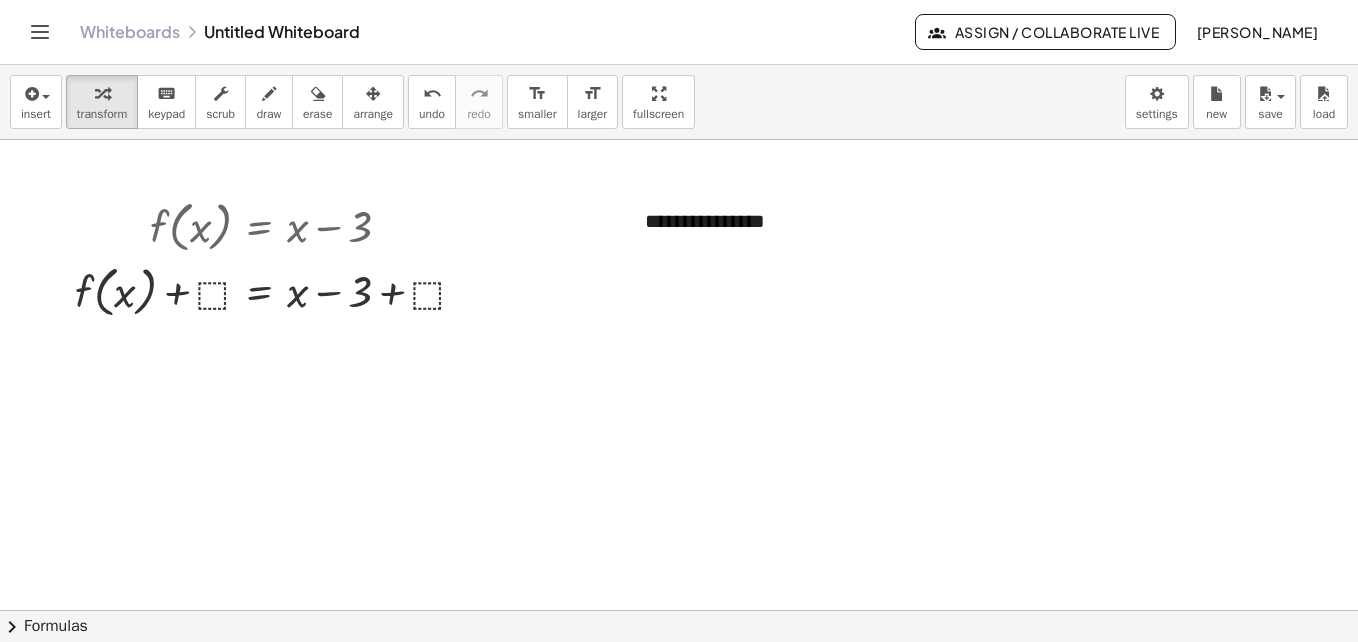 click at bounding box center (679, 675) 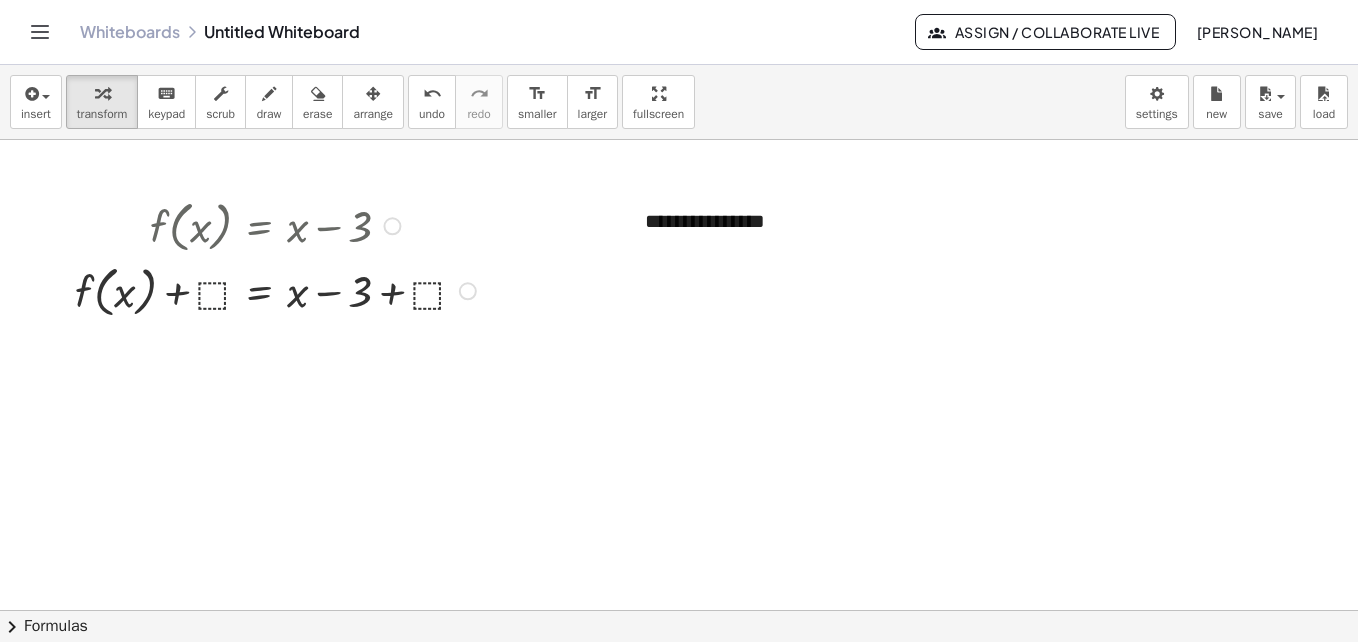 click at bounding box center (278, 289) 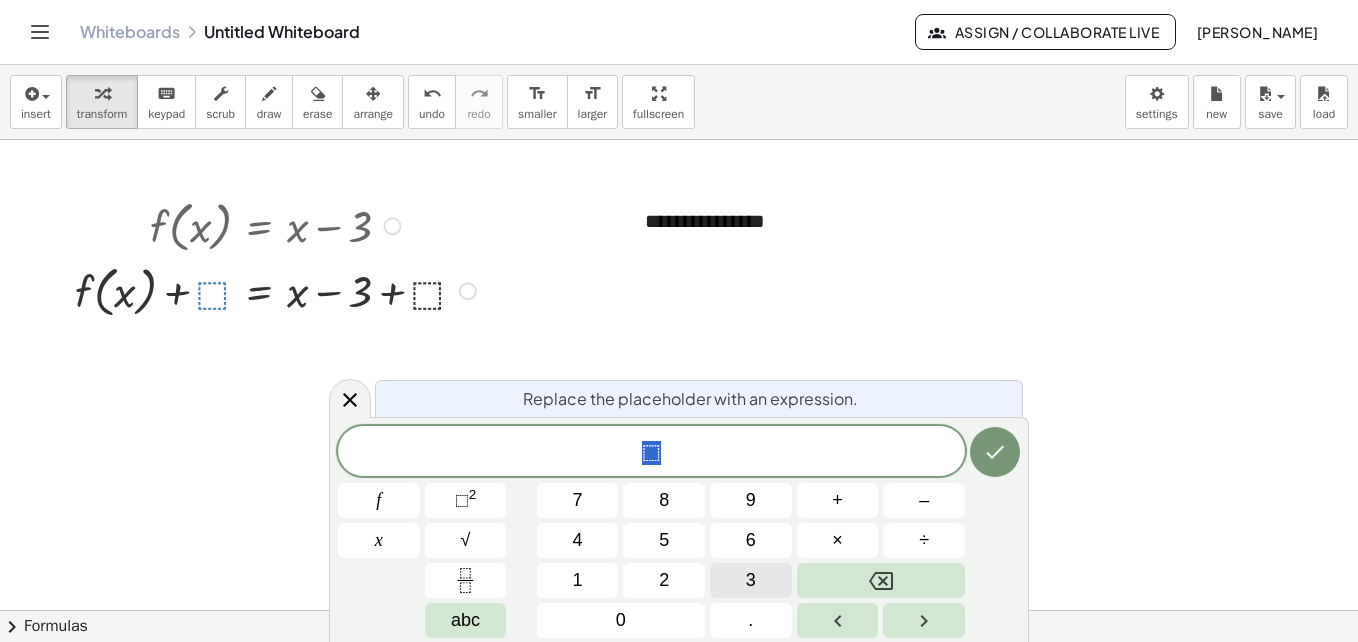 click on "3" at bounding box center (751, 580) 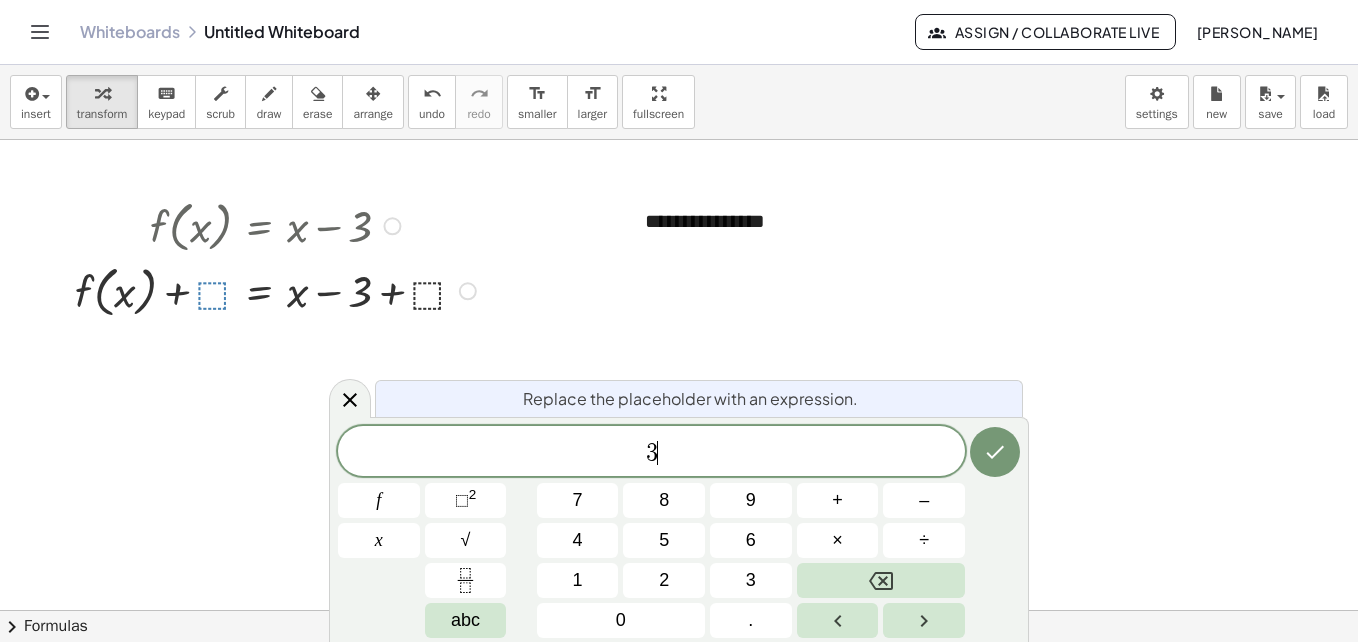 click at bounding box center (278, 289) 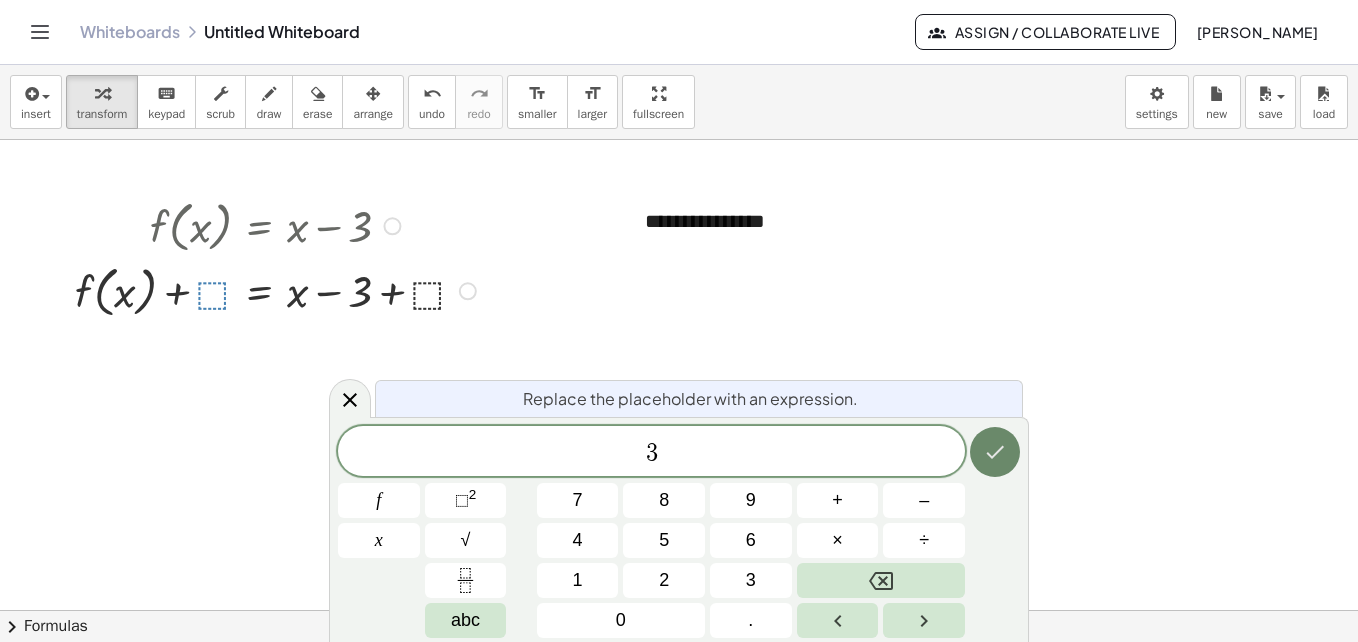 click at bounding box center (995, 452) 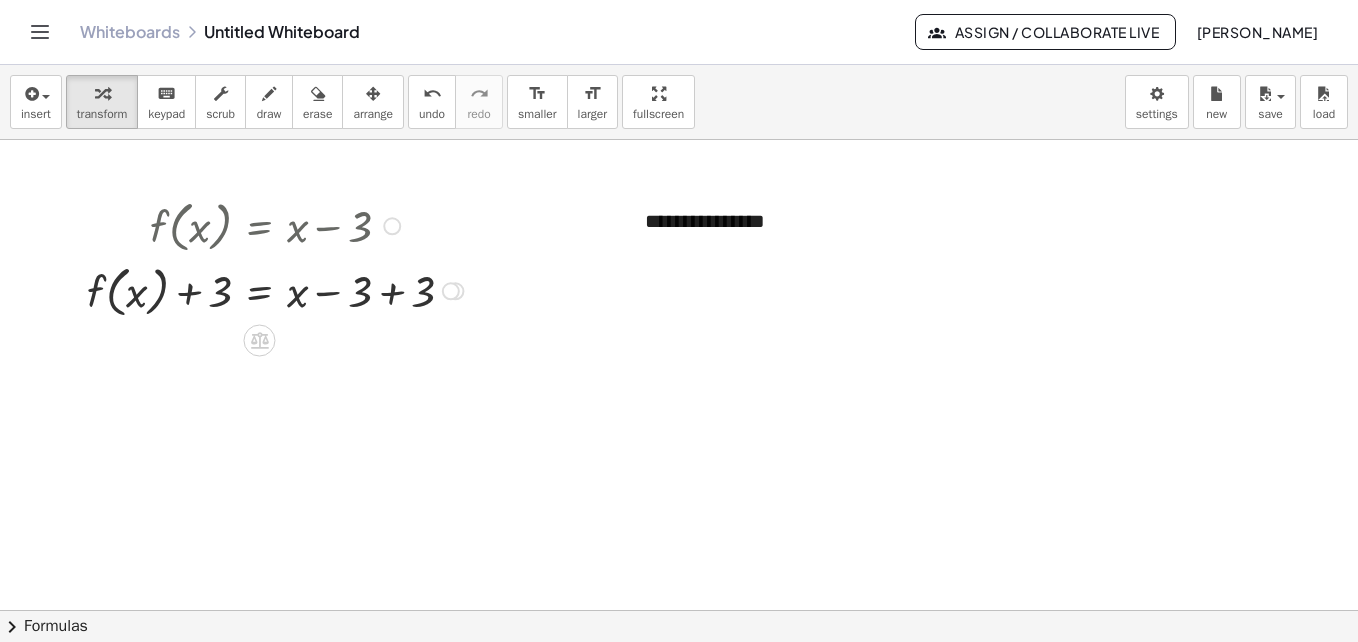 click at bounding box center [451, 291] 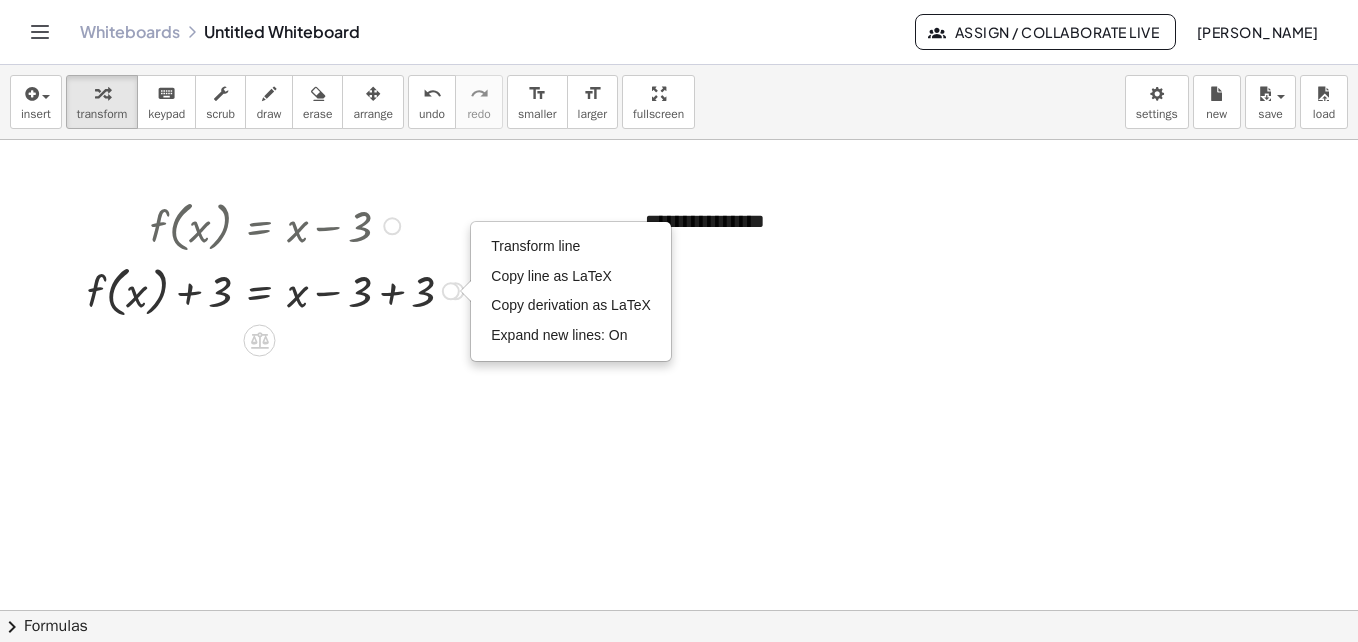 click at bounding box center [392, 226] 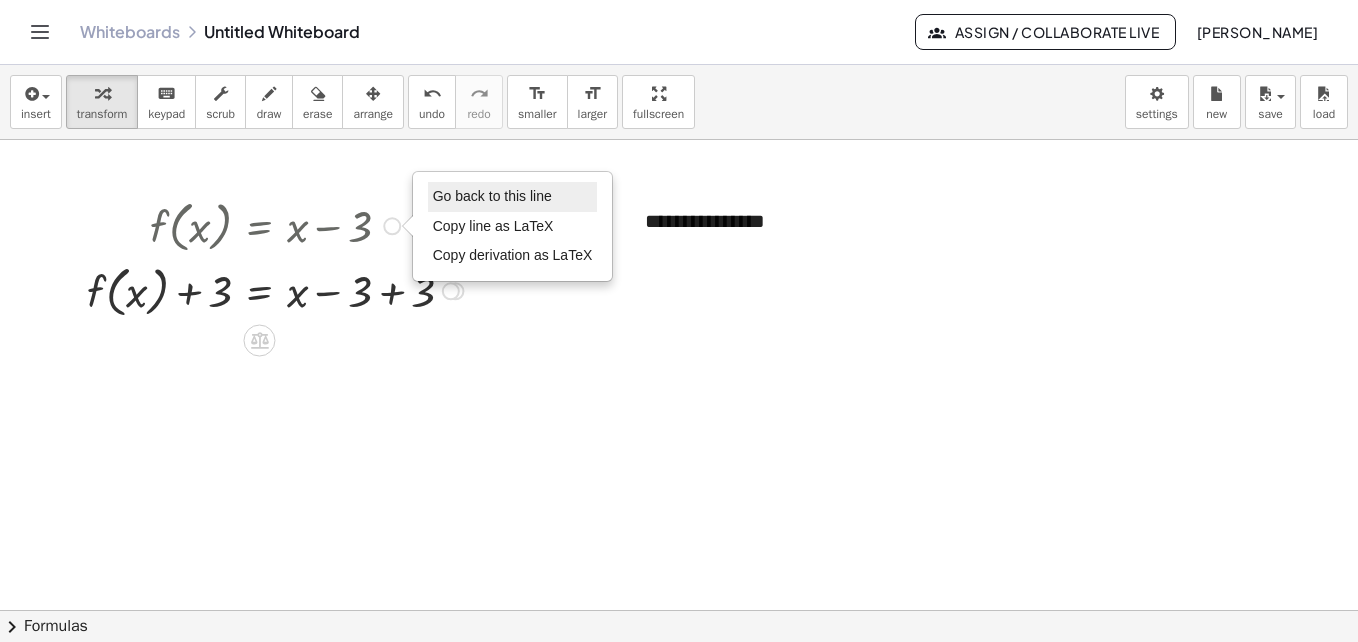 click on "Go back to this line" at bounding box center [492, 196] 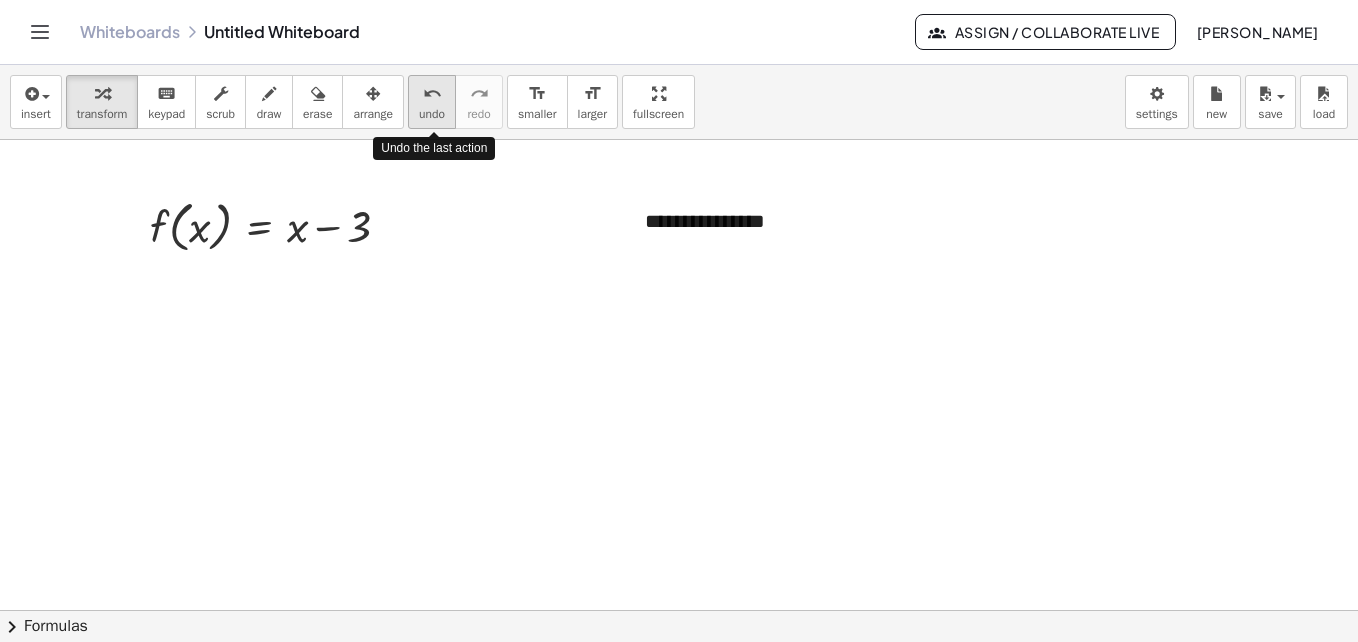click on "undo" at bounding box center (432, 94) 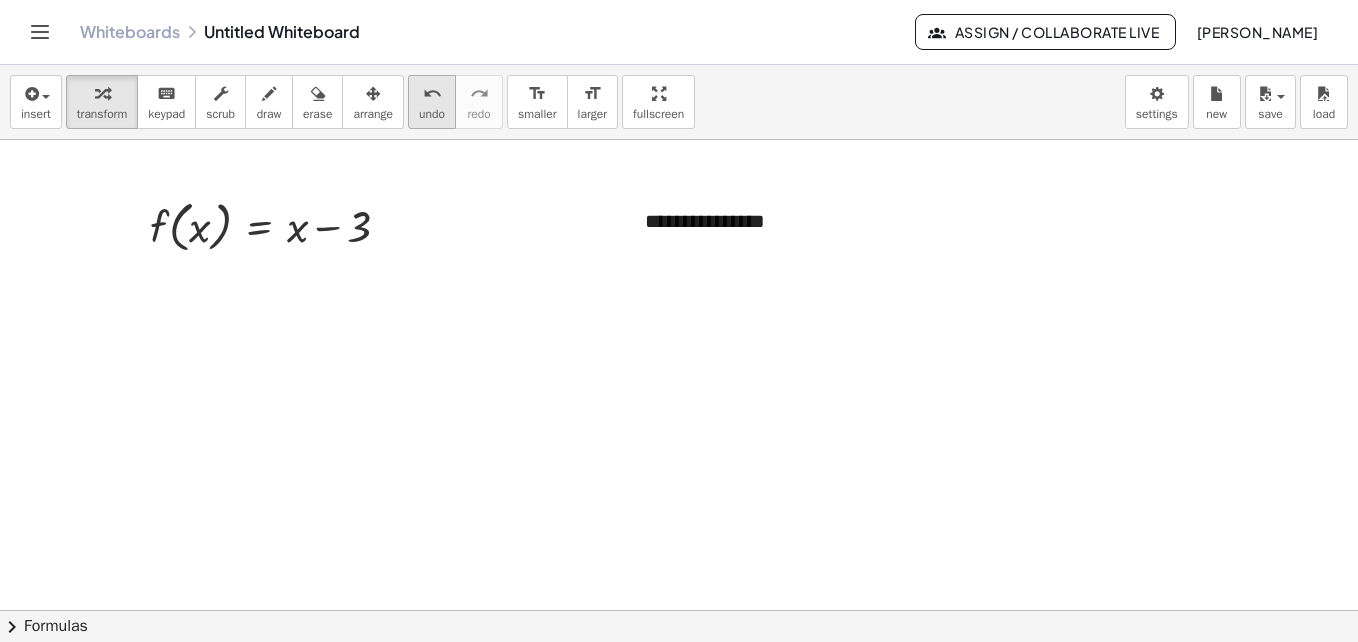 click on "undo" at bounding box center (432, 114) 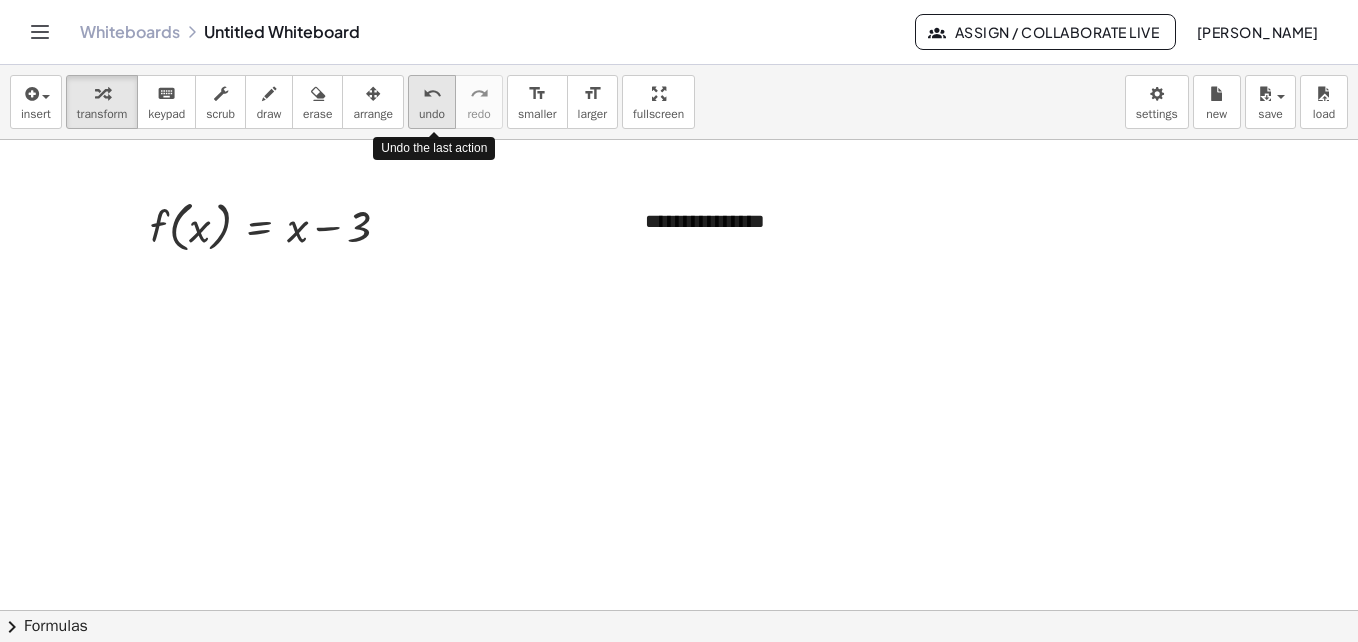 click on "undo" at bounding box center [432, 114] 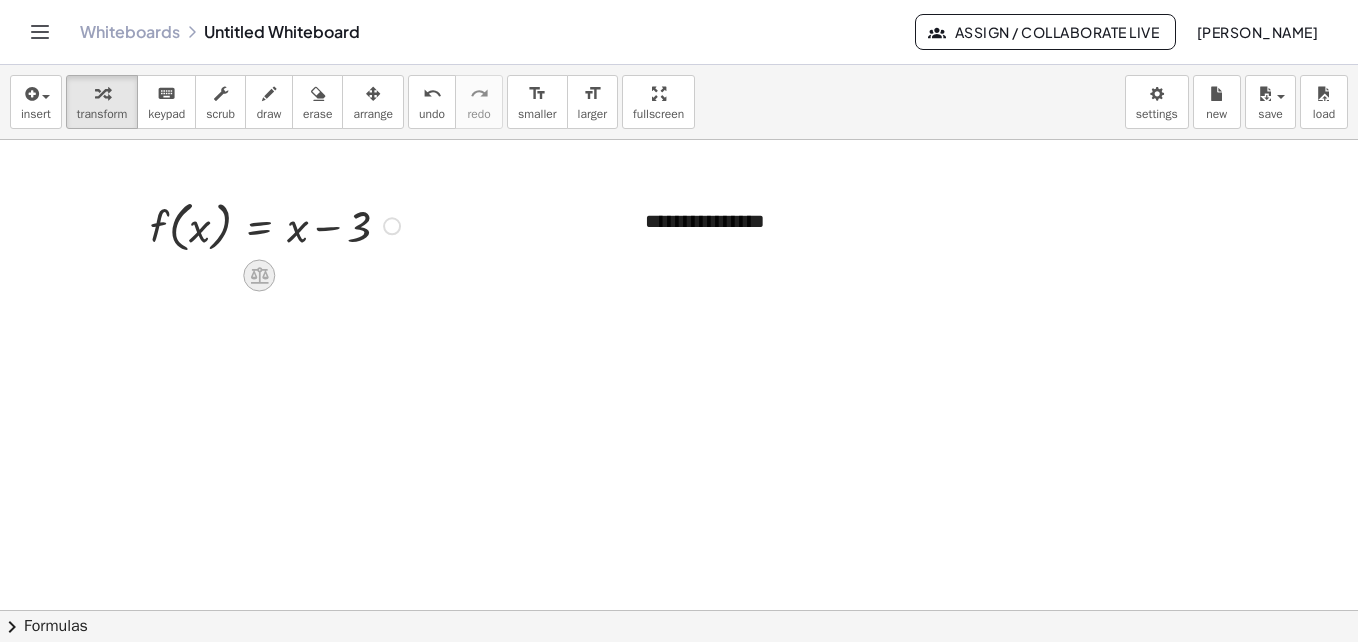 click 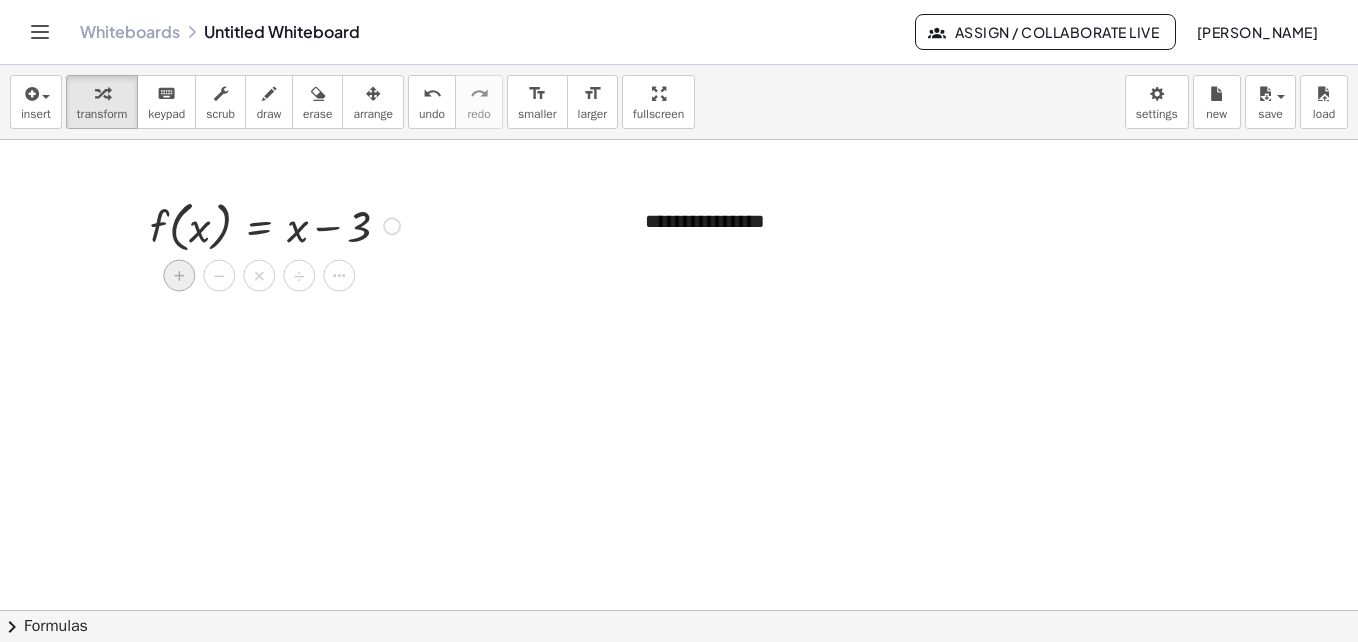 click on "+" at bounding box center [179, 275] 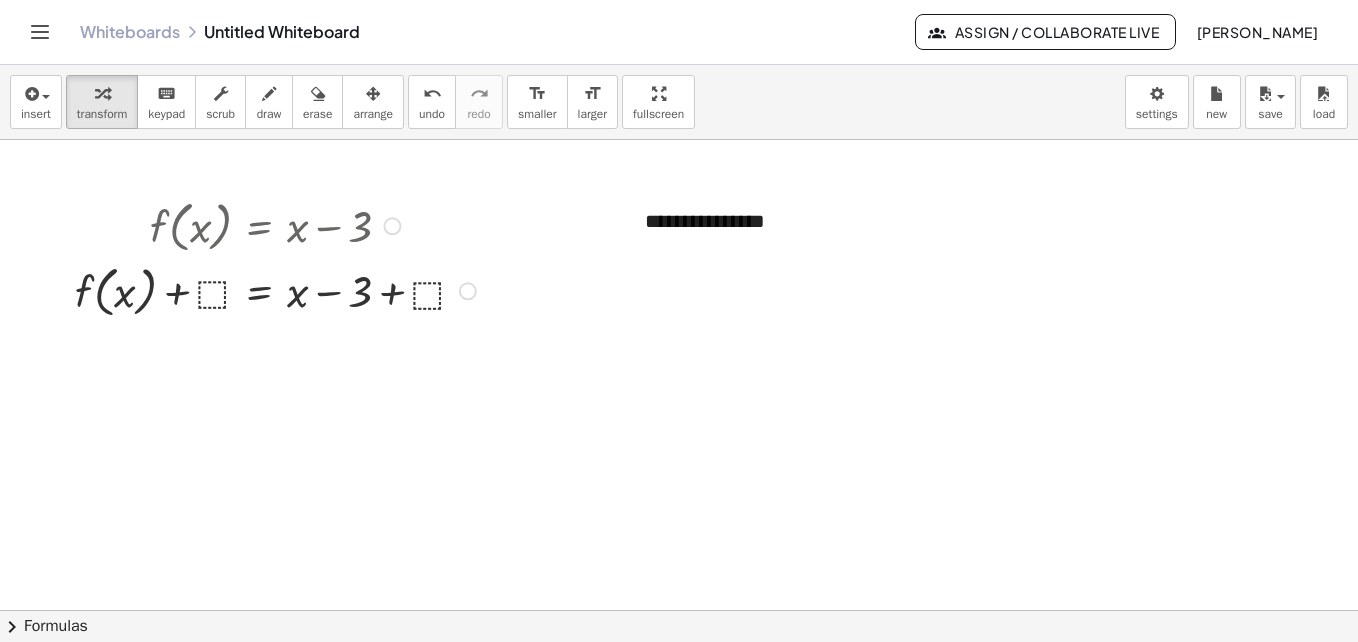 scroll, scrollTop: 40, scrollLeft: 0, axis: vertical 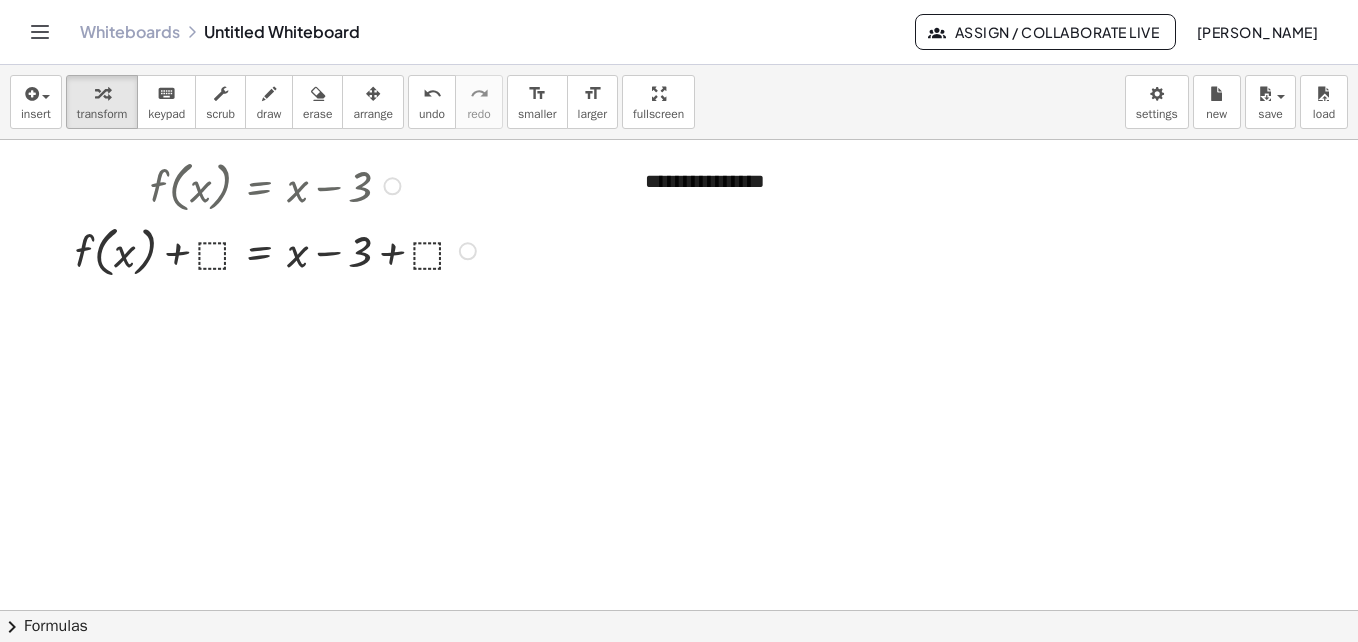 click at bounding box center [278, 249] 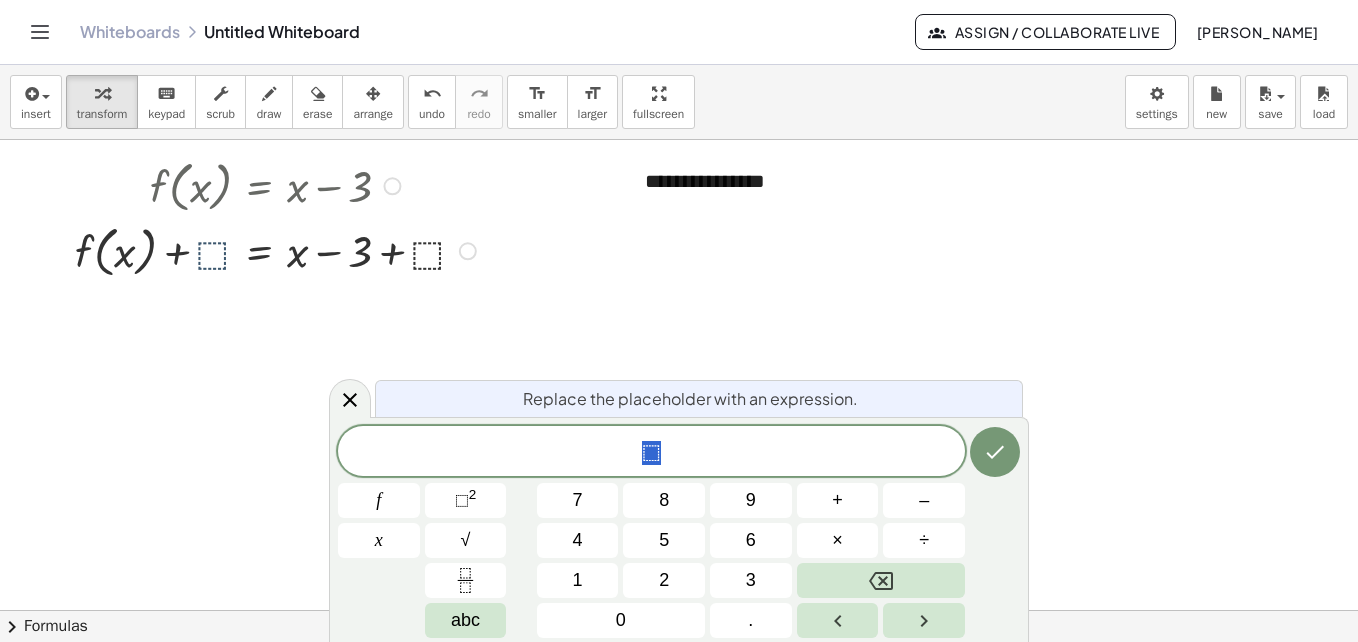 click at bounding box center (278, 249) 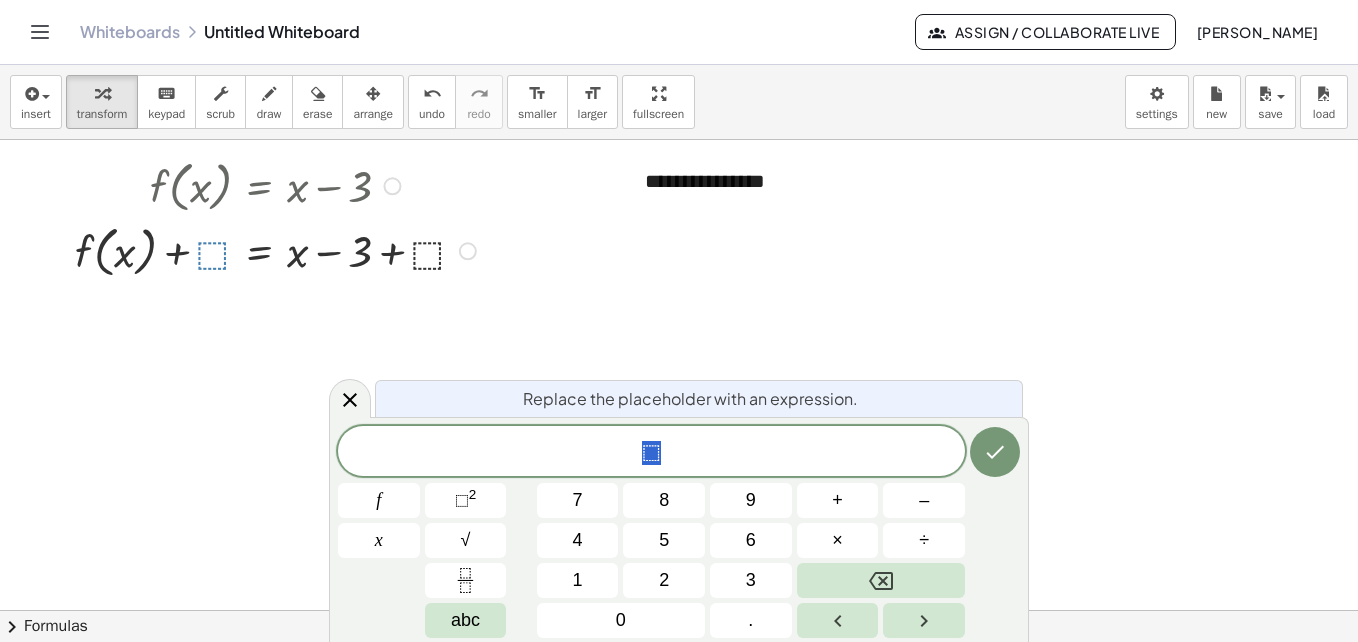 click at bounding box center (278, 249) 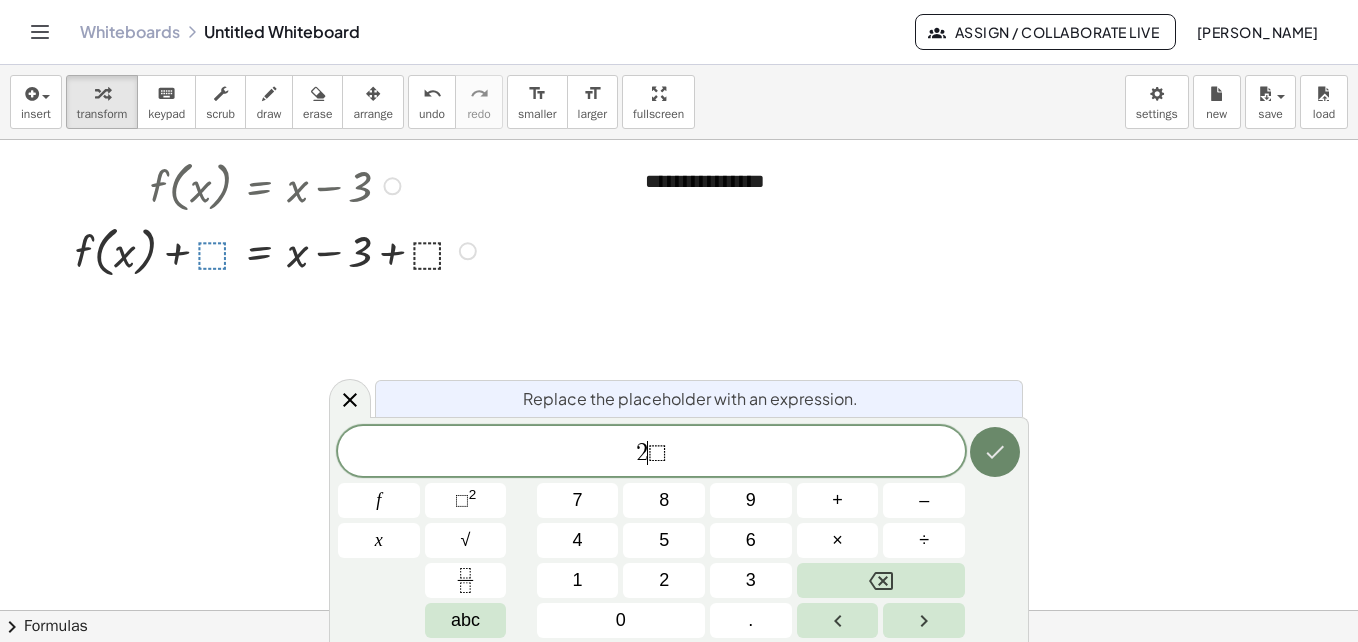 click 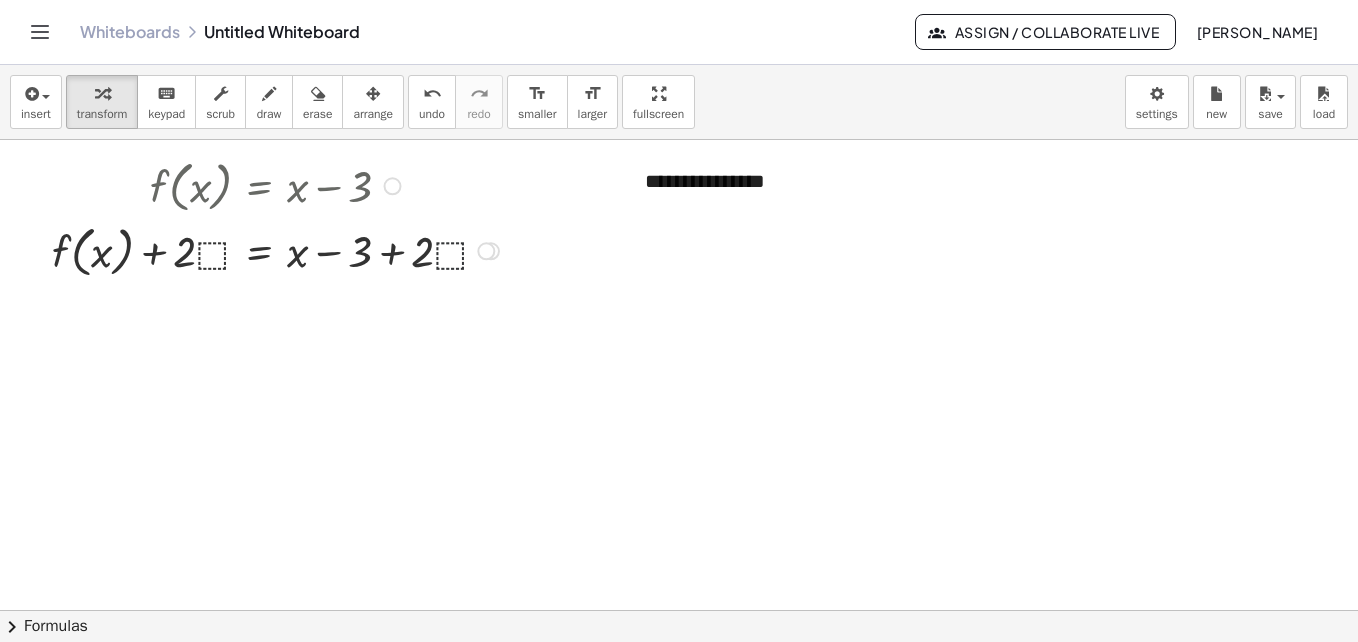 click at bounding box center [278, 249] 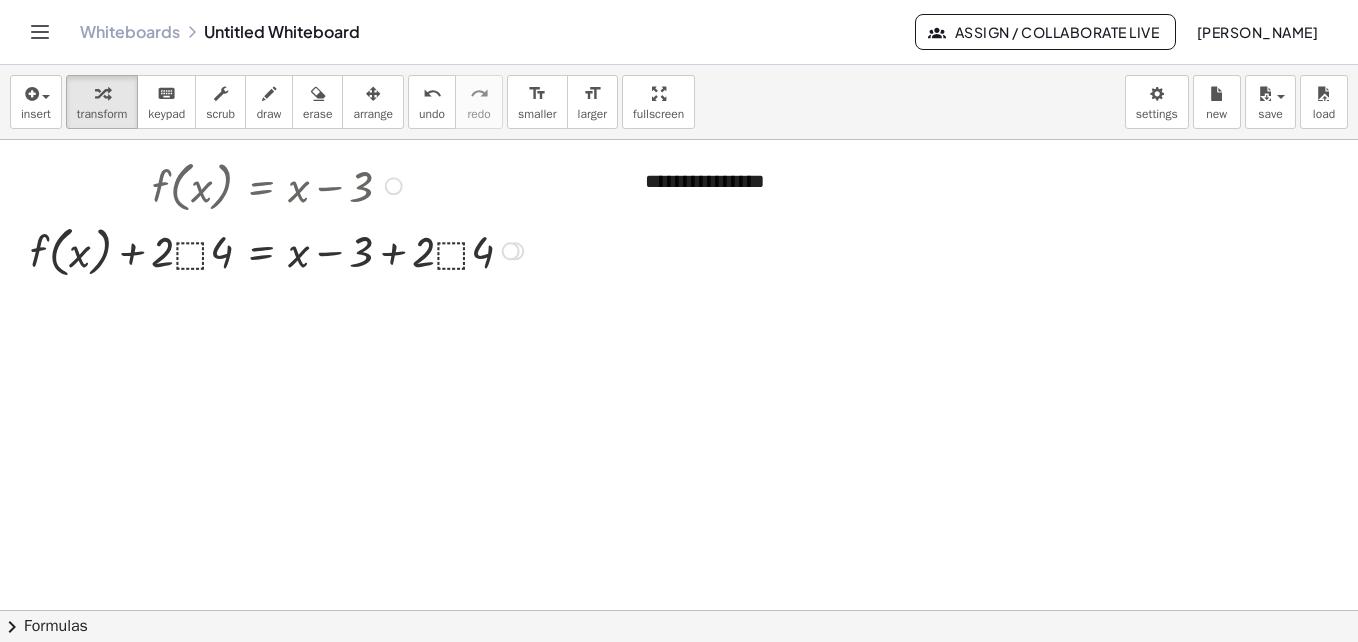 click on "Go back to this line Copy line as LaTeX Copy derivation as LaTeX" at bounding box center [515, 251] 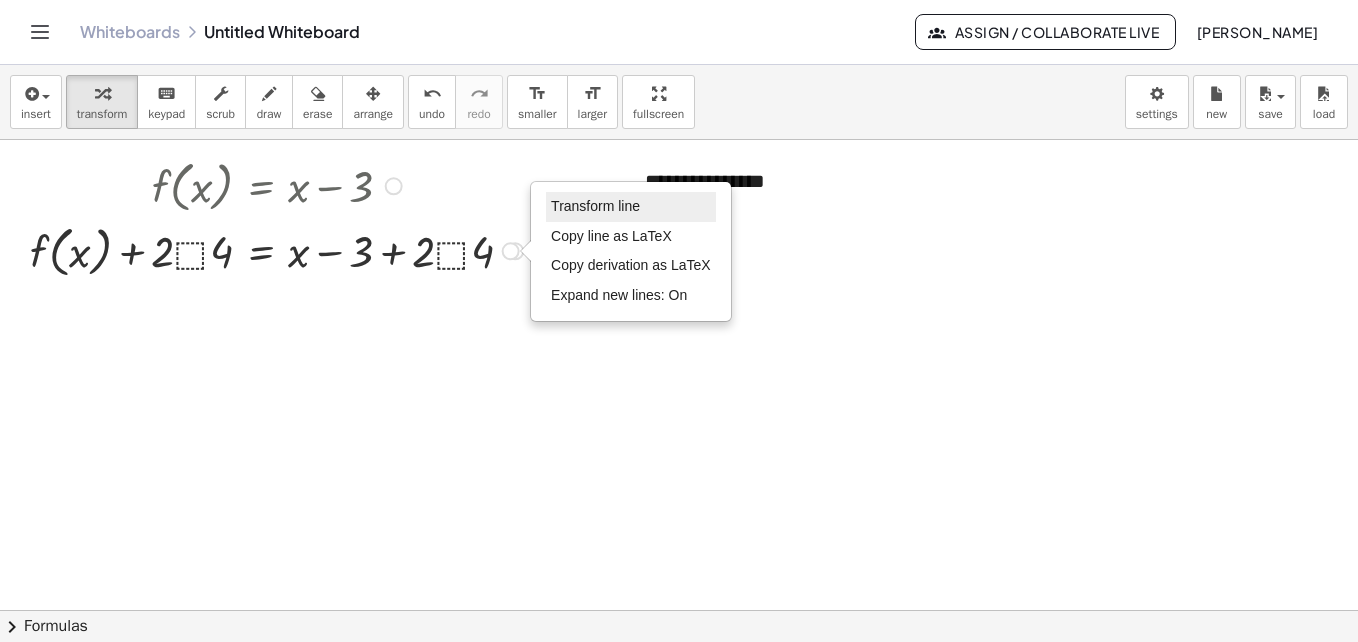 click on "Transform line" at bounding box center (595, 206) 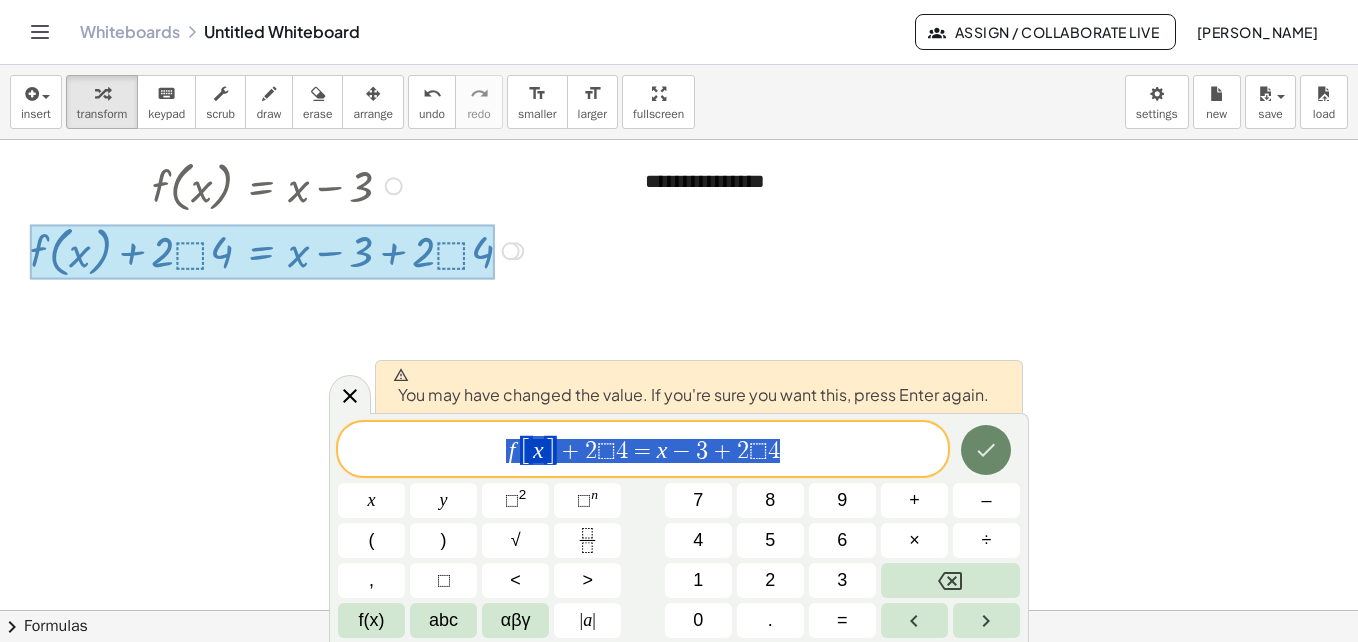 click at bounding box center (986, 450) 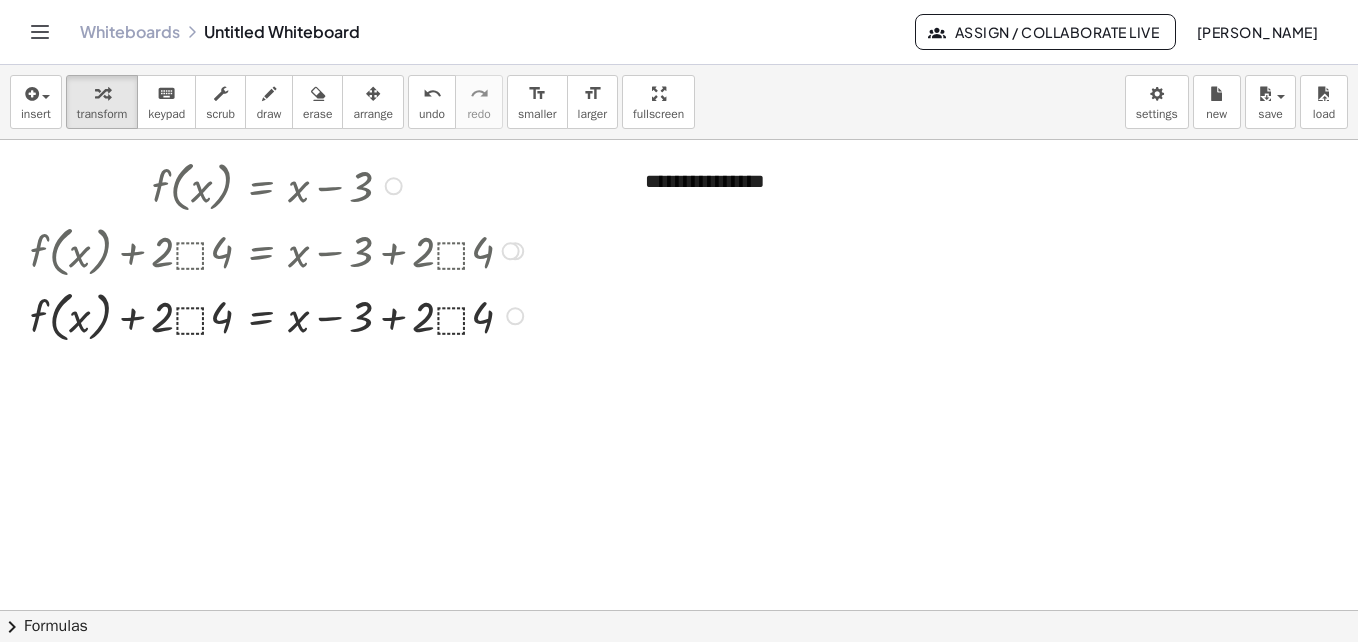 click on "+ f ( , x ) + · 2 · ⬚ · 4 = + x − 3 + · 2 · ⬚ · 4" at bounding box center [261, 252] 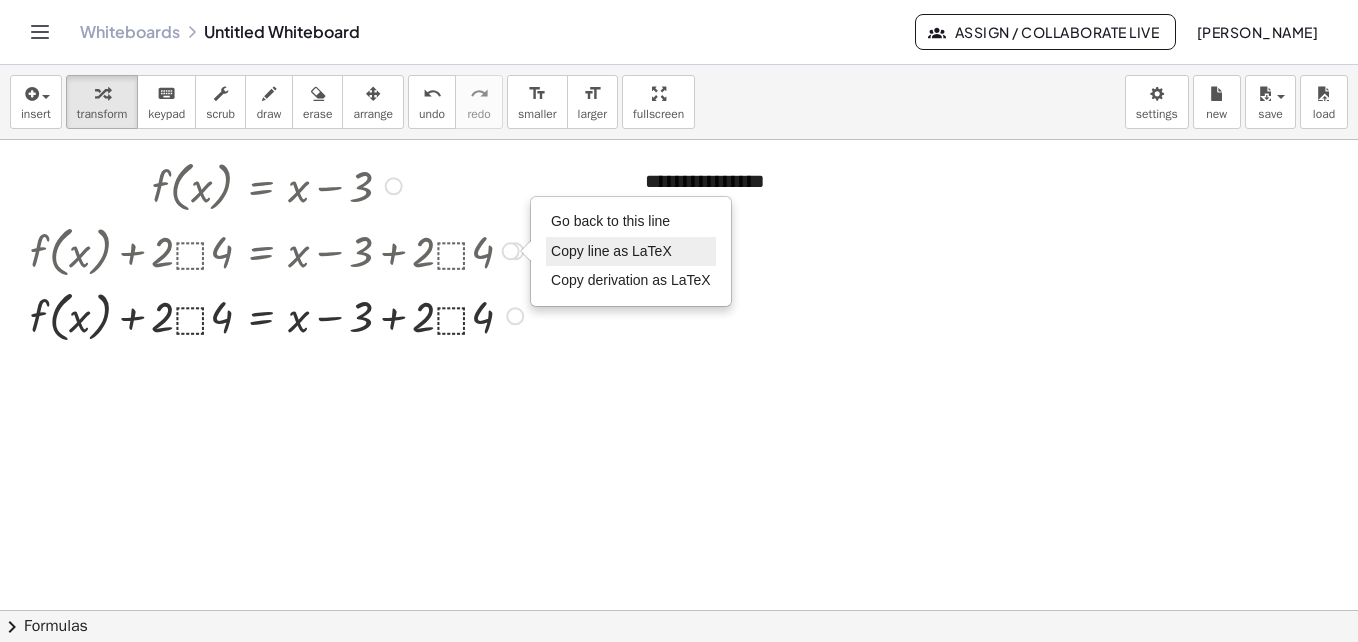 click on "Copy line as LaTeX" at bounding box center [631, 252] 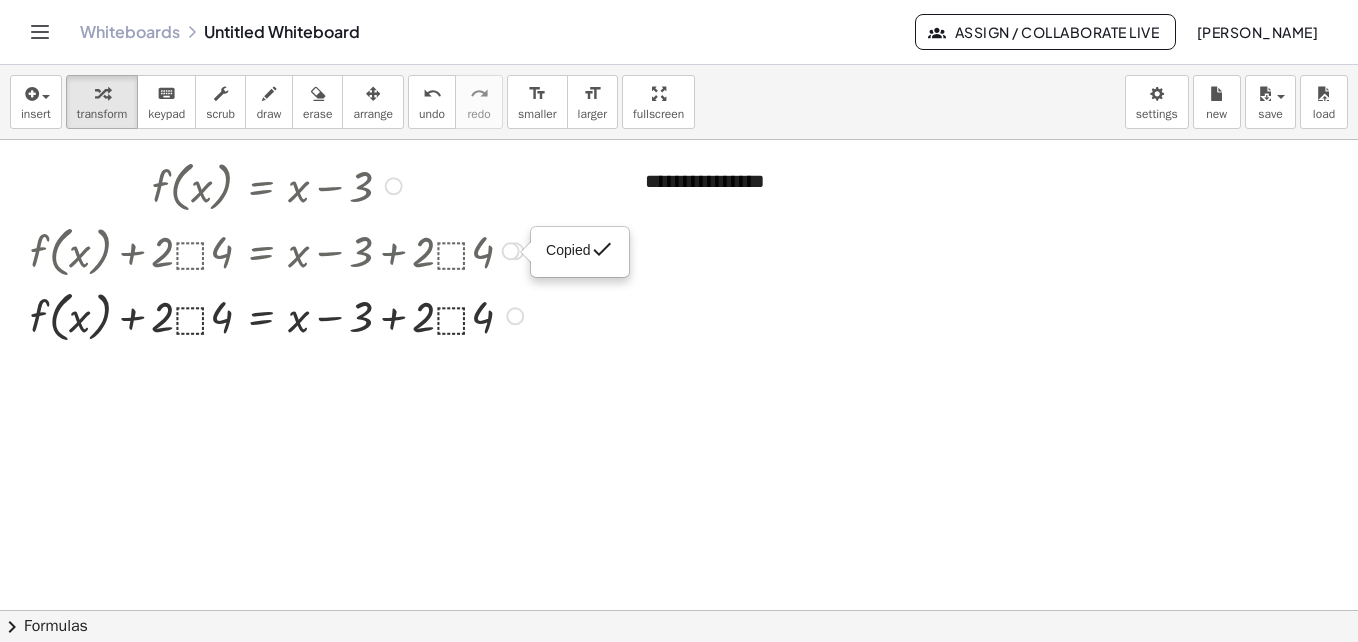 click on "Go back to this line Copy line as LaTeX Copy derivation as LaTeX" at bounding box center [515, 316] 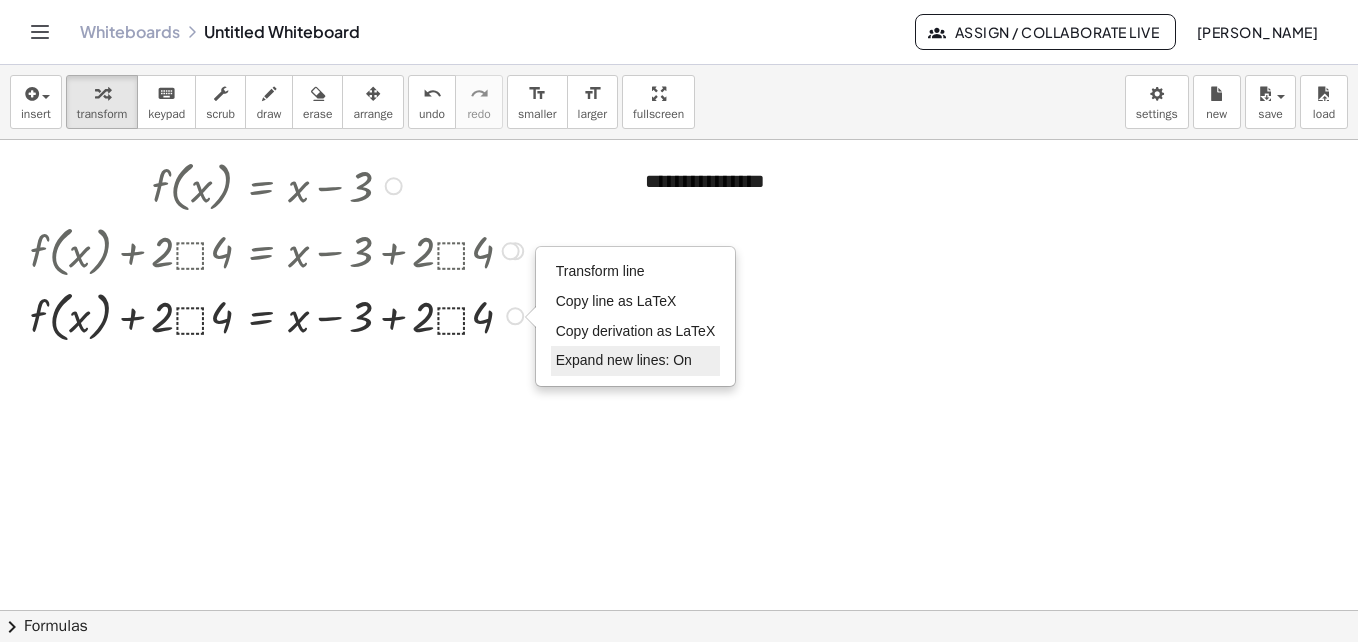click on "Expand new lines: On" at bounding box center [624, 360] 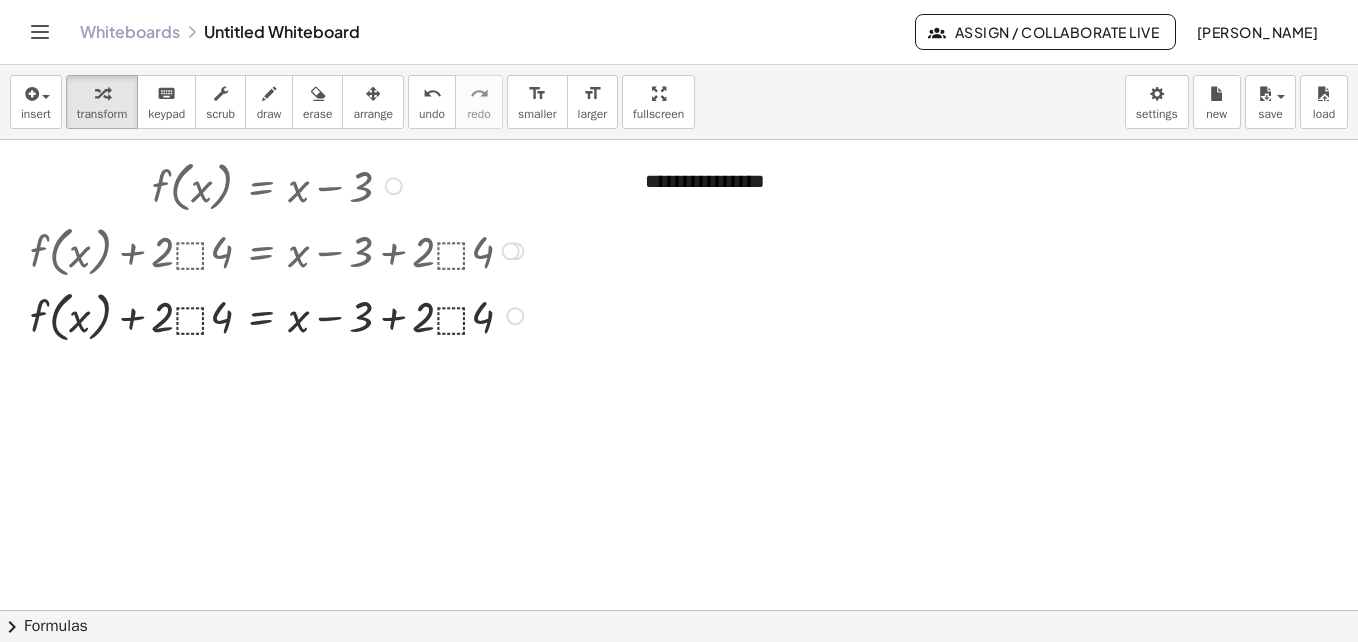 click at bounding box center [279, 249] 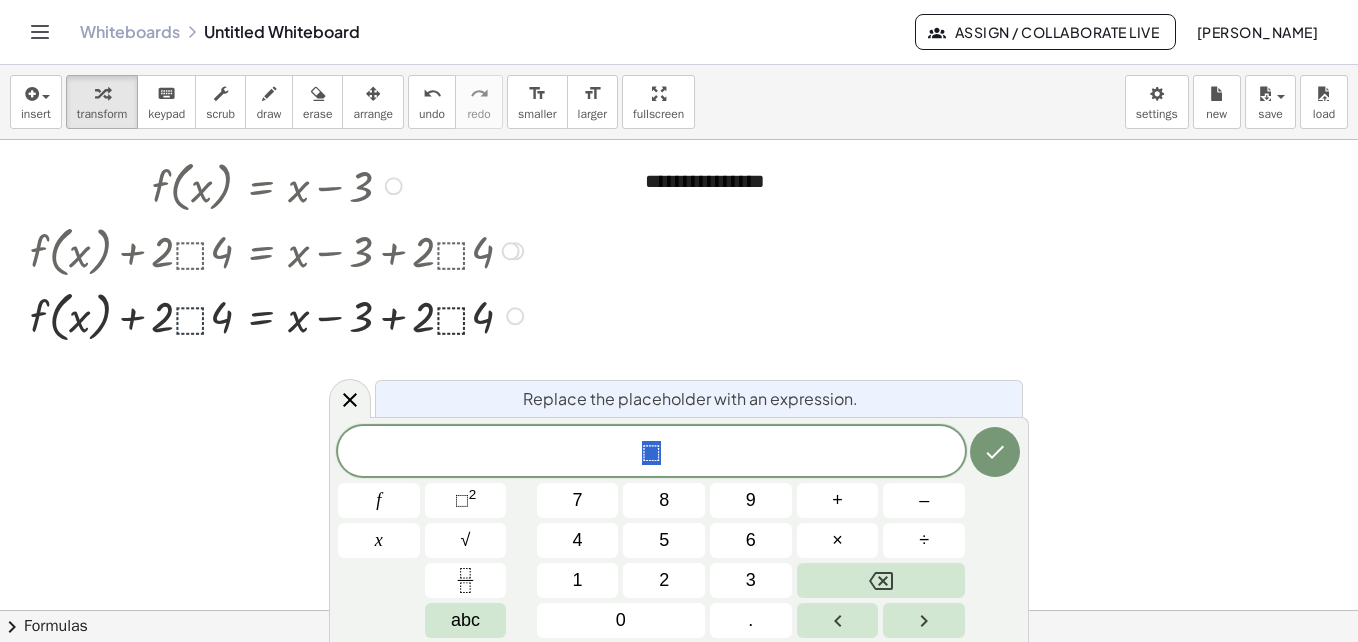 click at bounding box center [279, 314] 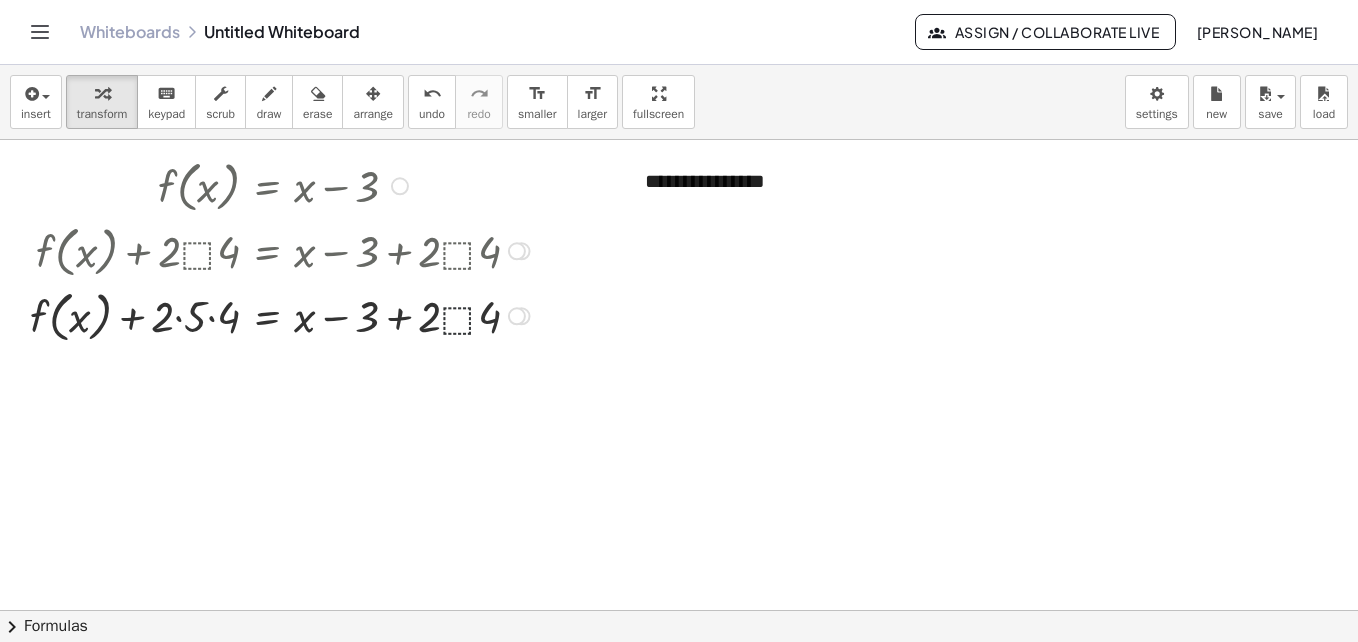 click at bounding box center (283, 314) 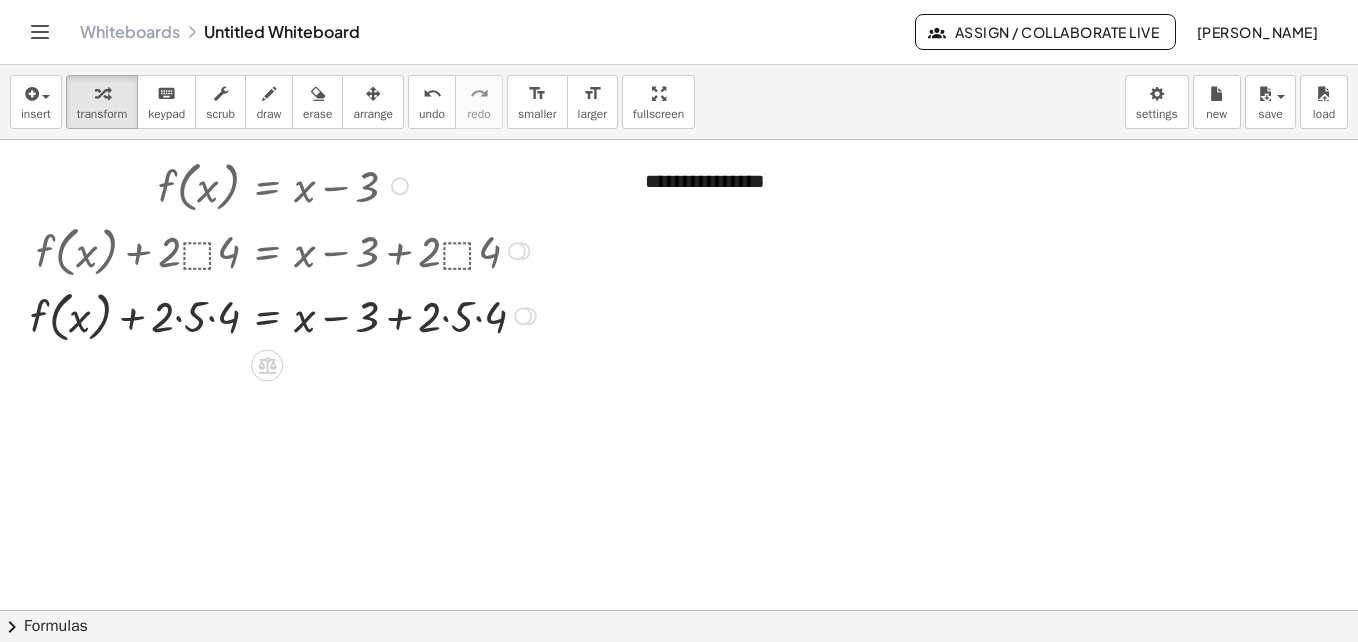 click at bounding box center (522, 251) 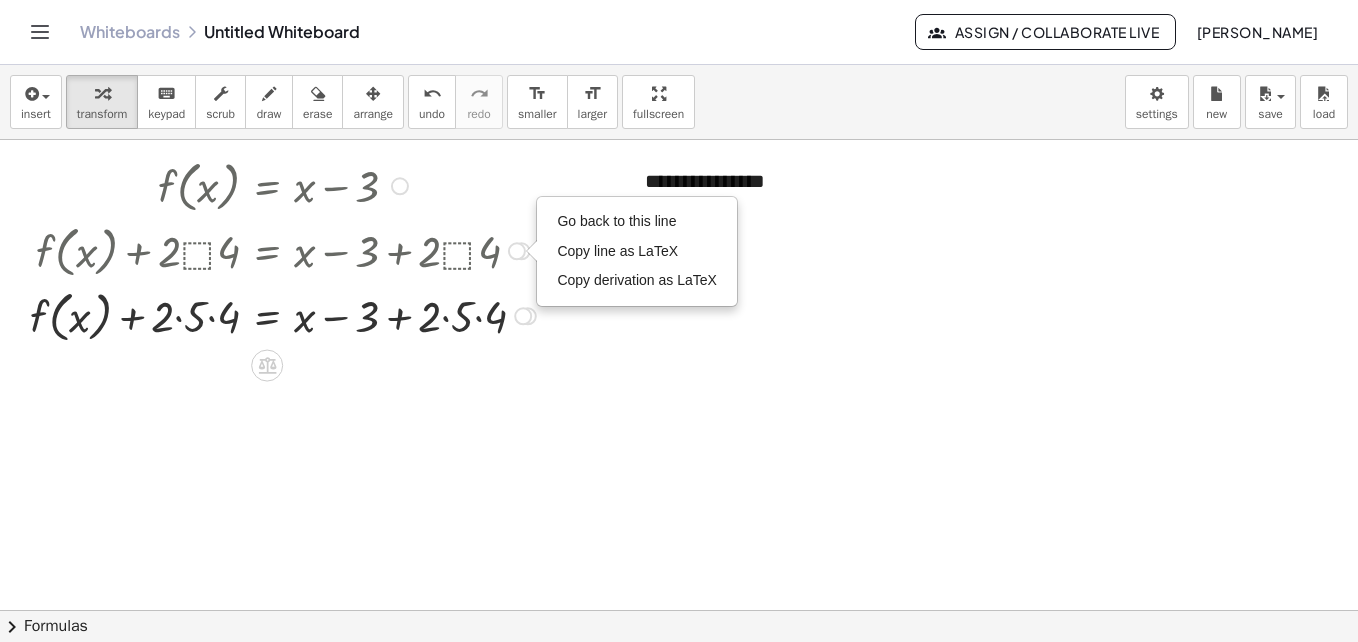 click on "Go back to this line Copy line as LaTeX Copy derivation as LaTeX" at bounding box center (517, 251) 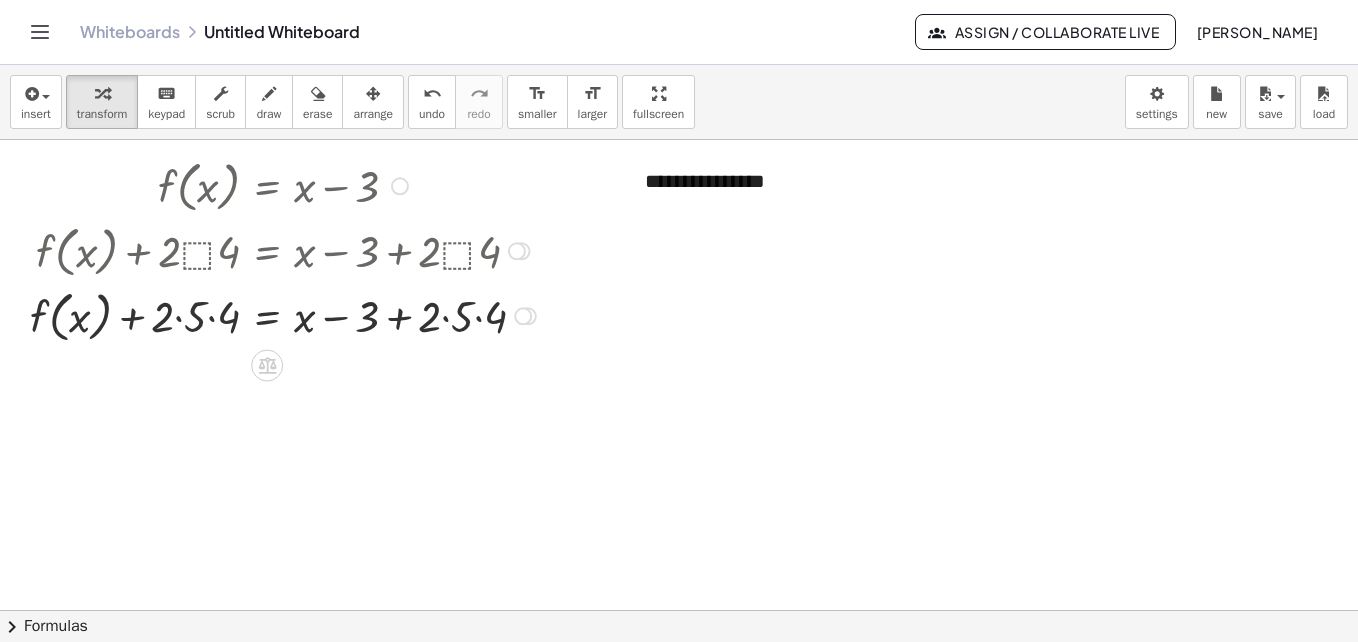 click on "Go back to this line Copy line as LaTeX Copy derivation as LaTeX" at bounding box center (517, 251) 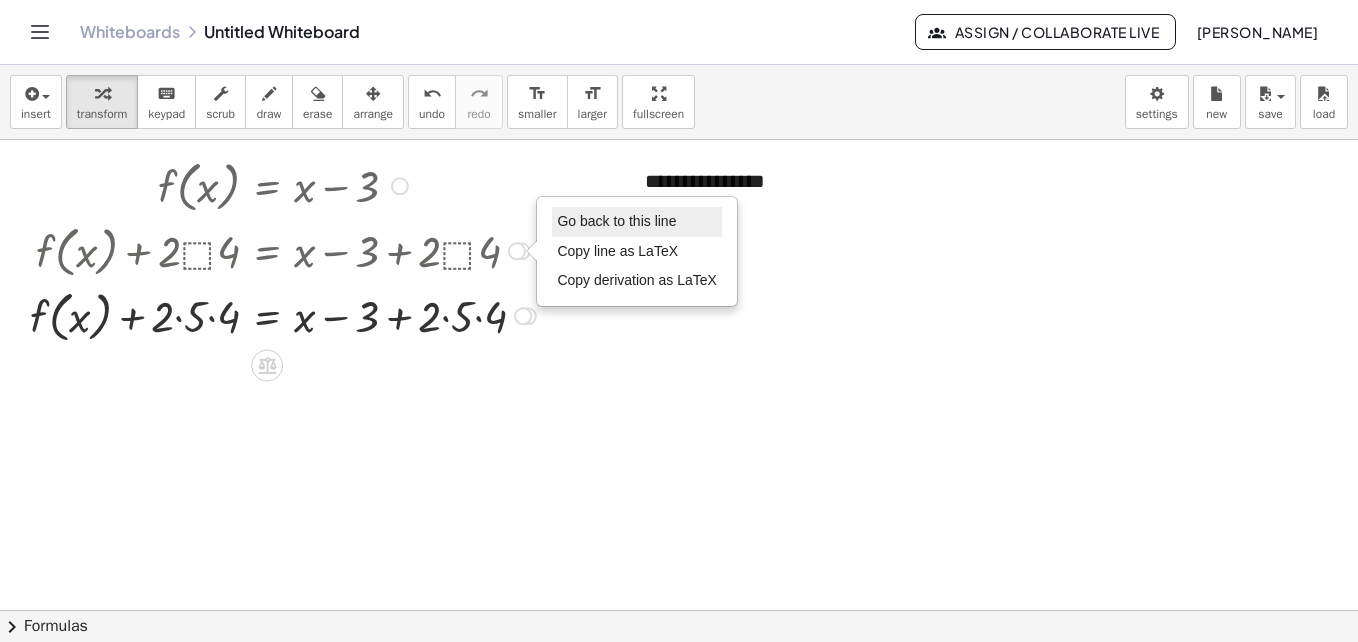 click on "Go back to this line" at bounding box center (637, 222) 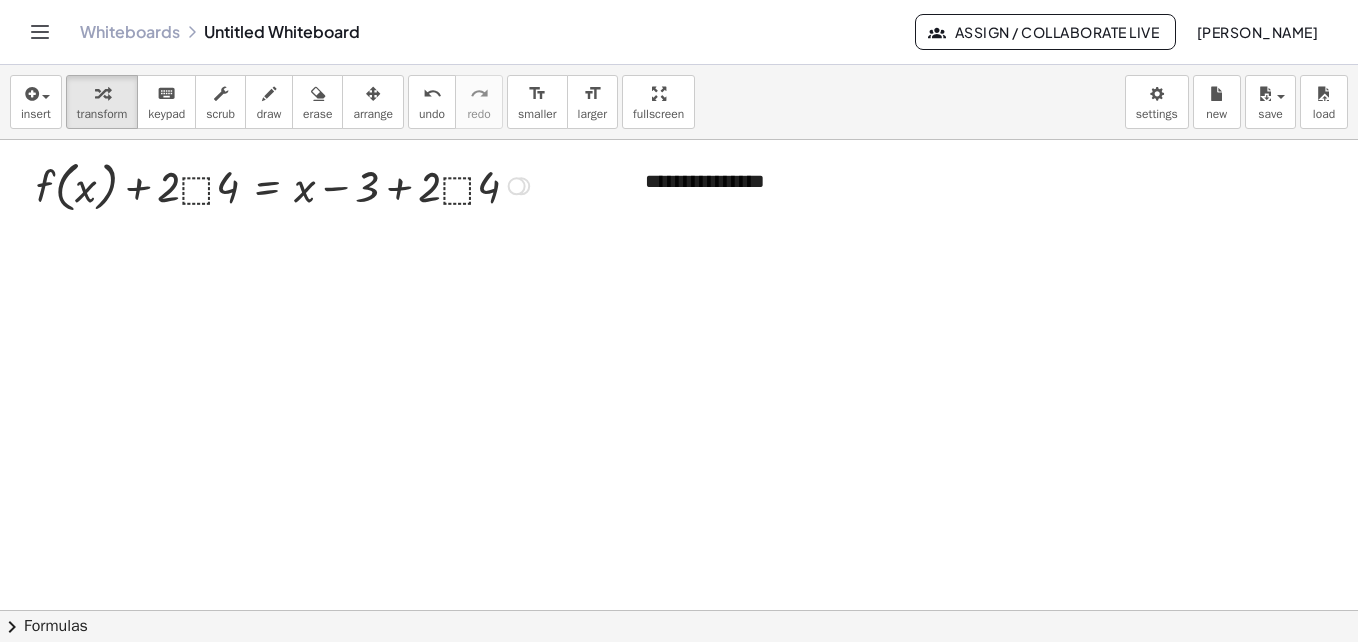 click at bounding box center [285, 184] 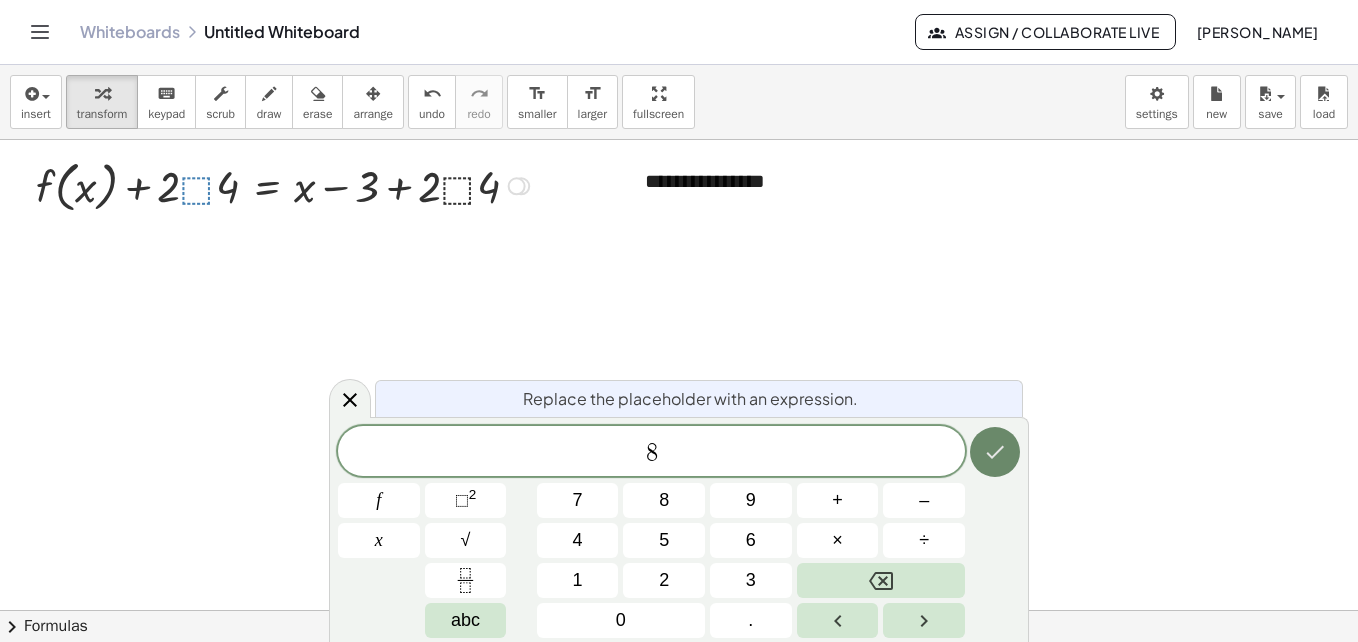 click 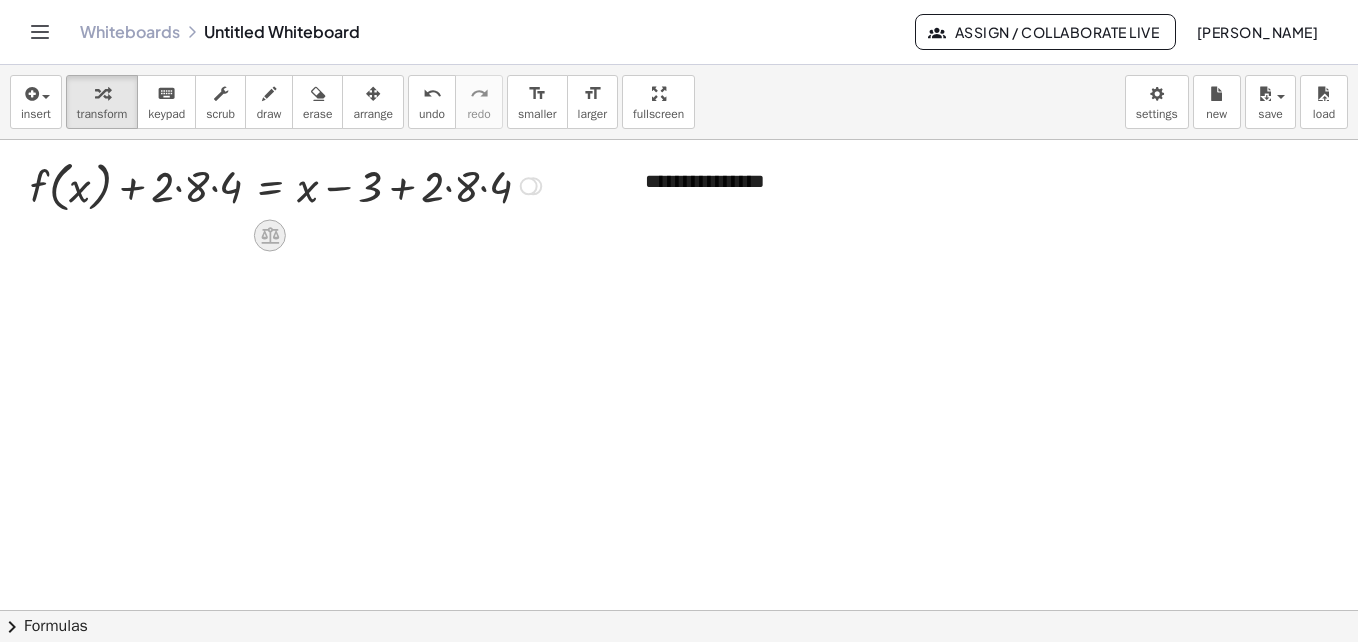 click 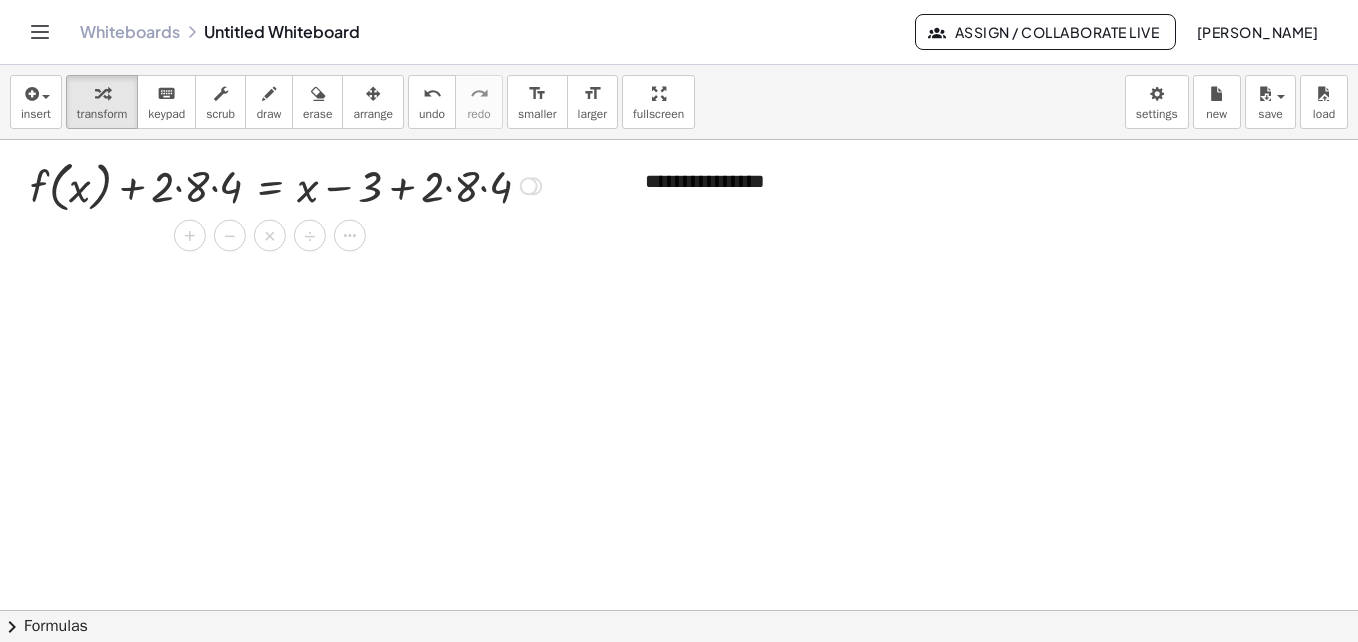 click on "Go back to this line Copy line as LaTeX Copy derivation as LaTeX" at bounding box center (529, 186) 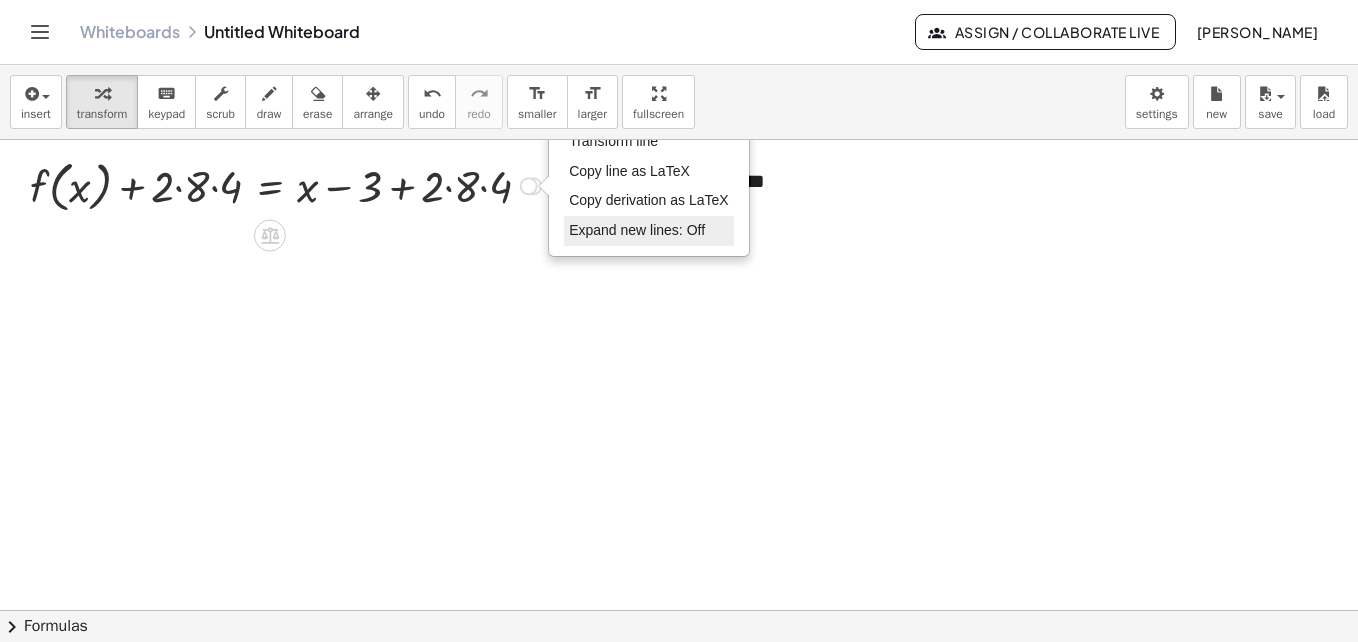 click on "Expand new lines: Off" at bounding box center (649, 231) 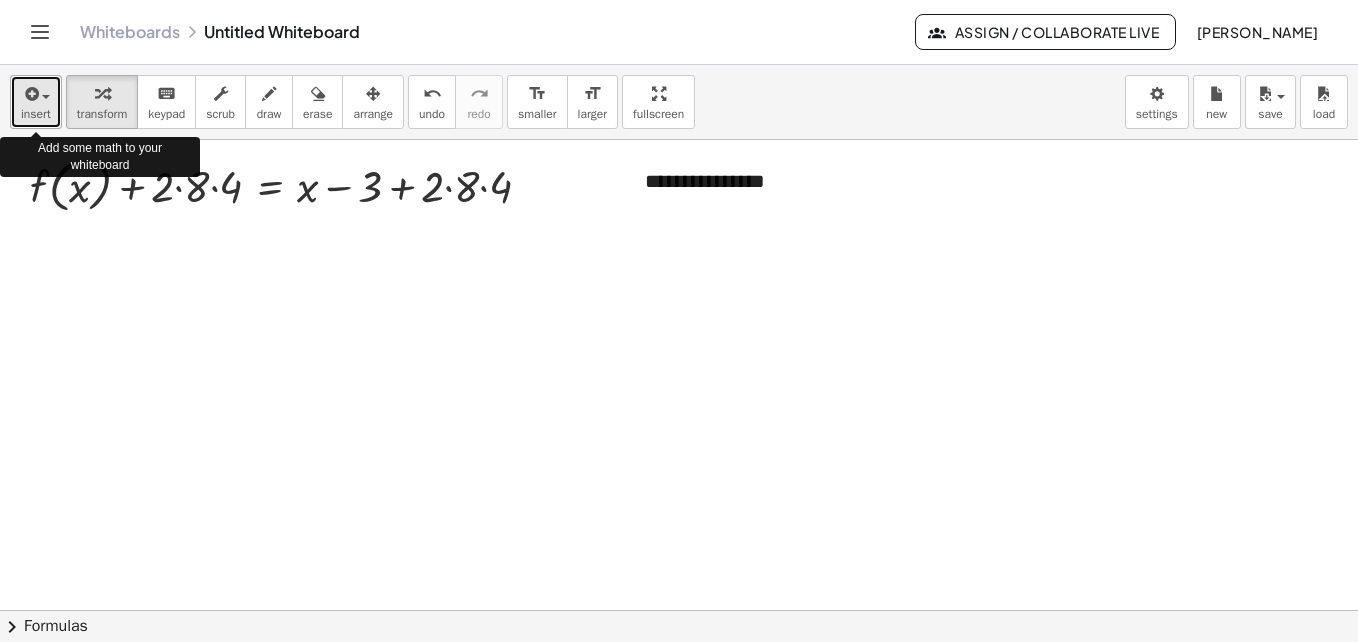 click at bounding box center (36, 93) 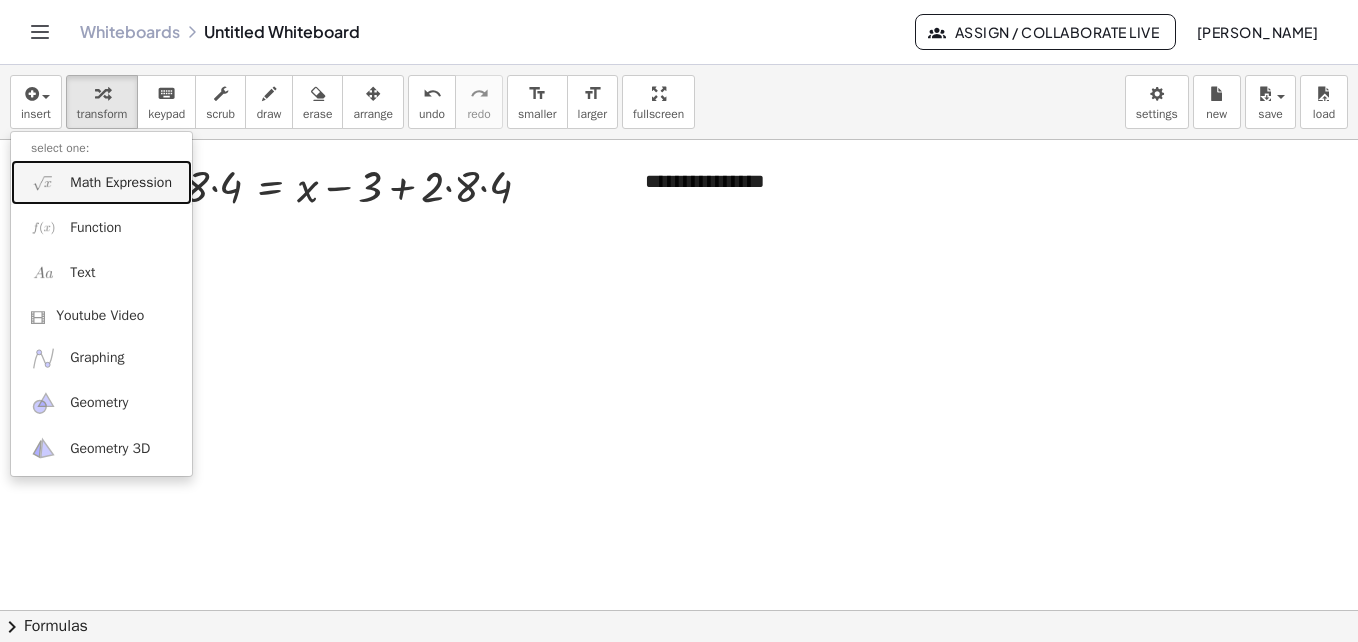 click on "Math Expression" at bounding box center [101, 182] 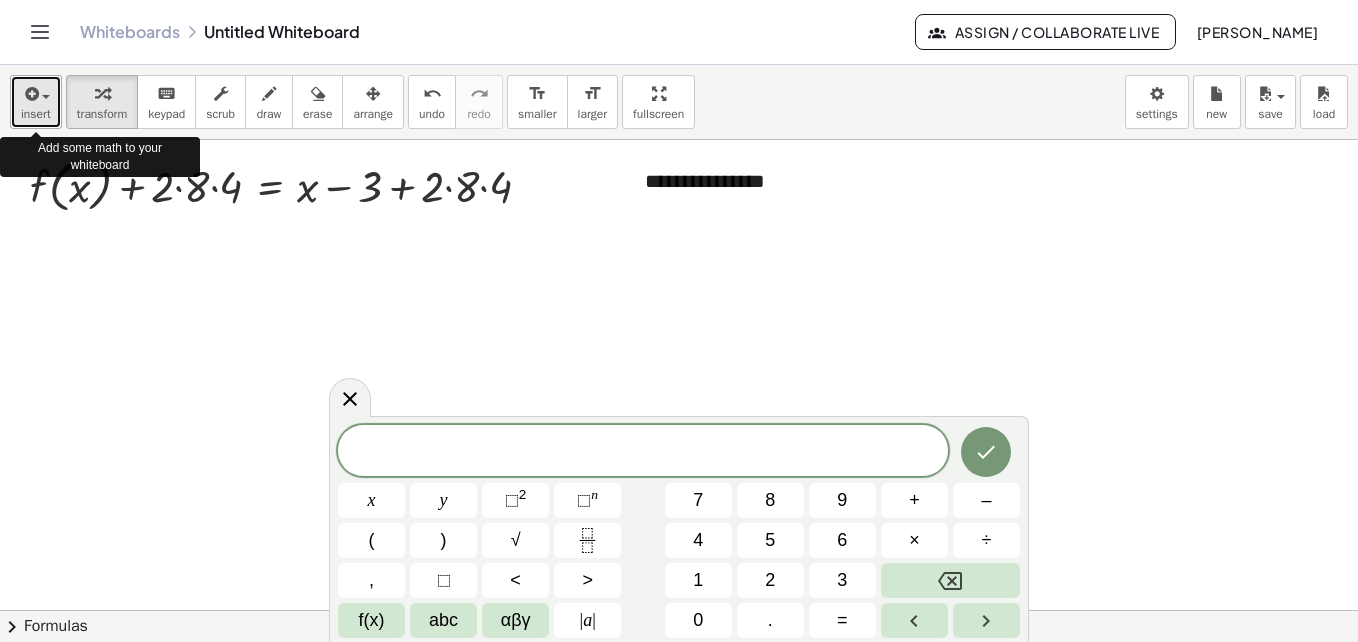 click on "insert" at bounding box center (36, 114) 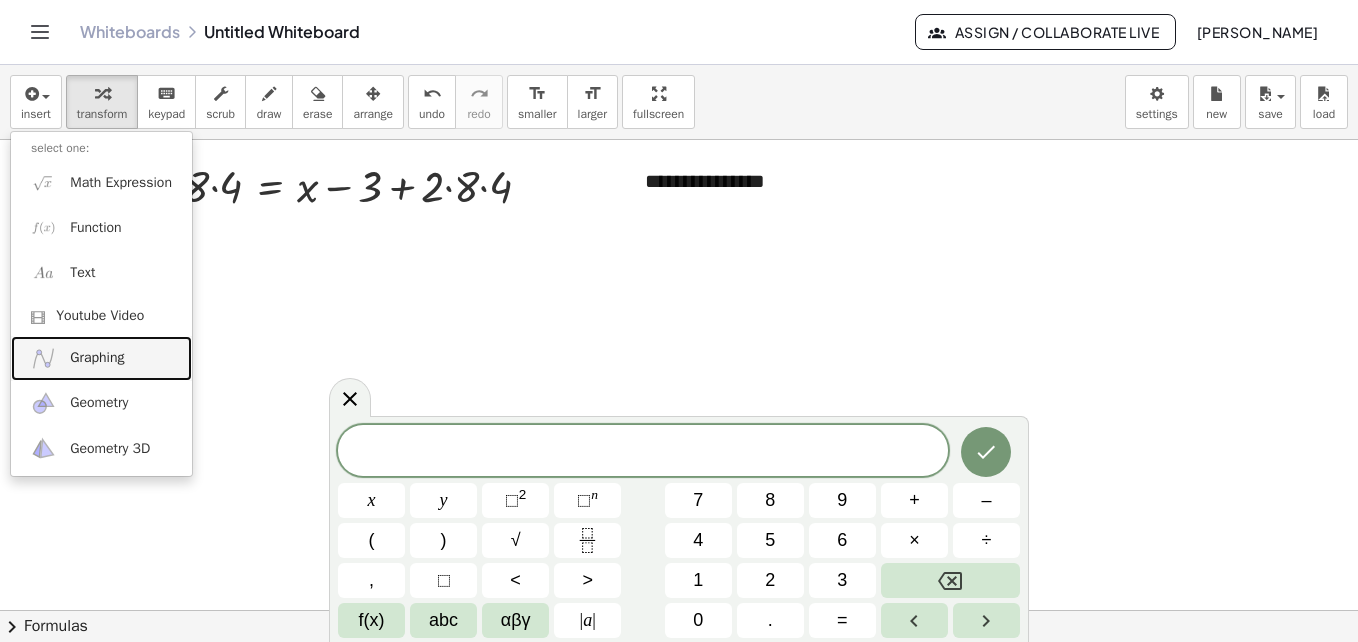 click on "Graphing" at bounding box center (97, 358) 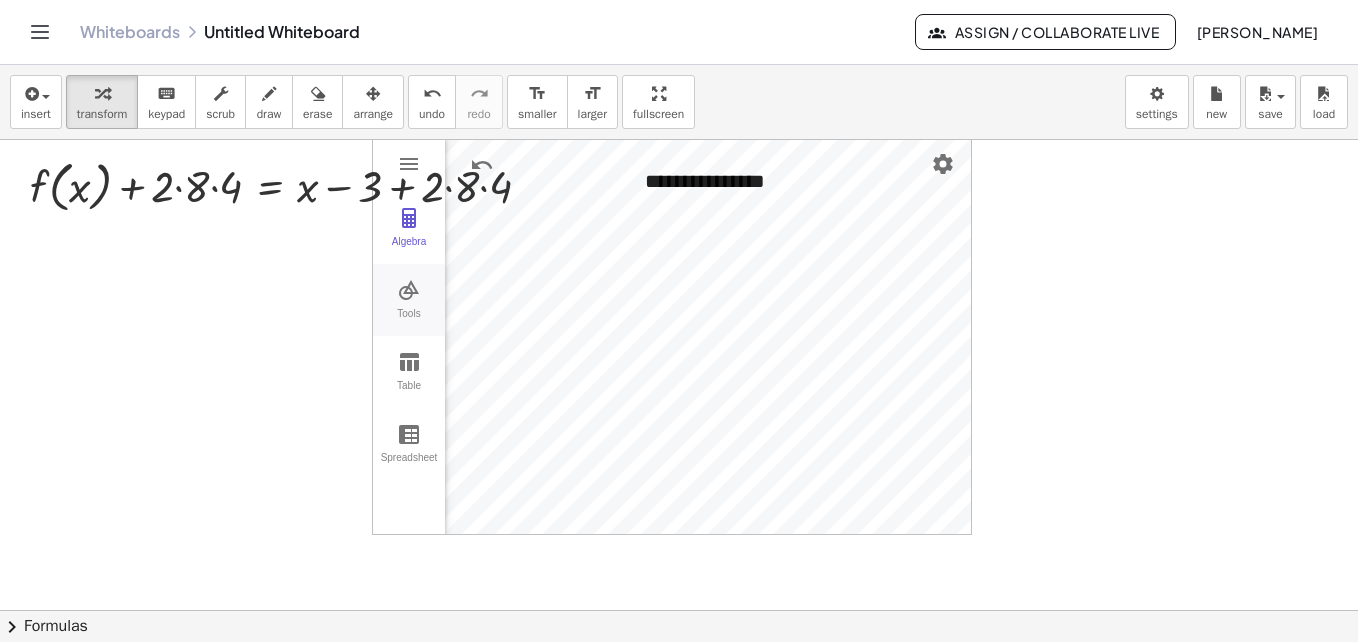 click on "Algebra Tools Table Spreadsheet GeoGebra Graphing Calculator Basic Tools Move Point Slider Intersect Extremum Roots Best Fit Line Edit Select Objects Move Graphics View Delete Show / Hide Label Show / Hide Object Copy Visual Style Media Text Points Point Intersect Point on Object Attach / Detach Point Extremum Roots Complex Number List Lines Line Ray Vector Others Pen Freehand Function Button Check Box Input Box" at bounding box center (672, 335) 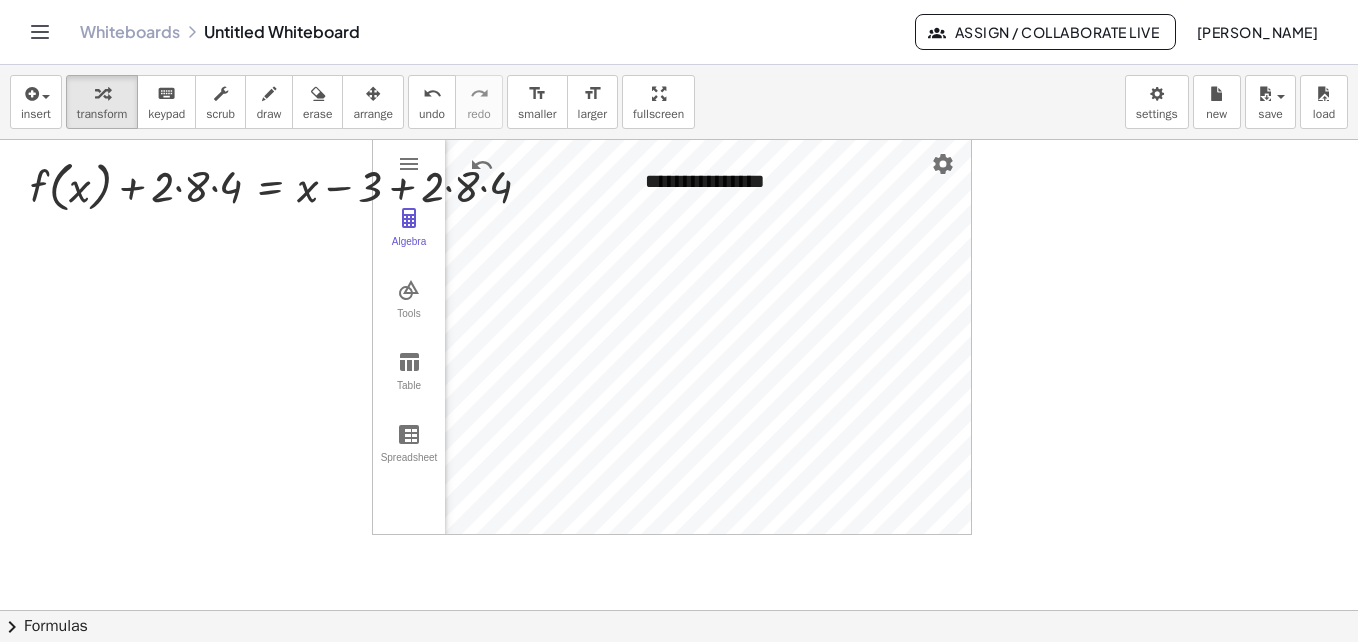 click at bounding box center [679, 635] 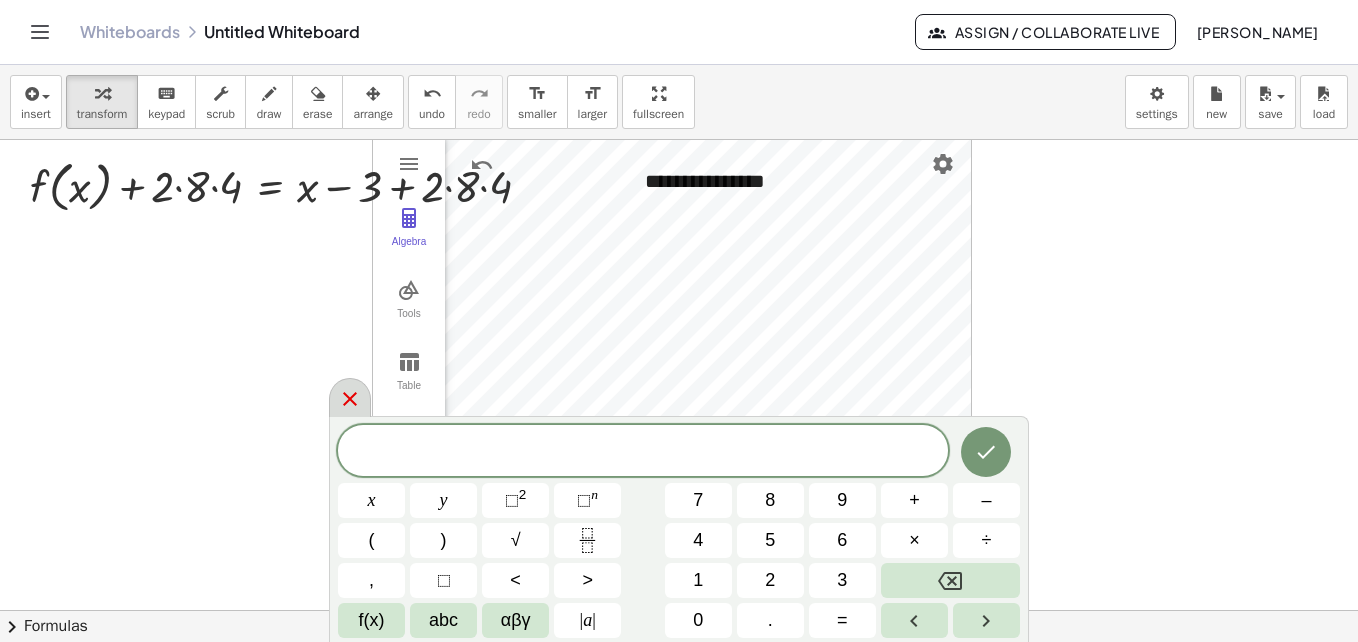 click 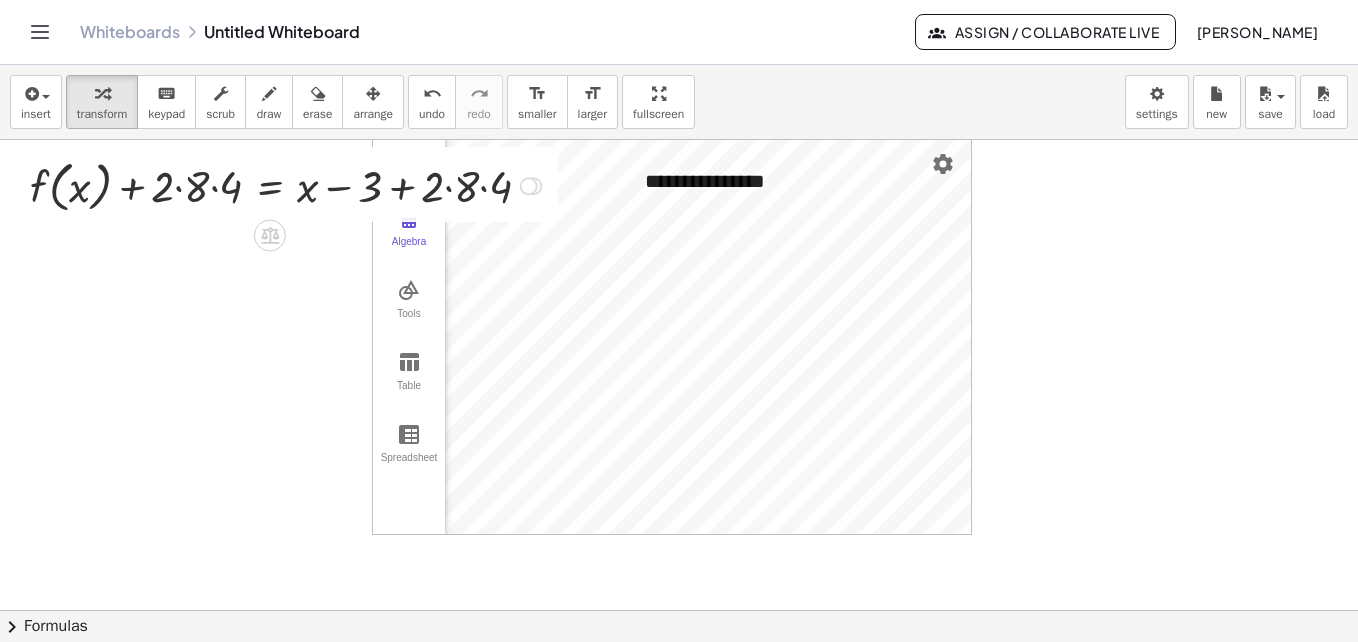 click on "Transform line Copy line as LaTeX Copy derivation as LaTeX Expand new lines: Off" at bounding box center (529, 186) 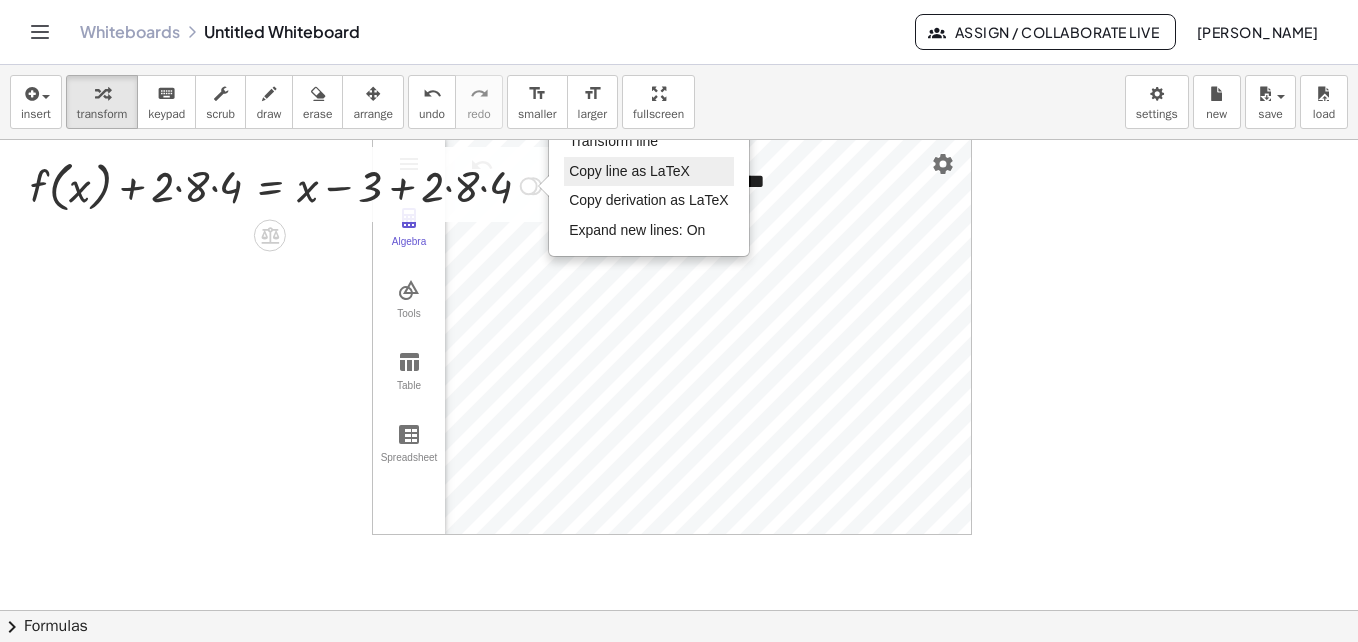 click on "Copy line as LaTeX" at bounding box center (629, 171) 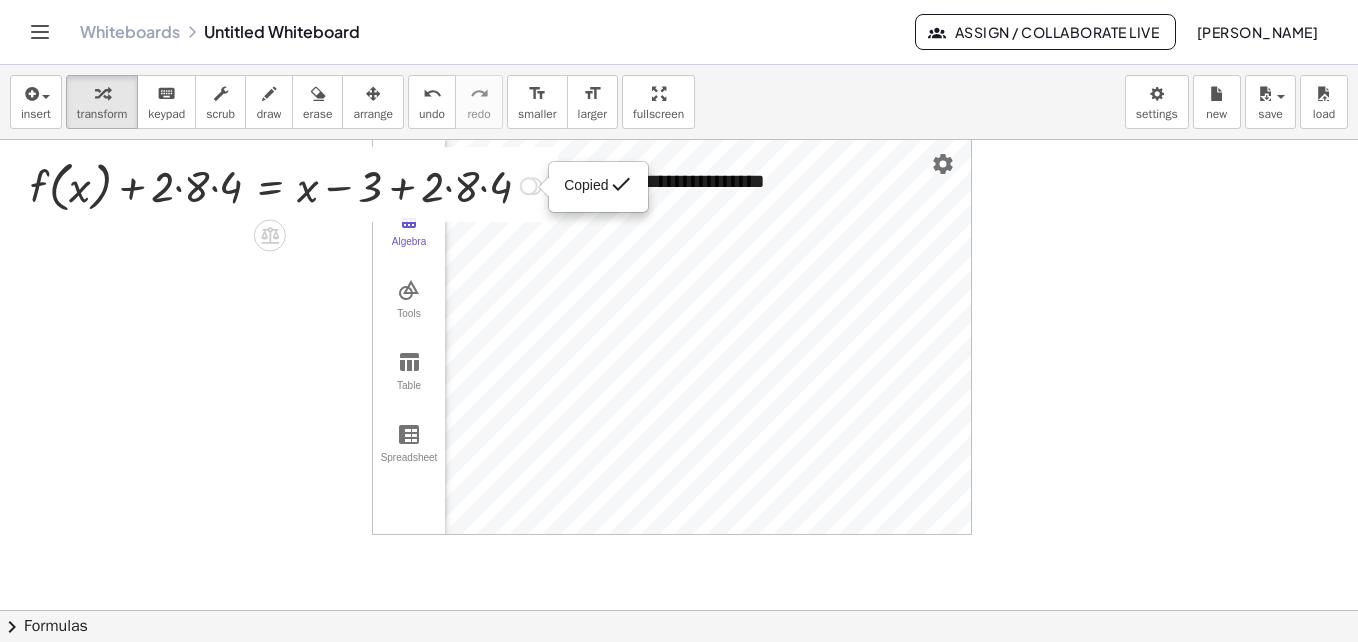 click on "Copied done" at bounding box center [529, 186] 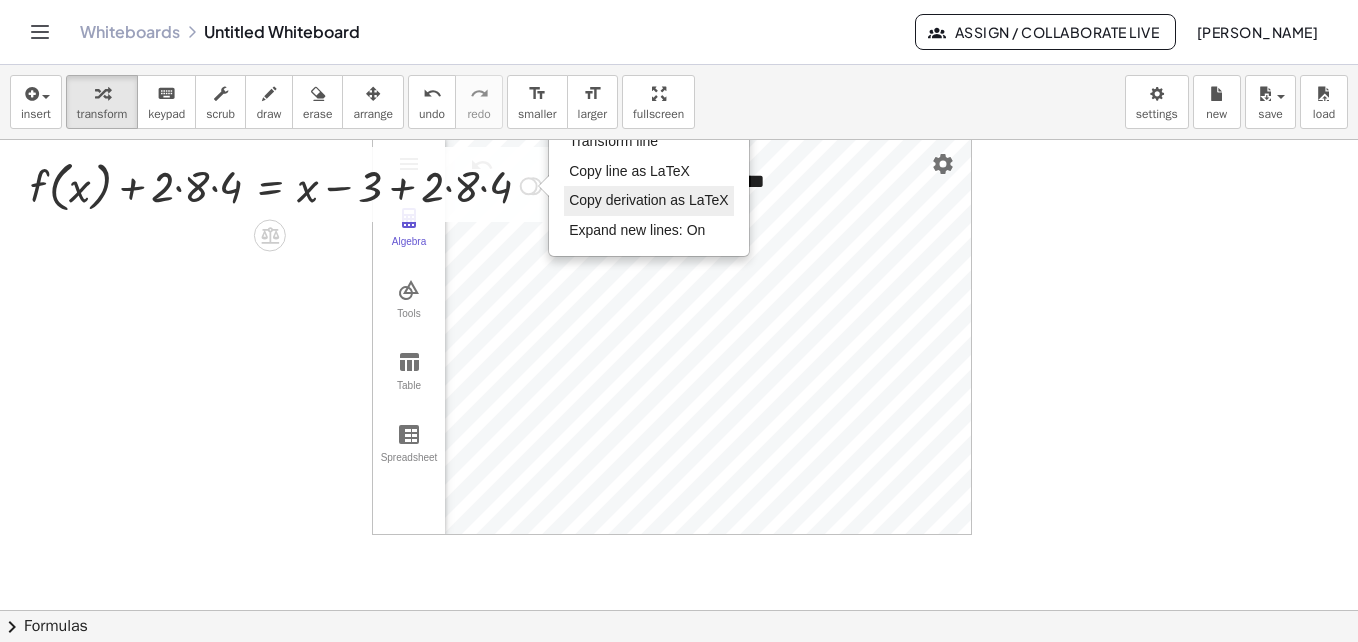click on "Copy derivation as LaTeX" at bounding box center [649, 200] 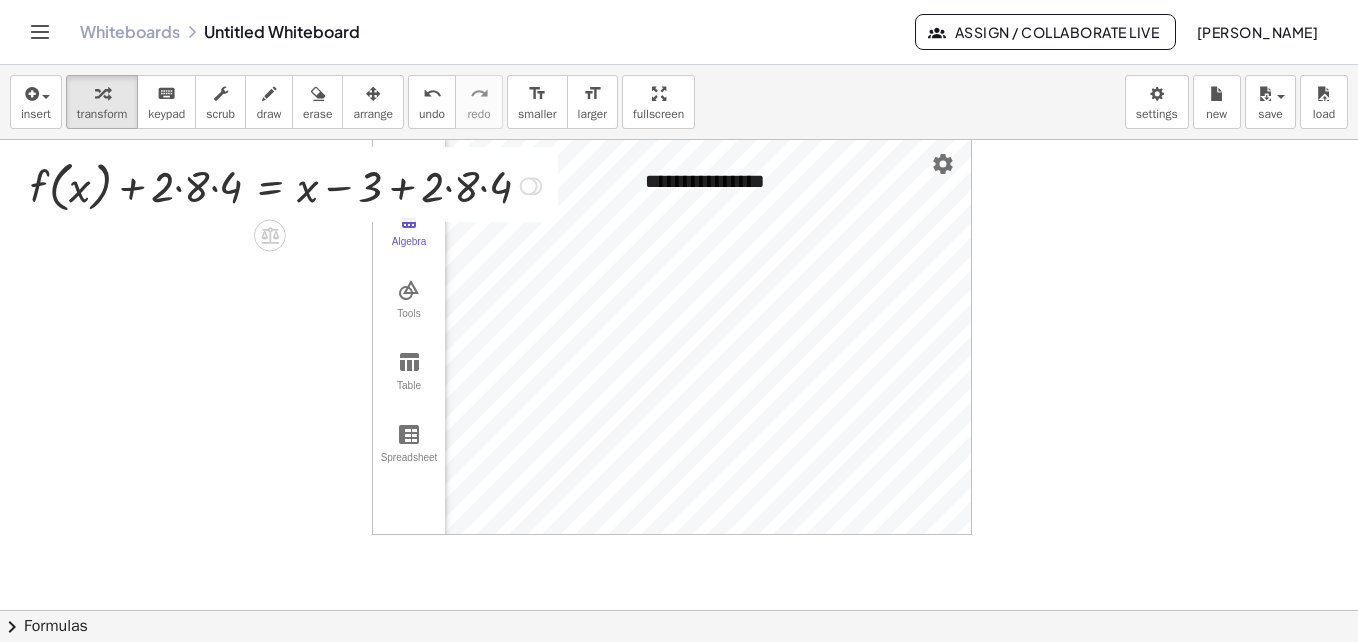 click on "Copied done" at bounding box center (529, 186) 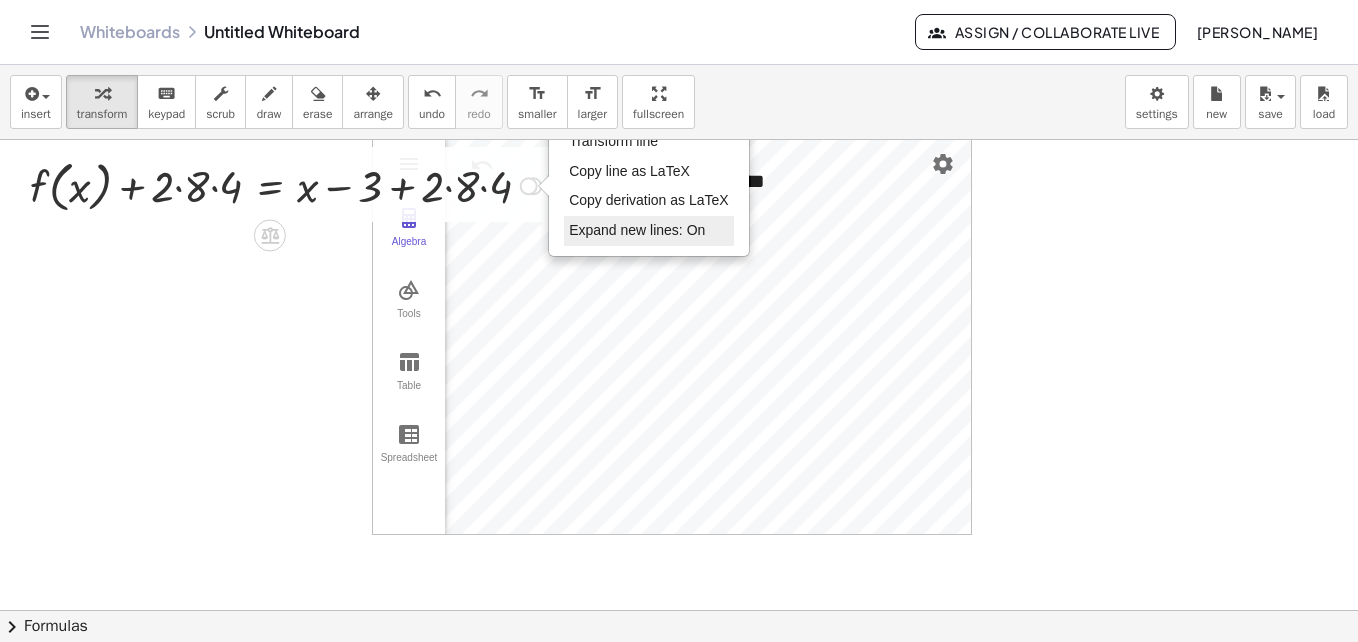 click on "Expand new lines: On" at bounding box center (637, 230) 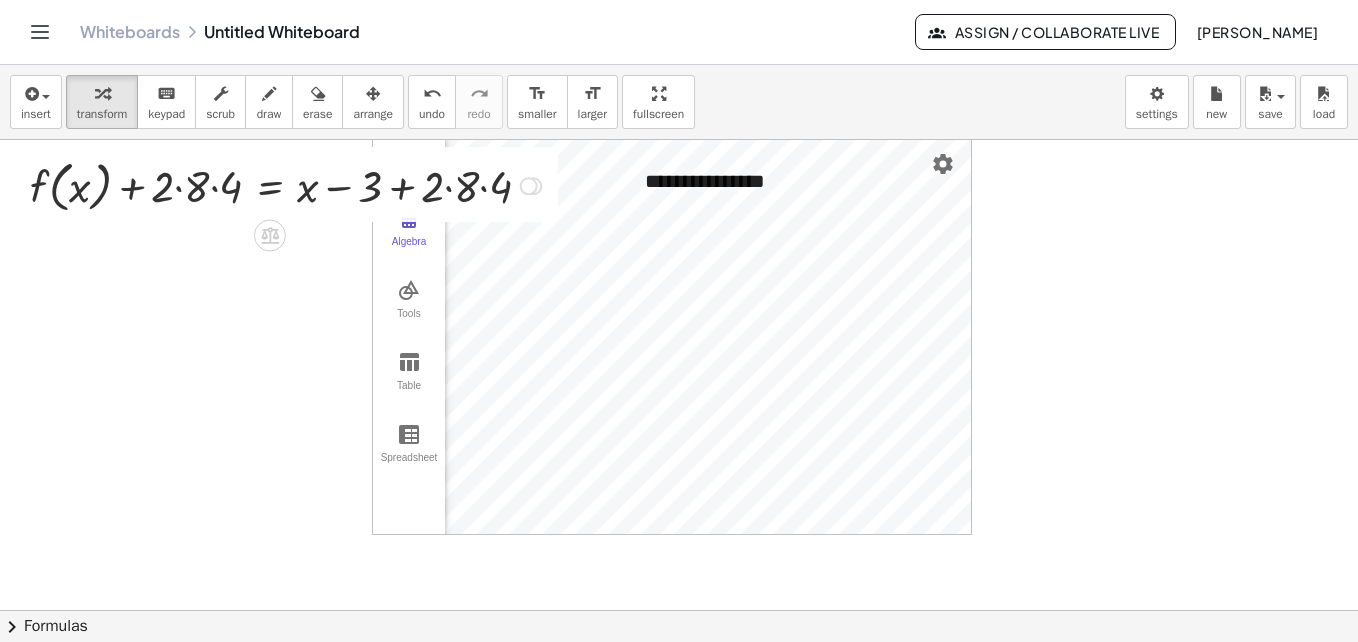 click on "Transform line Copy line as LaTeX Copy derivation as LaTeX Expand new lines: On" at bounding box center [529, 186] 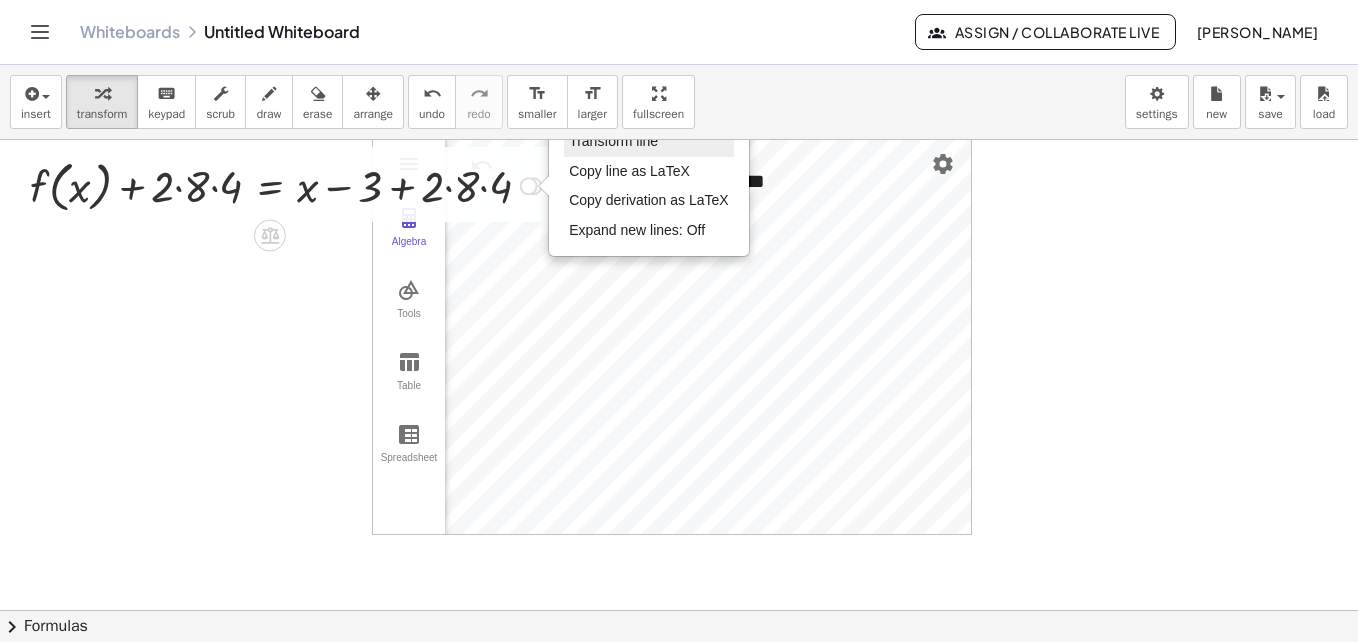 click on "Transform line" at bounding box center [613, 141] 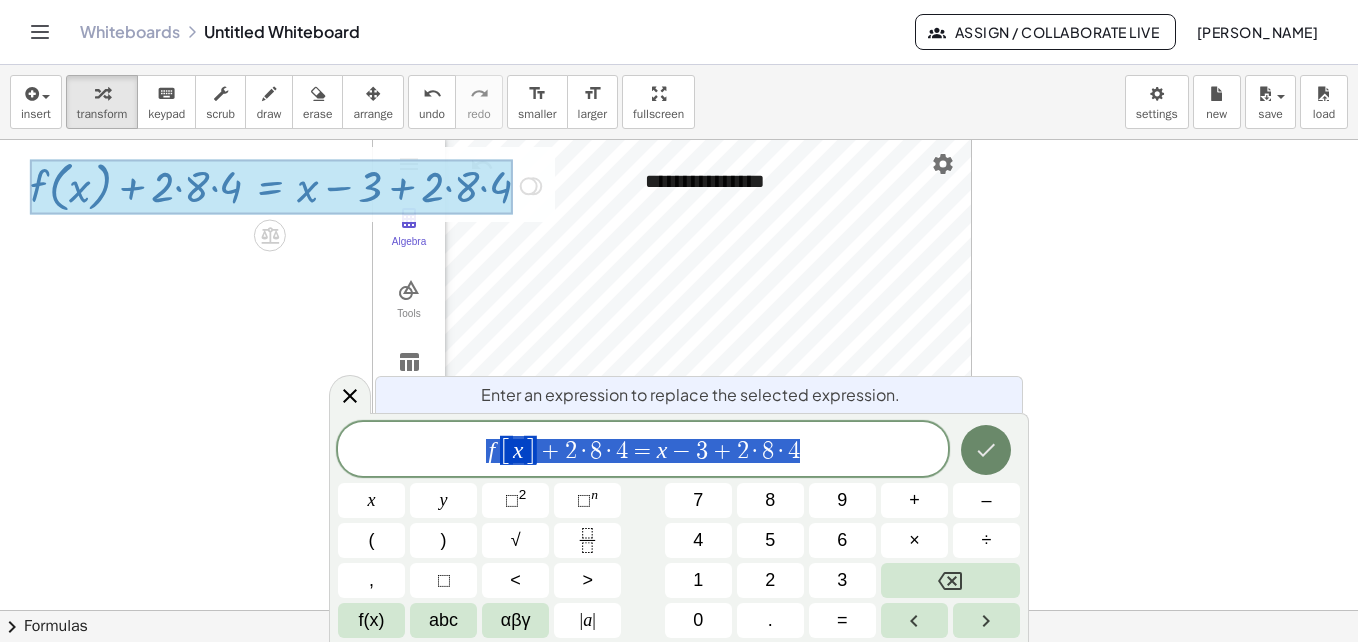 click at bounding box center [986, 450] 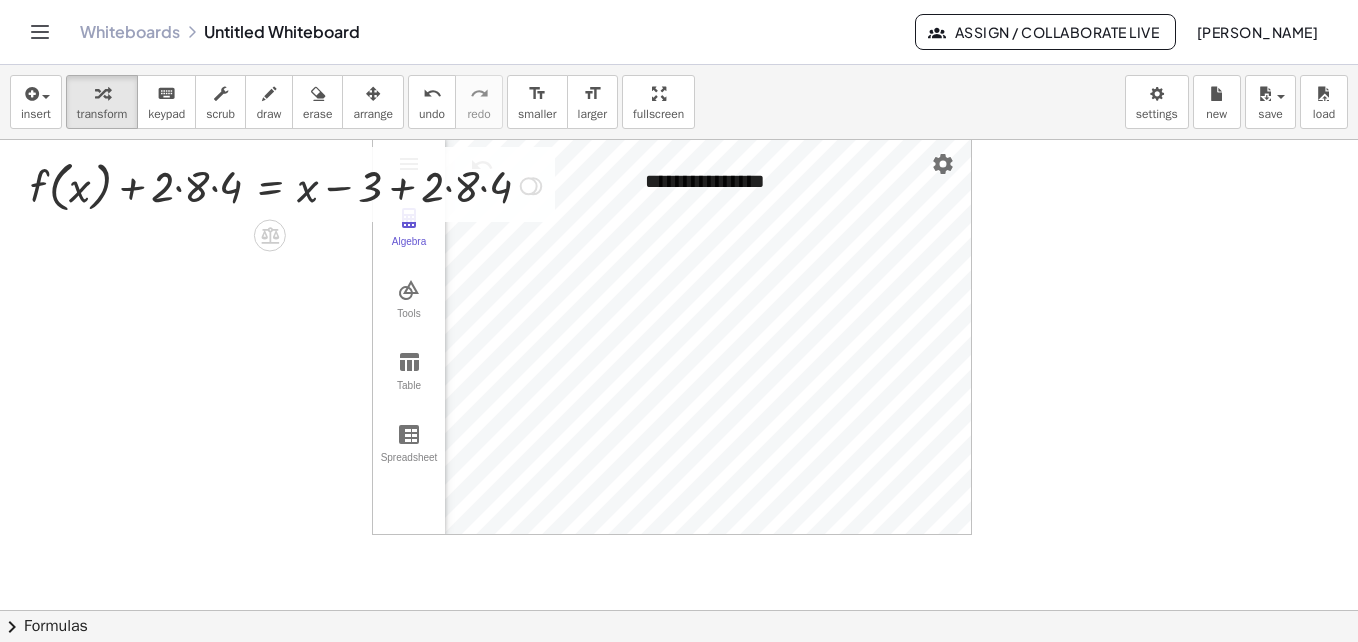 click at bounding box center (289, 184) 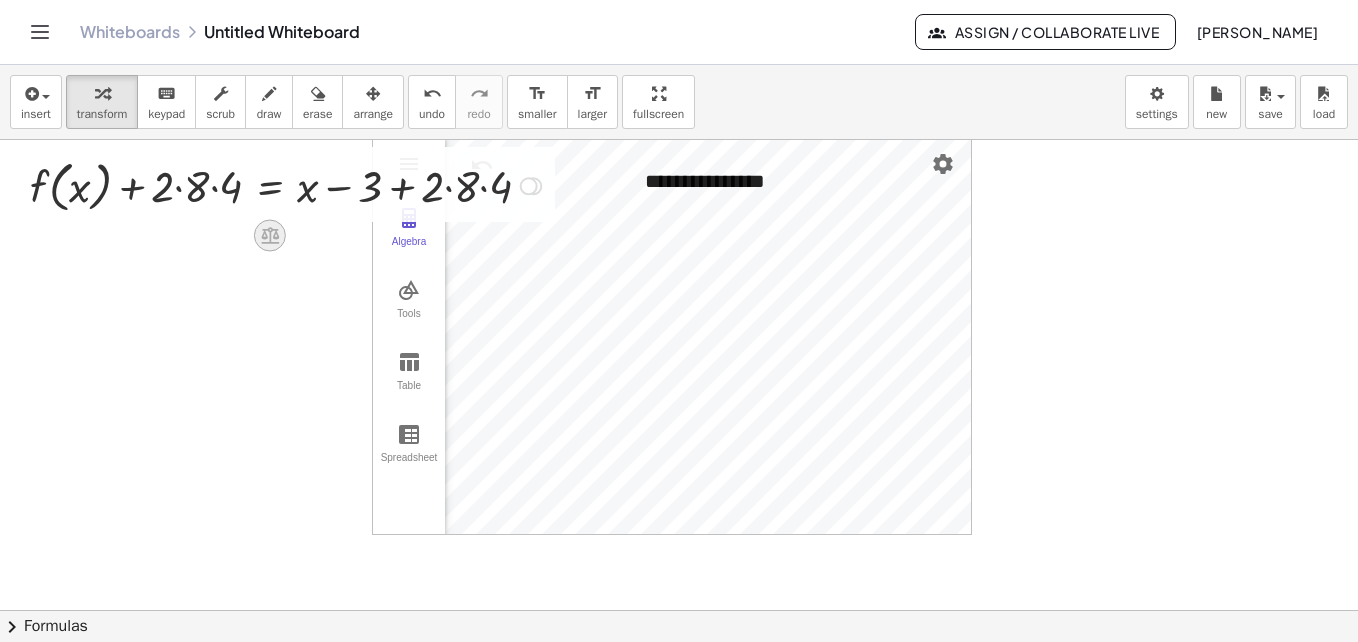 click 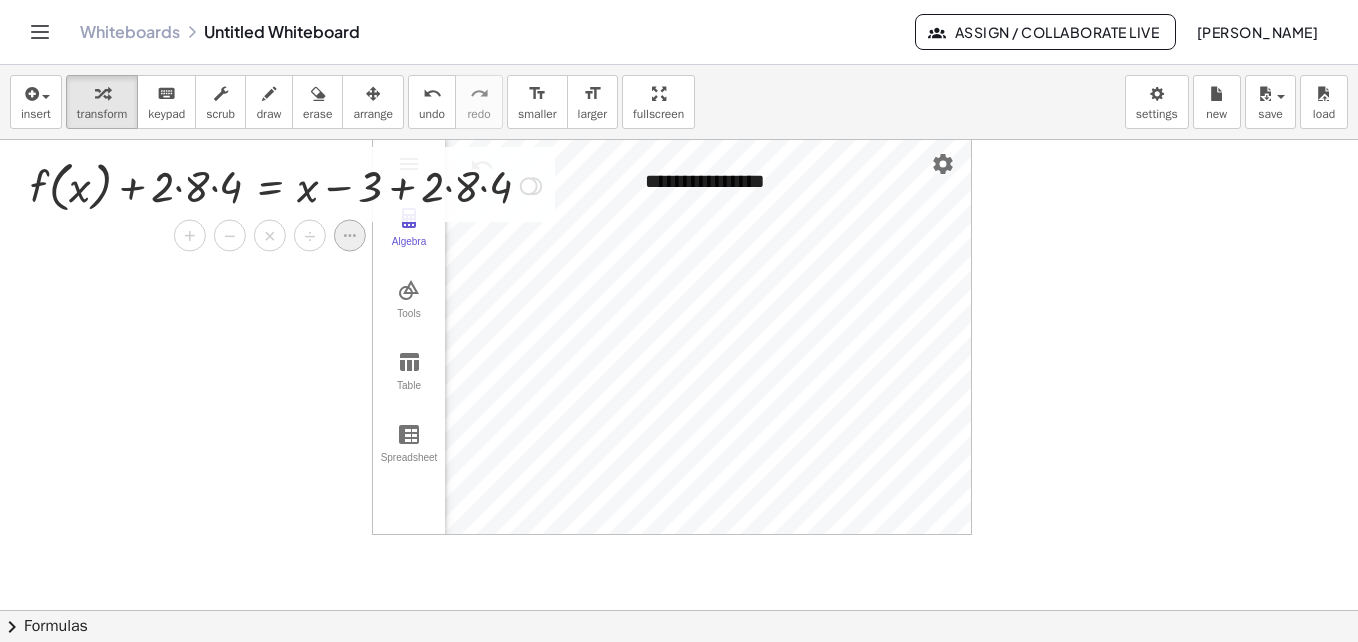 click 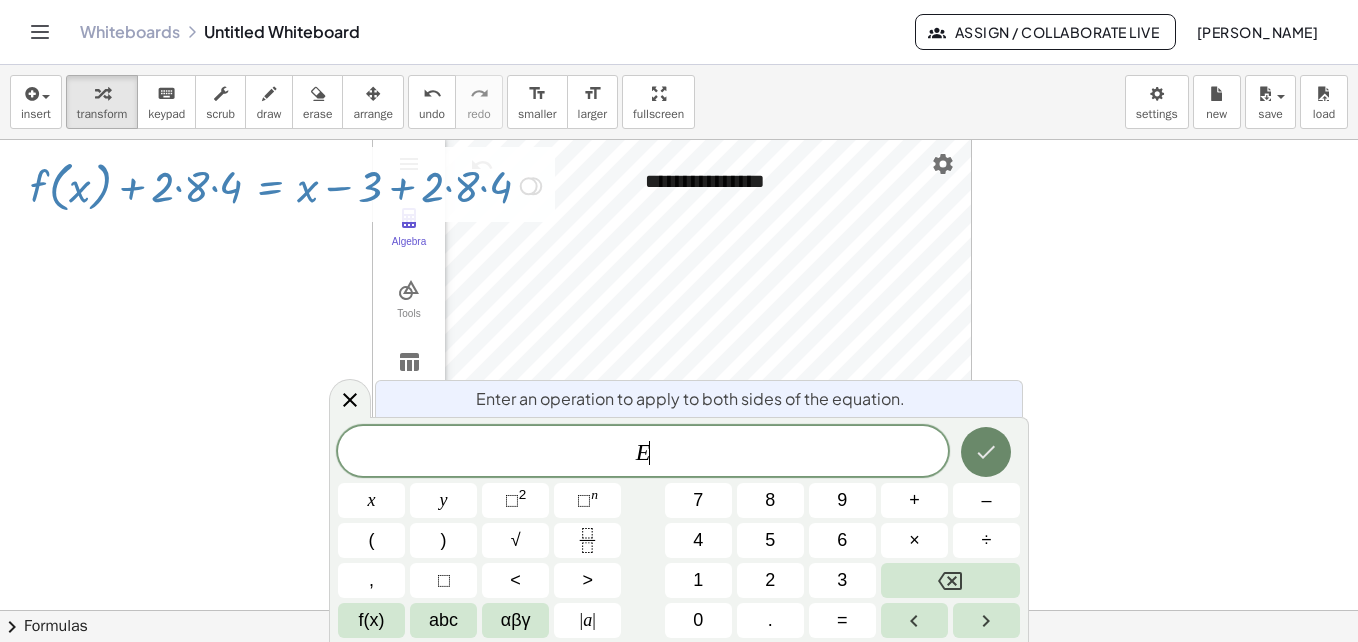 click 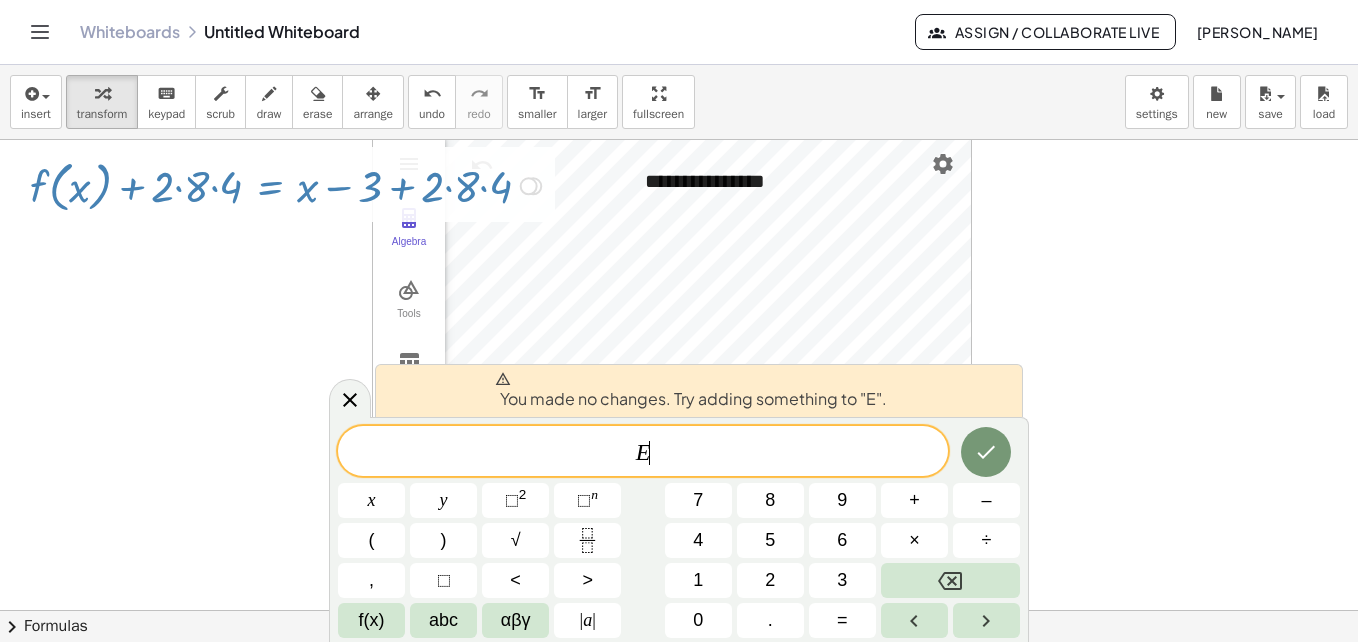 click at bounding box center (289, 184) 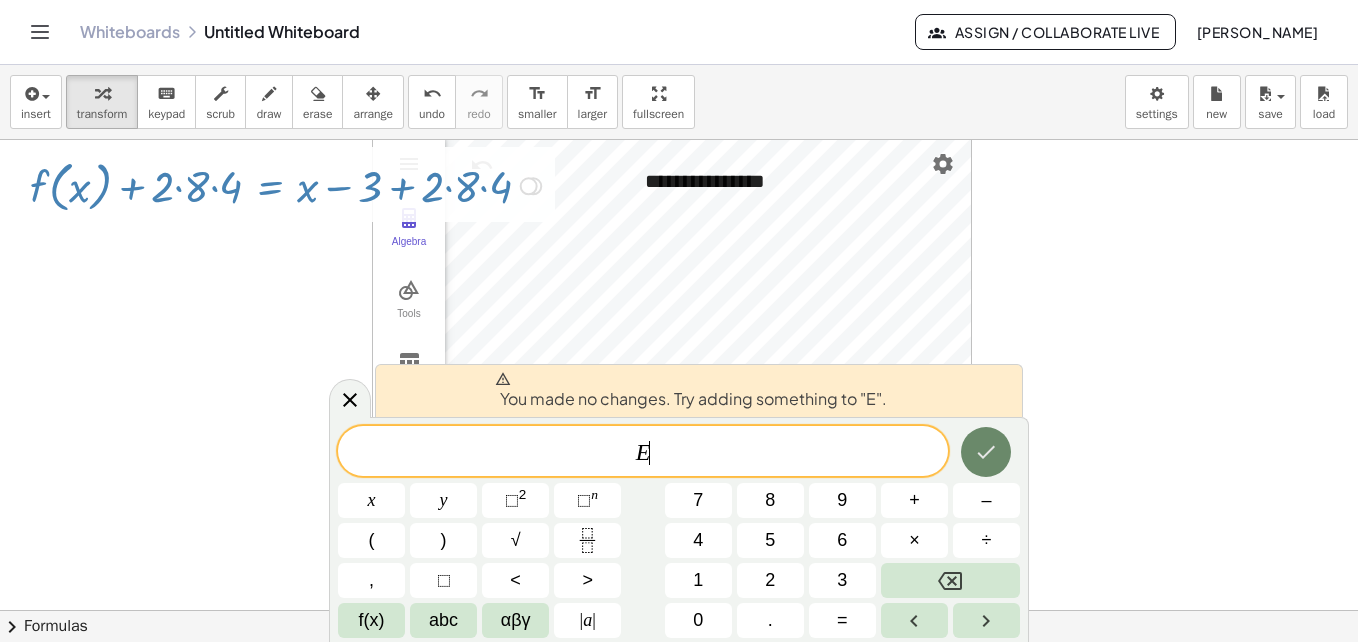 click at bounding box center [986, 452] 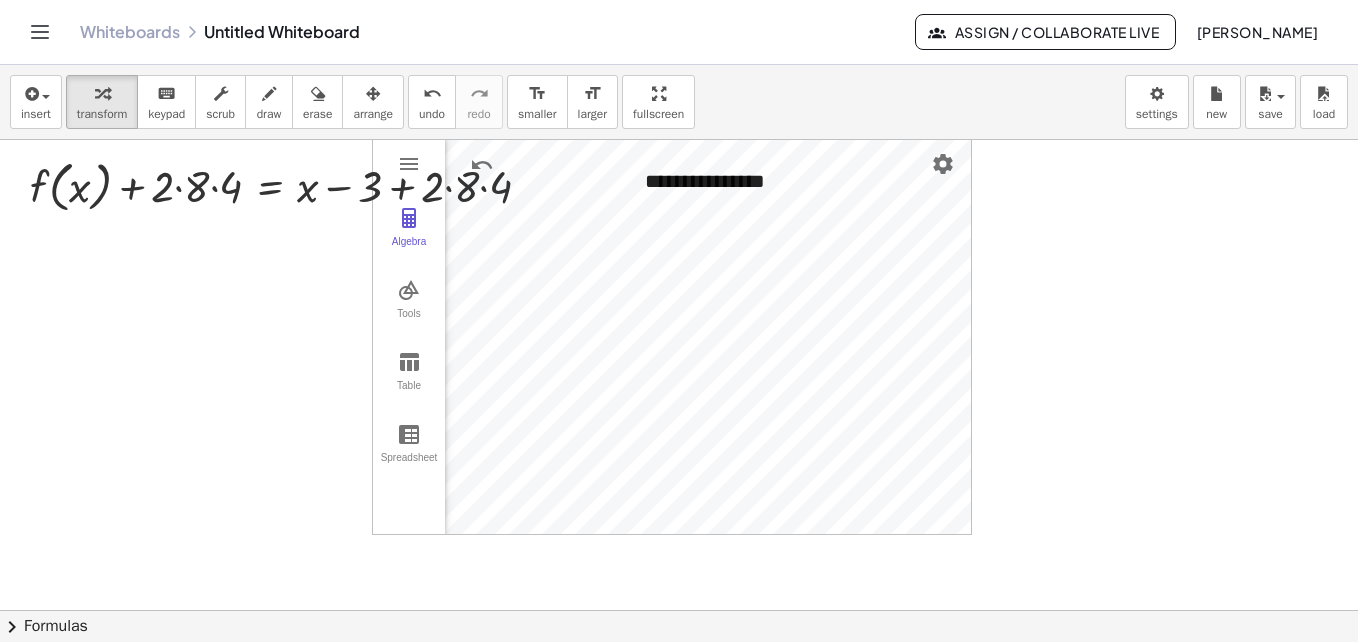 click at bounding box center (679, 635) 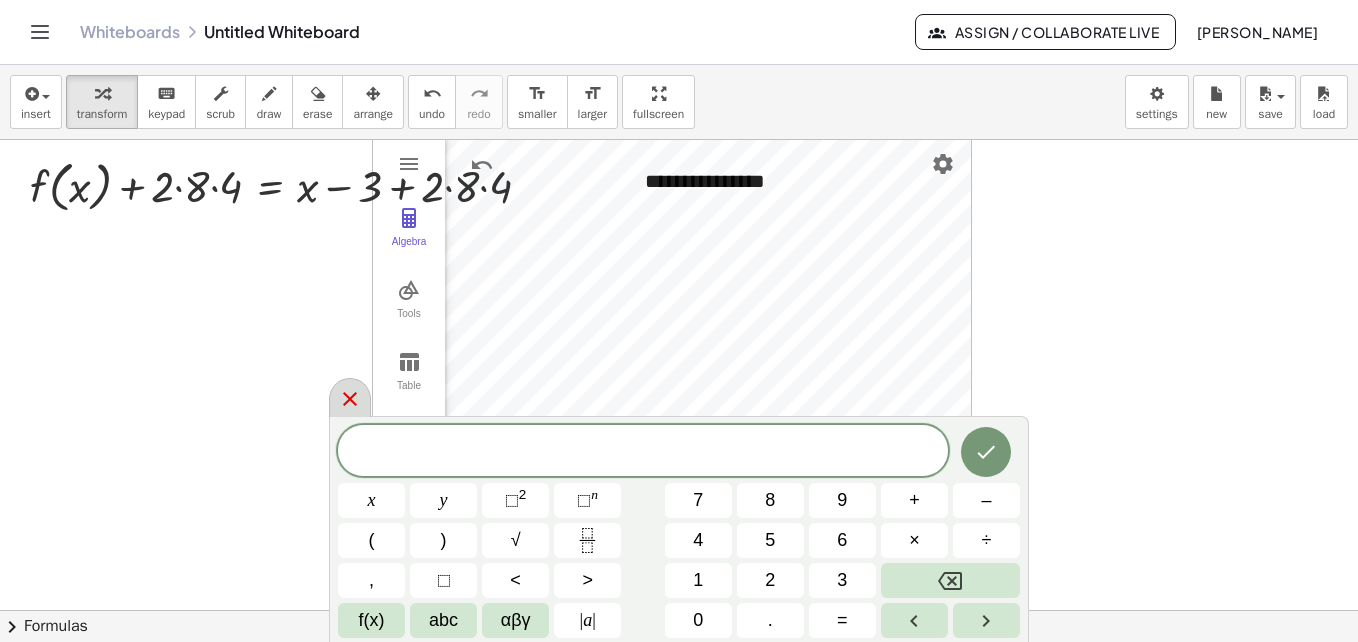 click 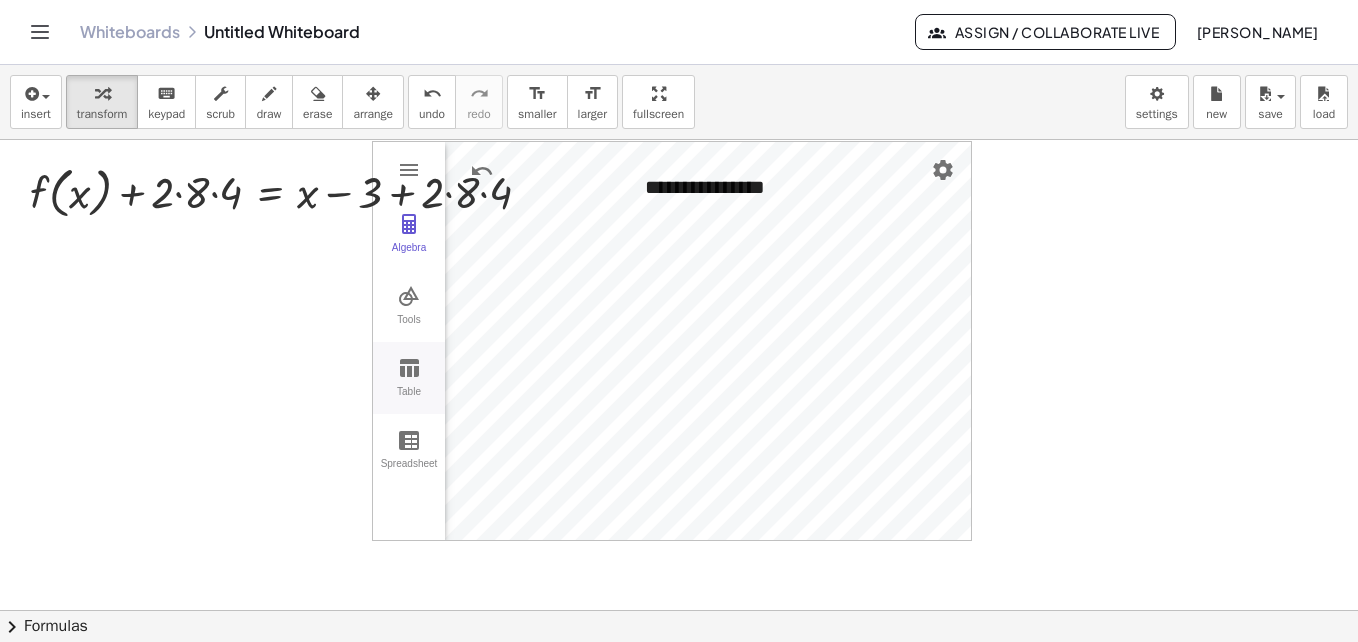 scroll, scrollTop: 33, scrollLeft: 0, axis: vertical 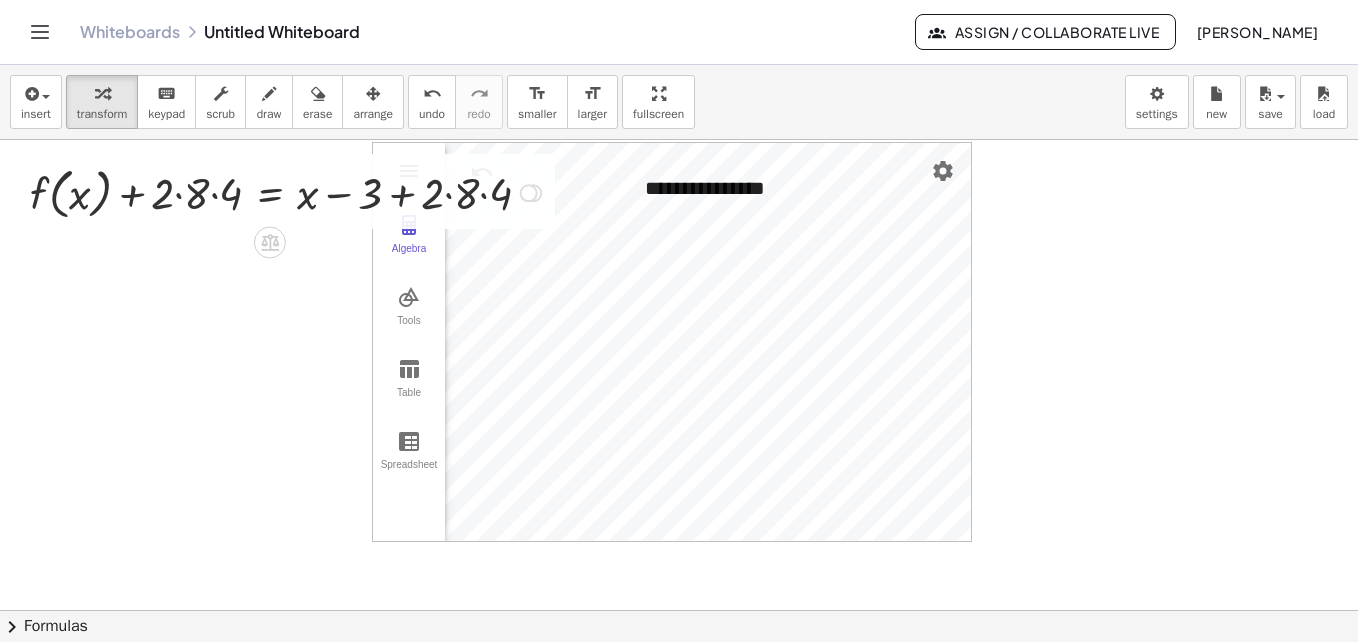click at bounding box center [289, 191] 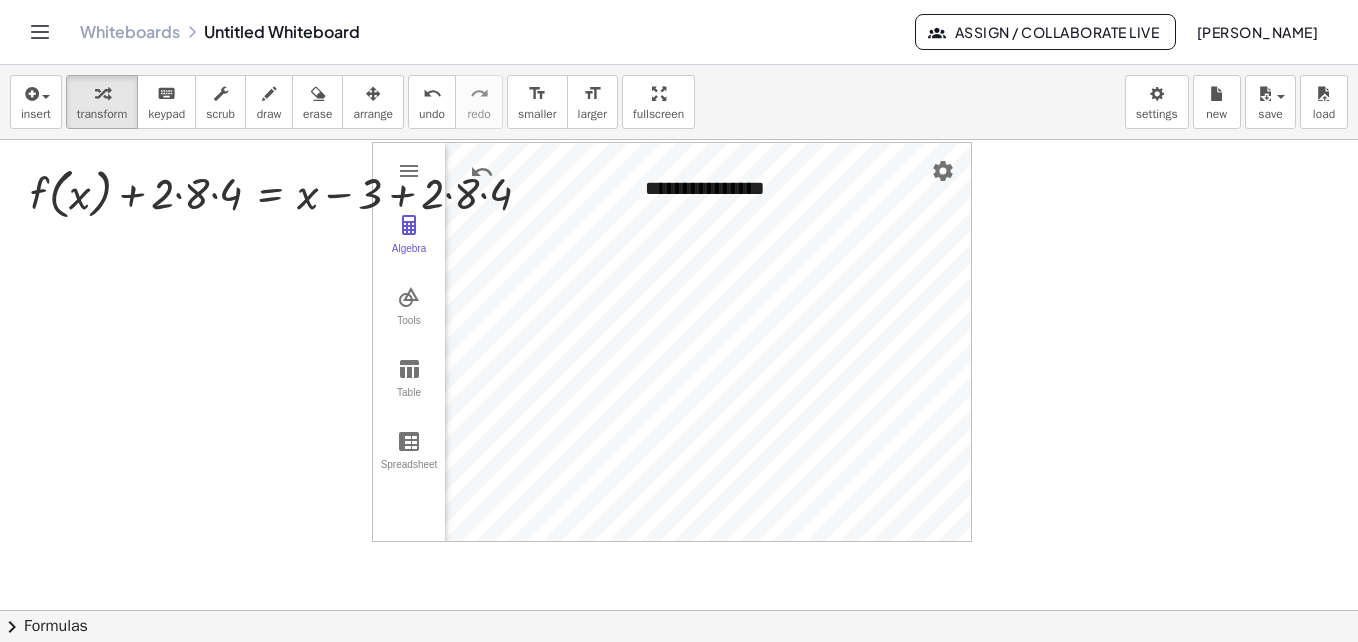 click at bounding box center (679, 577) 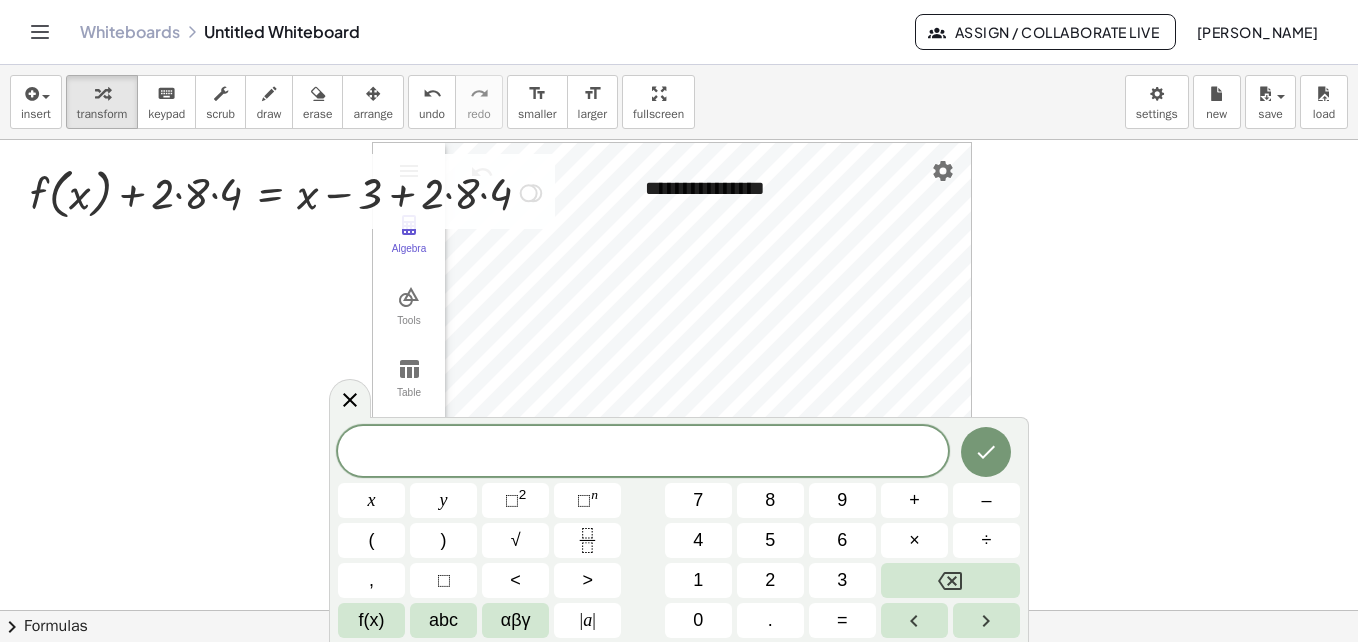 click at bounding box center [289, 191] 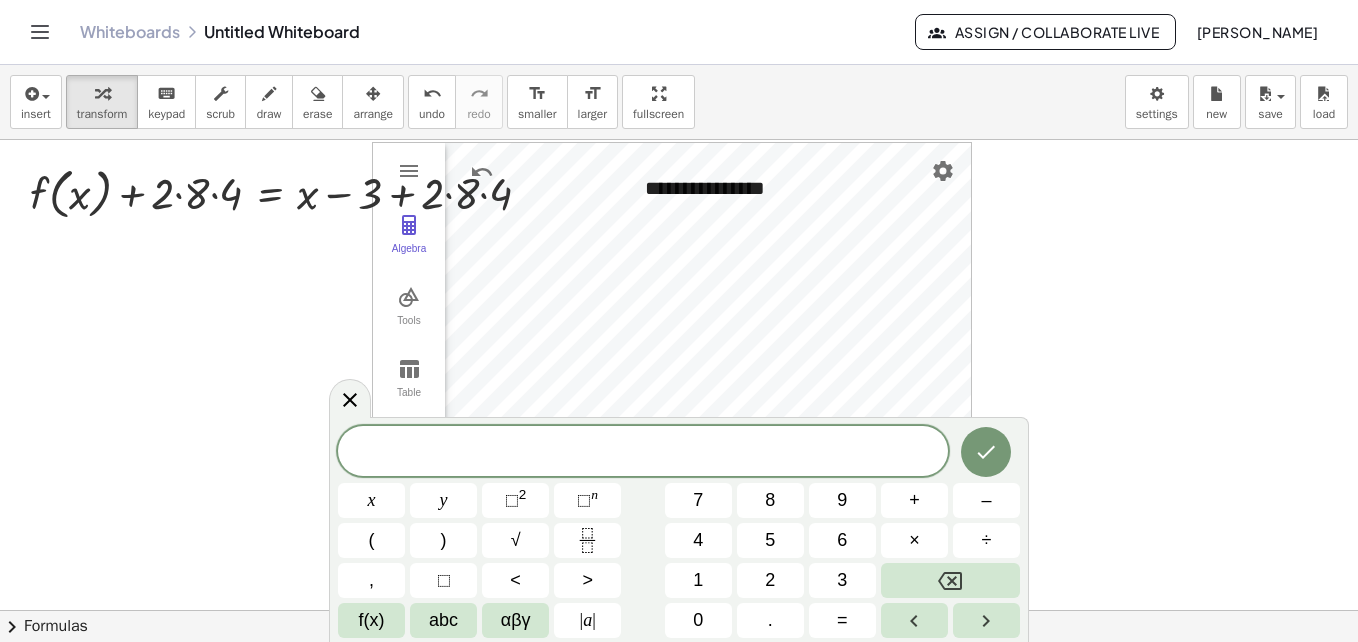 click at bounding box center [679, 577] 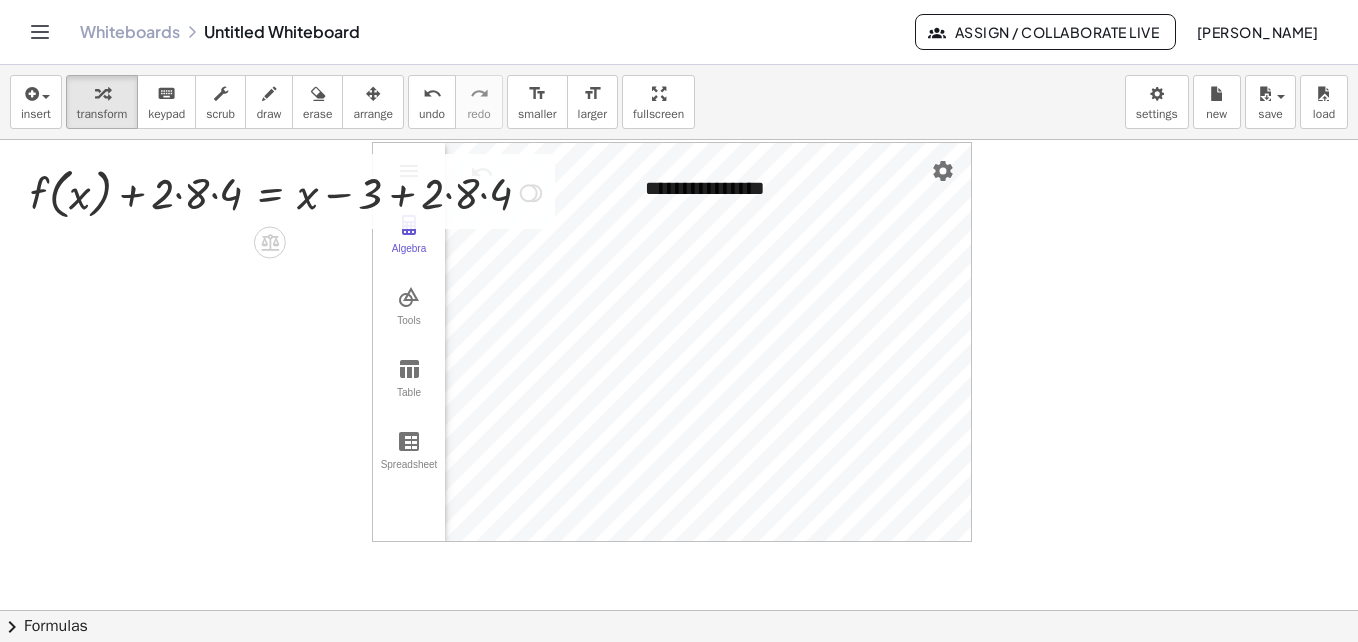 click at bounding box center (289, 191) 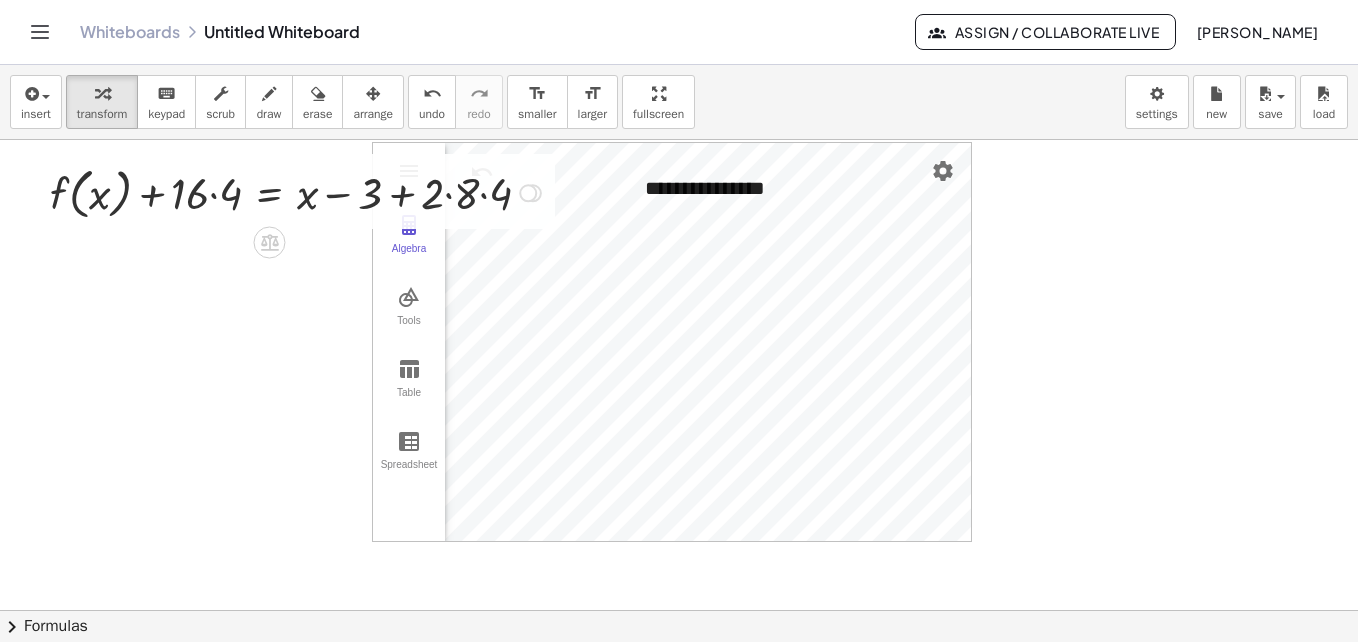 click at bounding box center [298, 191] 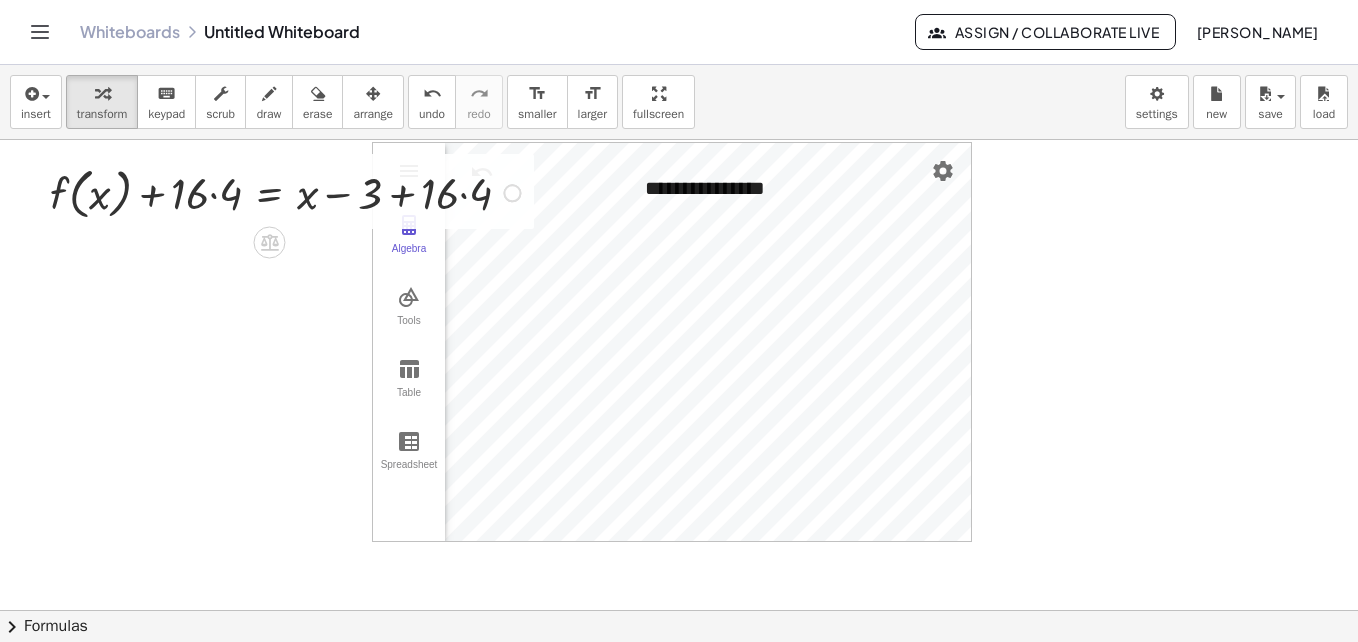 click at bounding box center [288, 191] 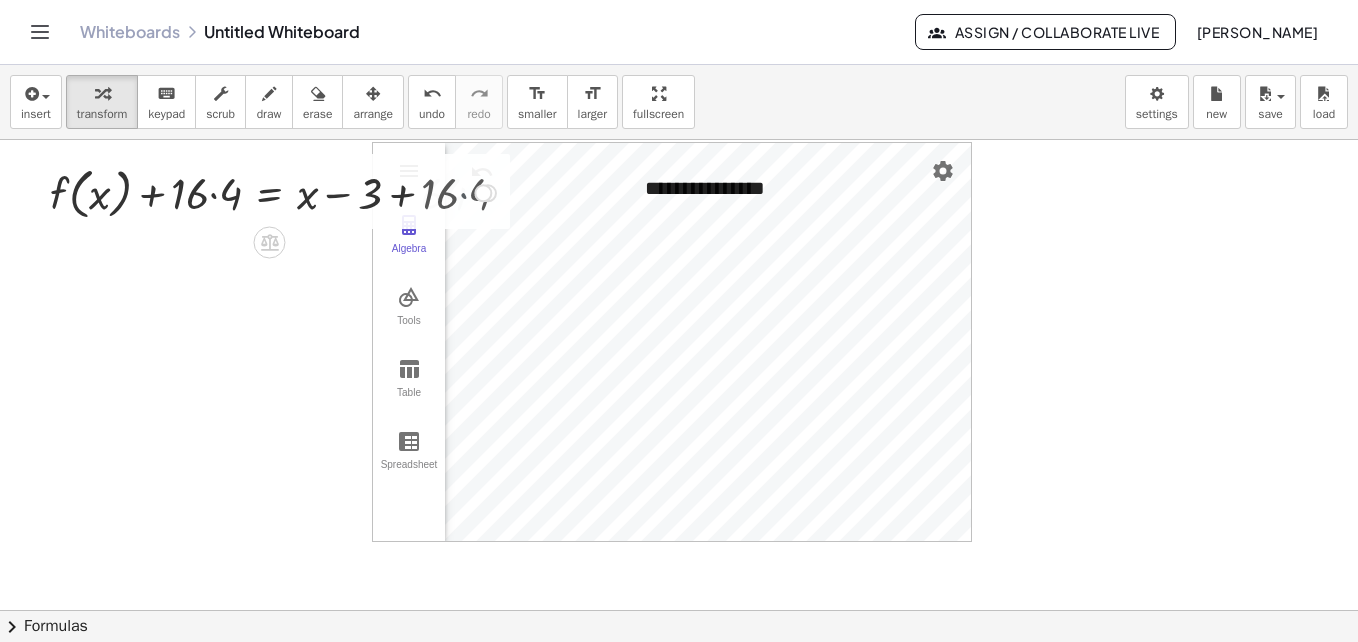 click at bounding box center [276, 191] 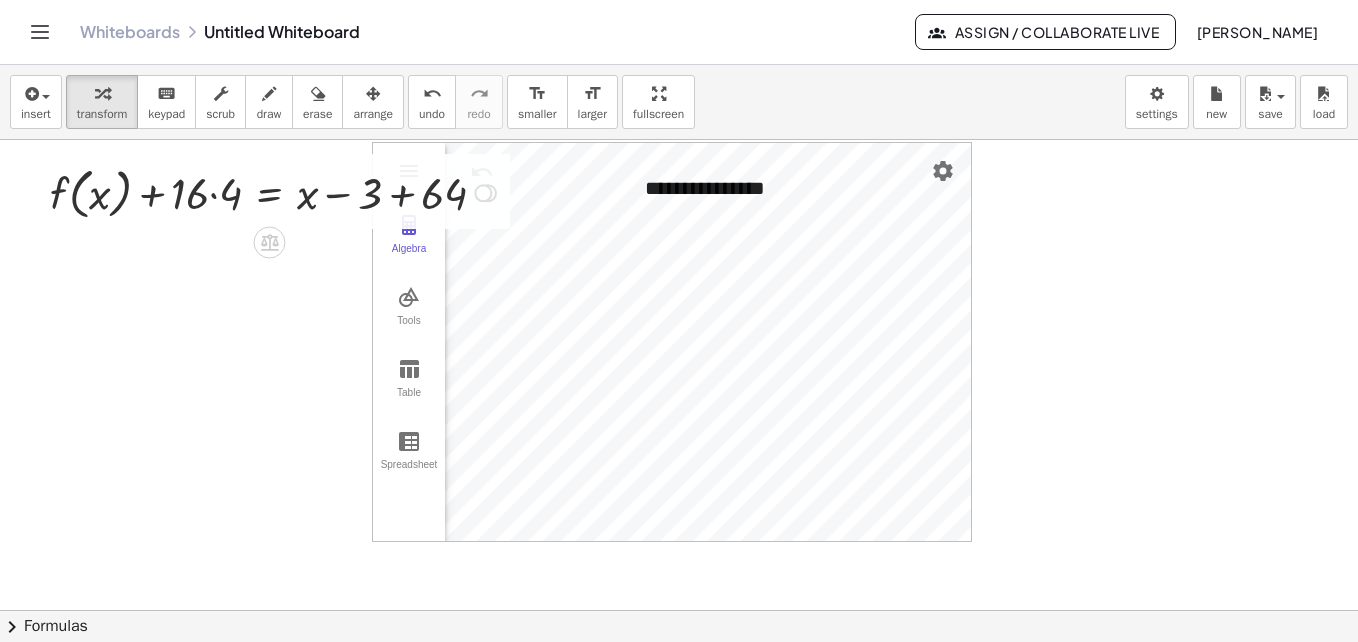 click at bounding box center (276, 191) 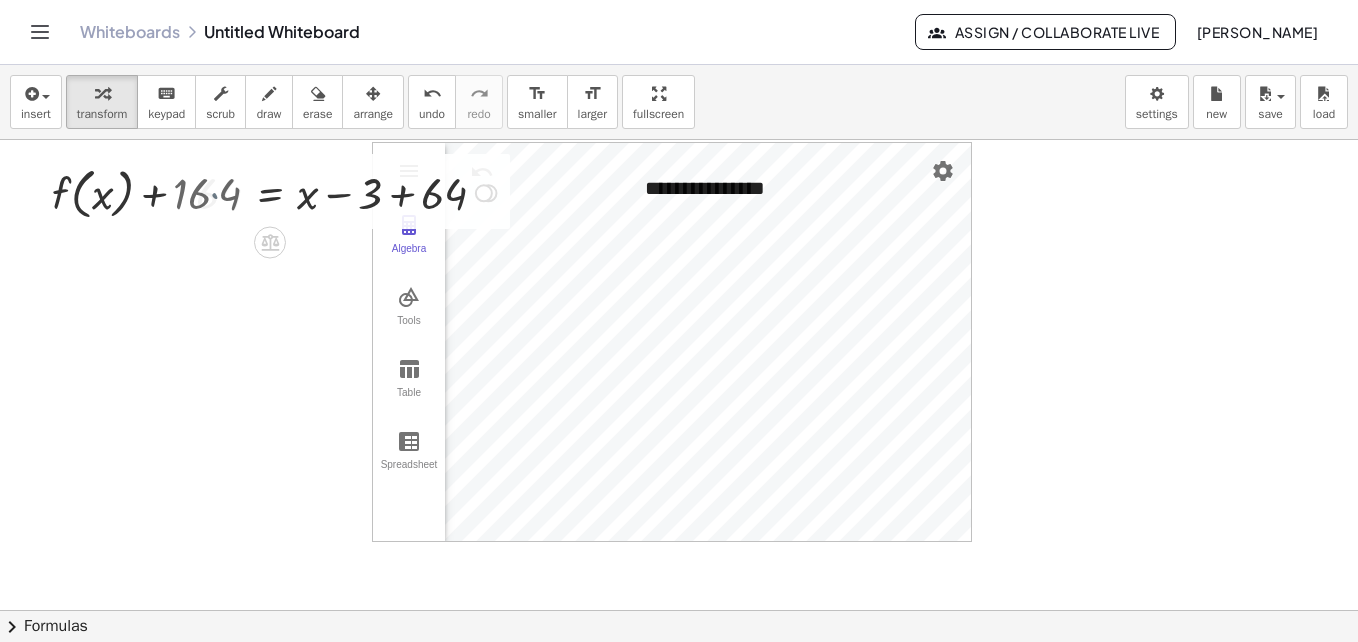 click at bounding box center (289, 191) 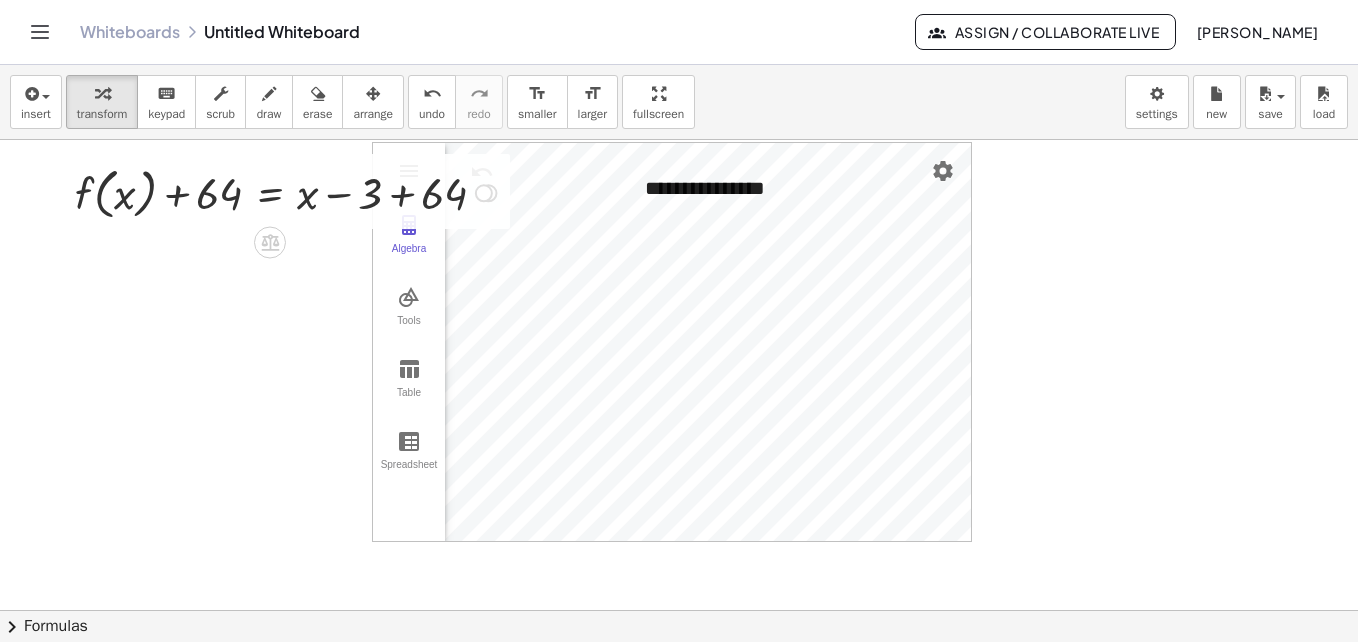 click at bounding box center (289, 191) 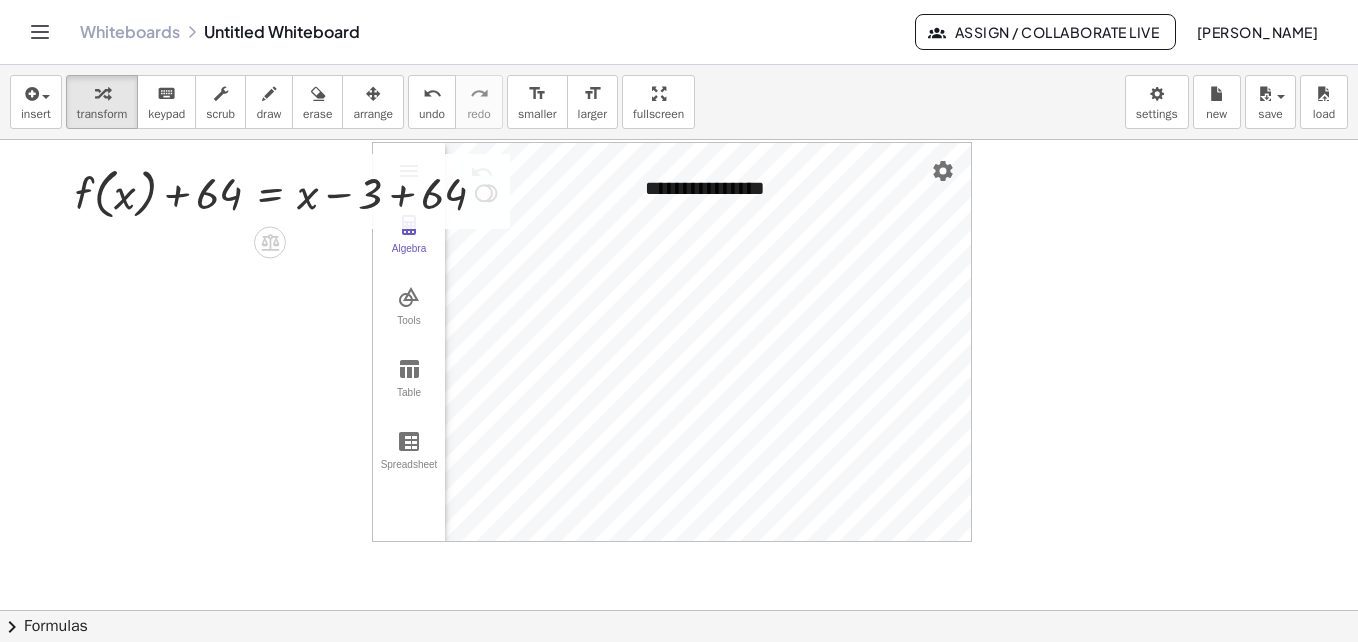 click at bounding box center (289, 191) 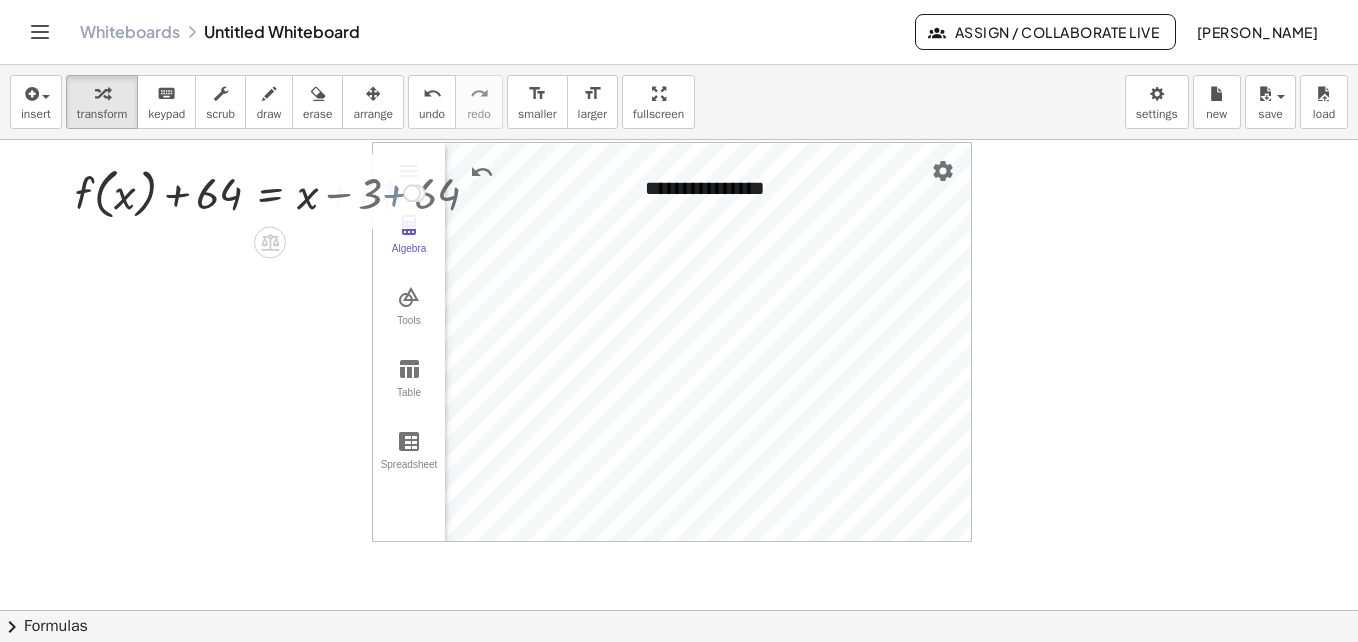 click on "+ f ( , x ) + = + x − 3 + 64 64 + 61" at bounding box center (270, 194) 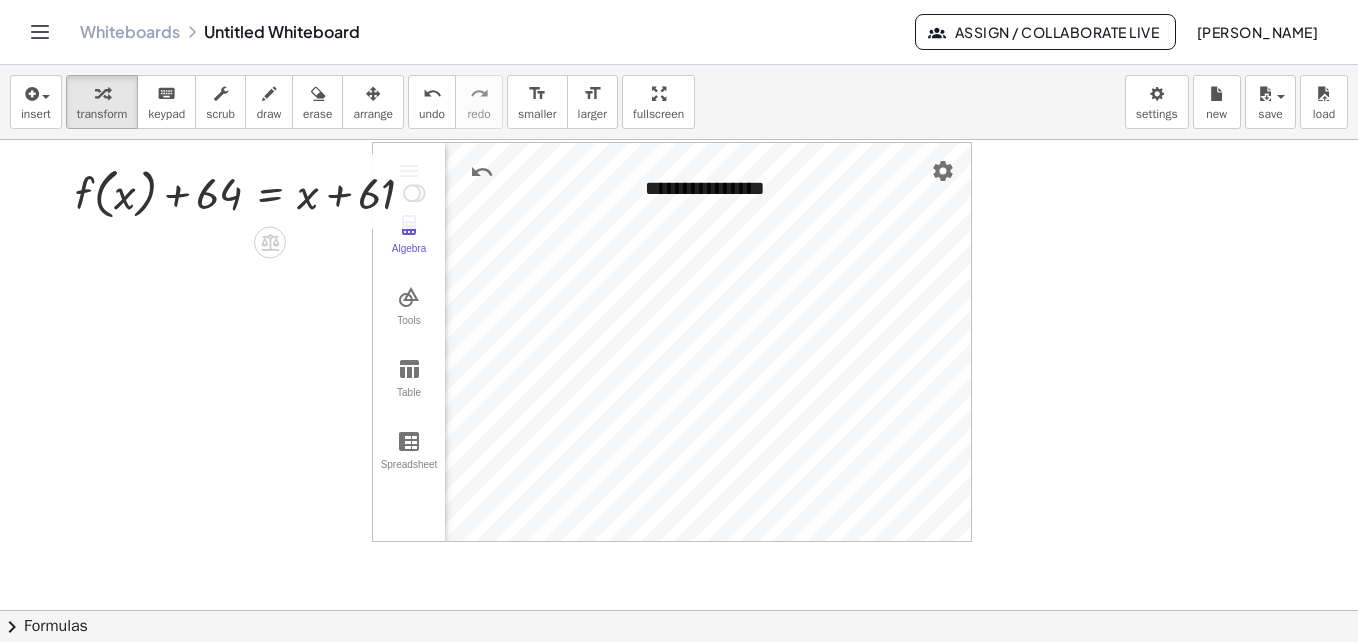 click at bounding box center [253, 191] 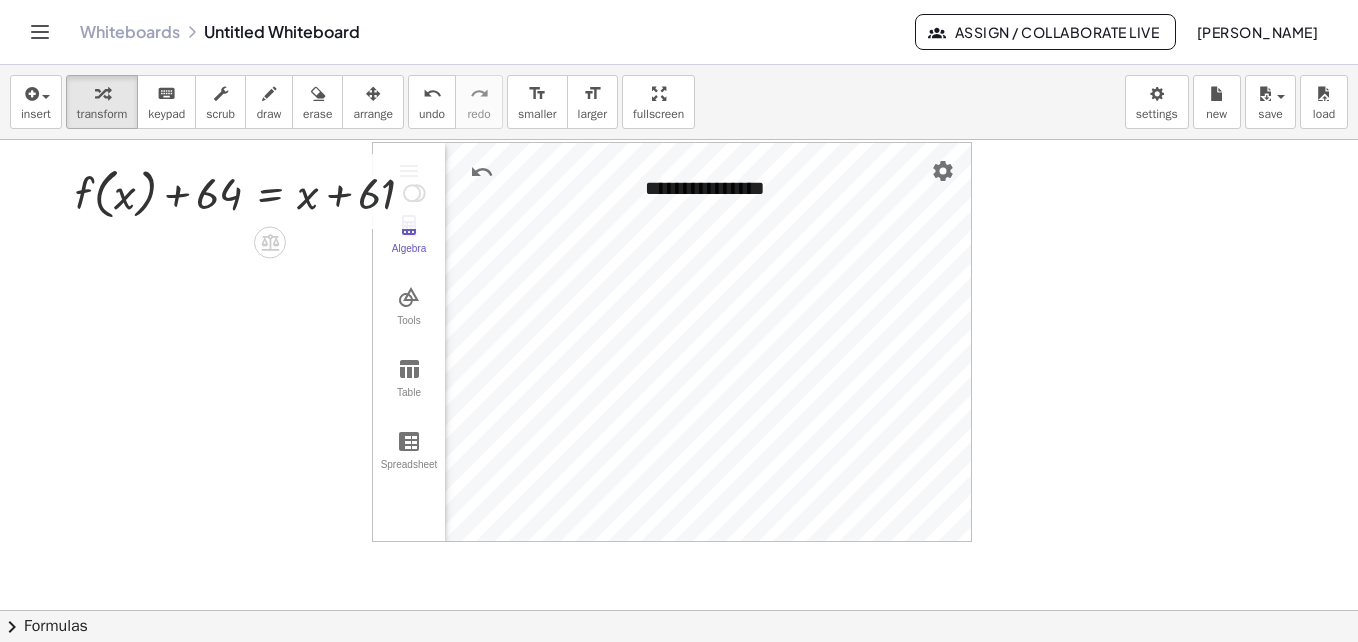click at bounding box center (253, 191) 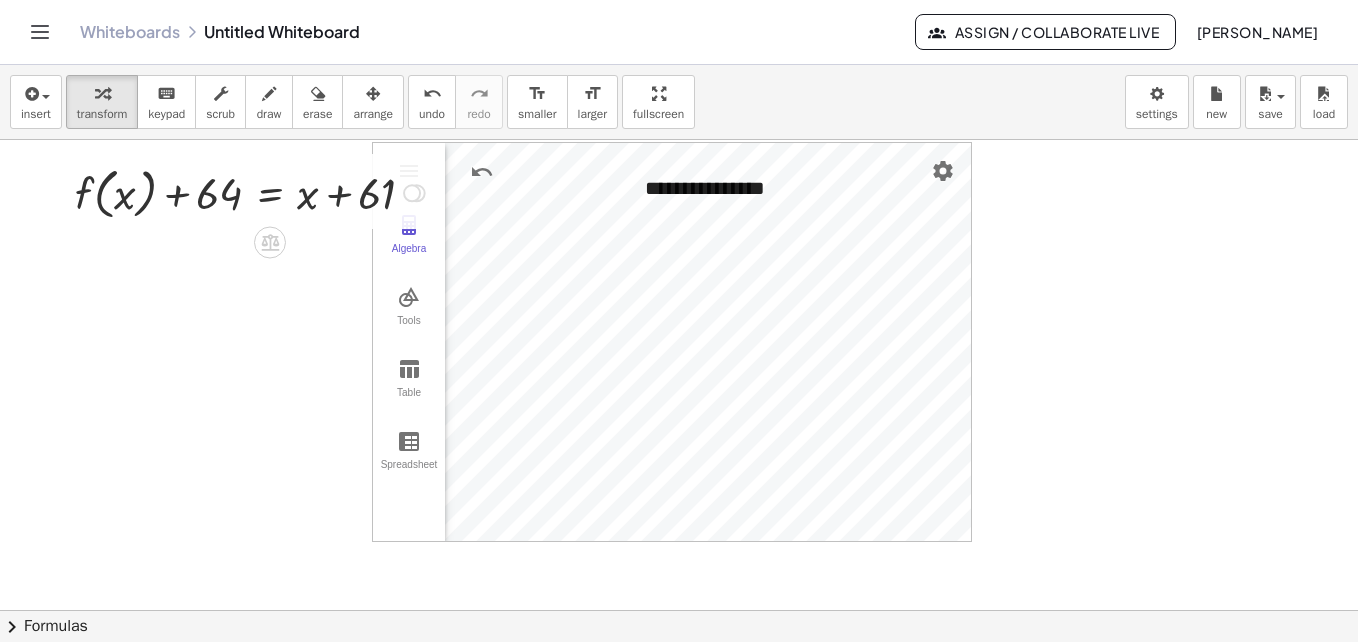 click at bounding box center (253, 191) 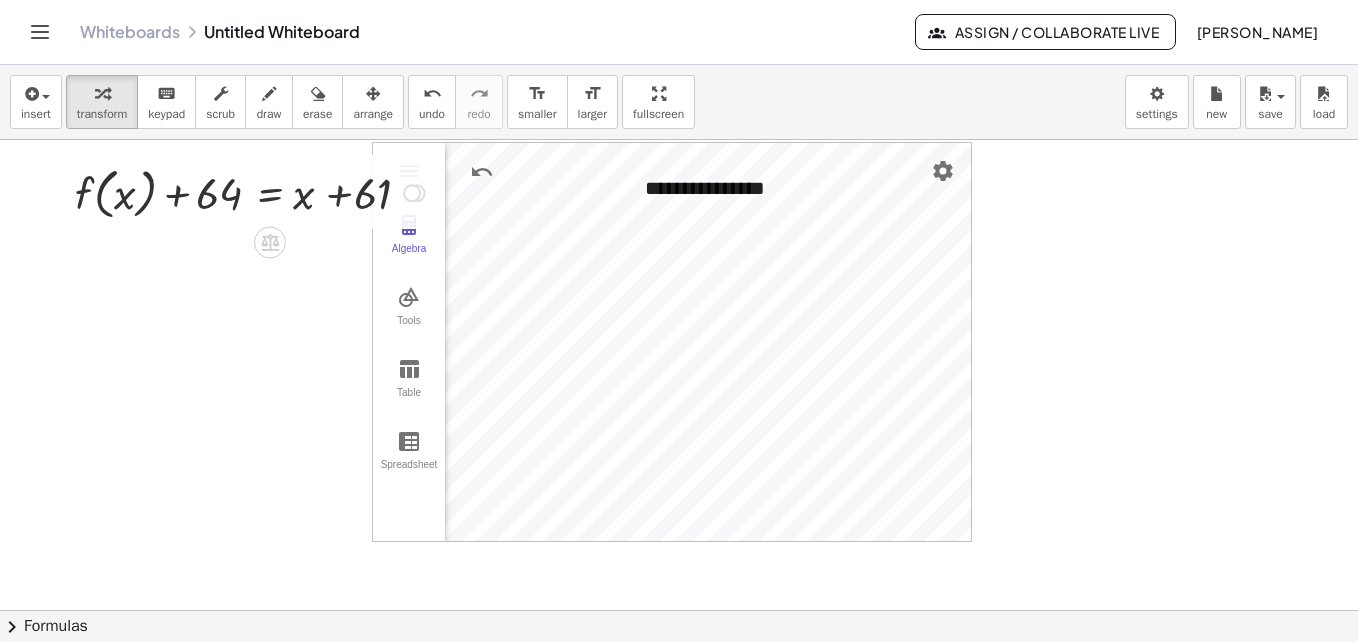 click at bounding box center [253, 191] 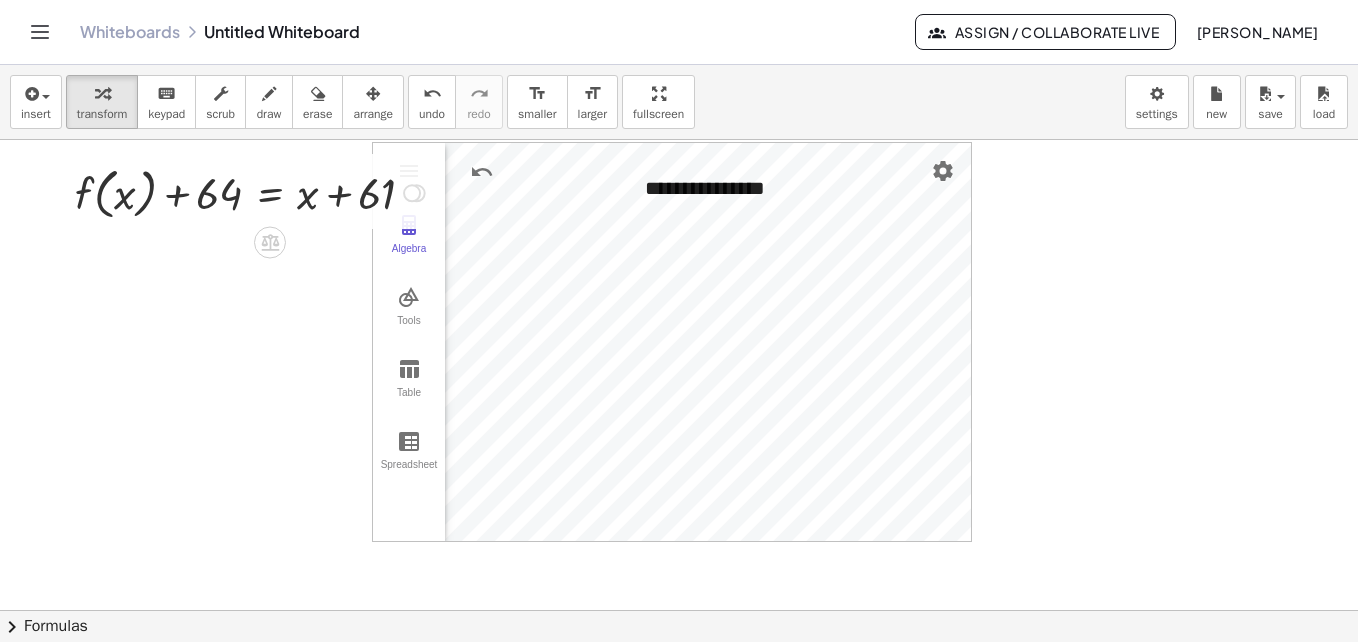 click at bounding box center [412, 193] 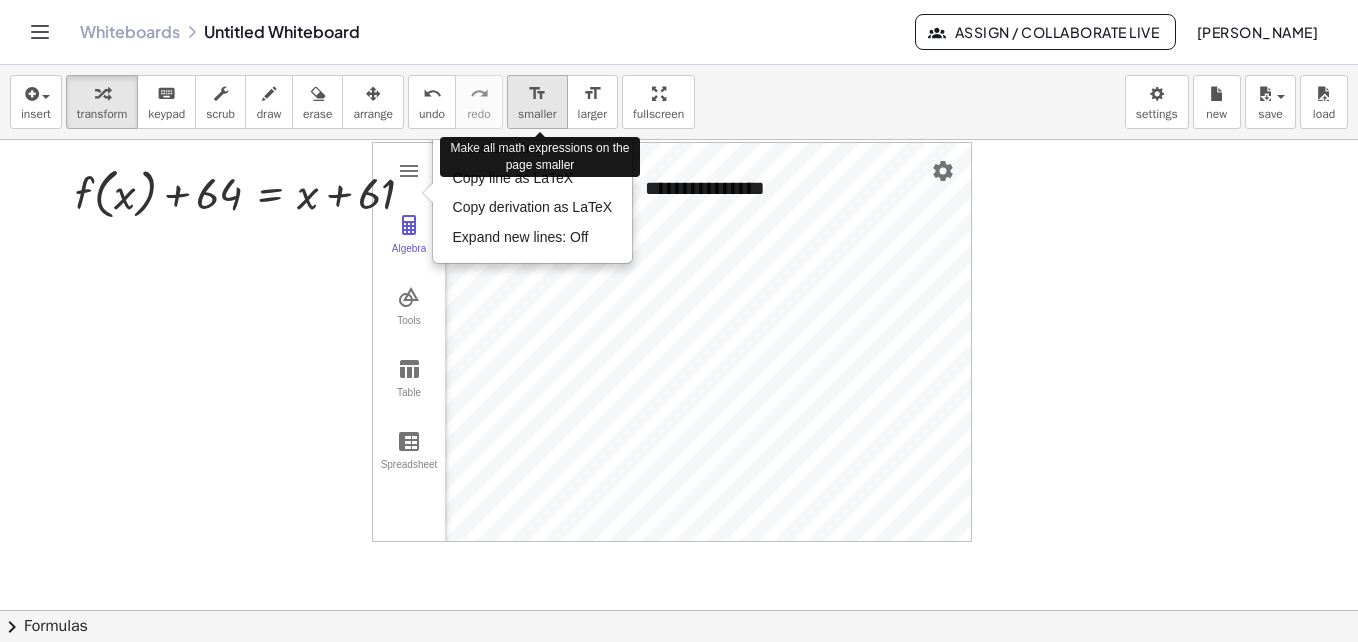click on "format_size smaller" at bounding box center (537, 102) 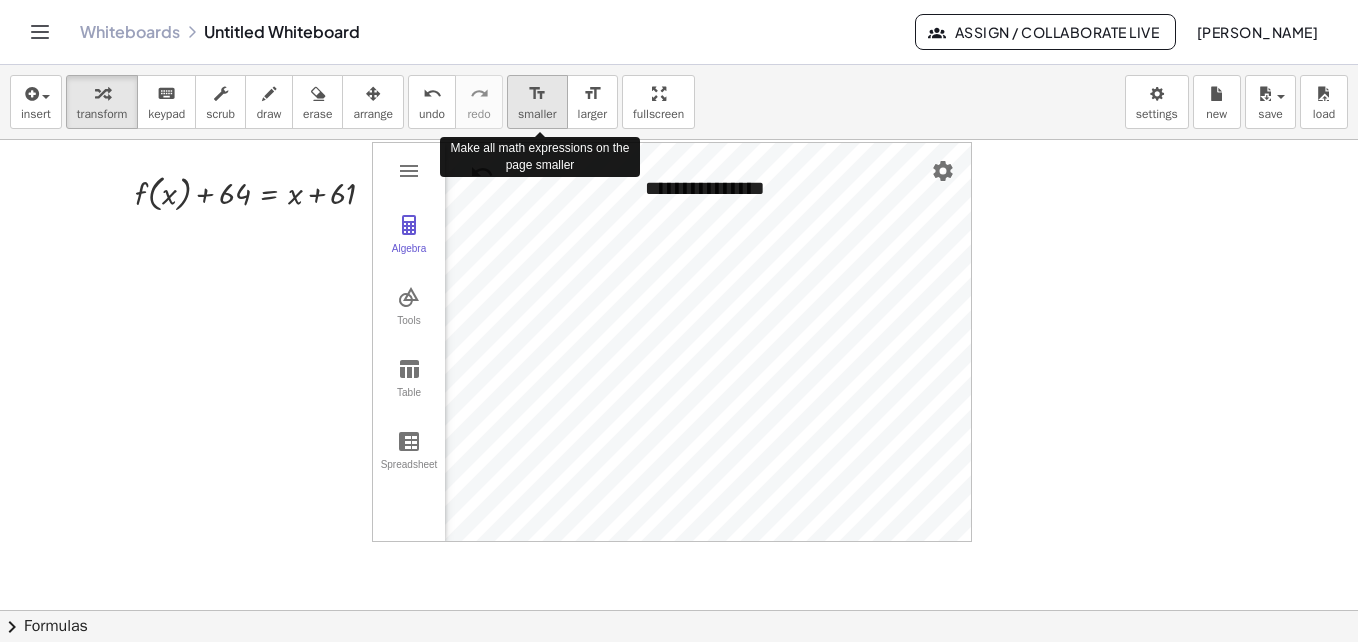 click on "format_size smaller" at bounding box center (537, 102) 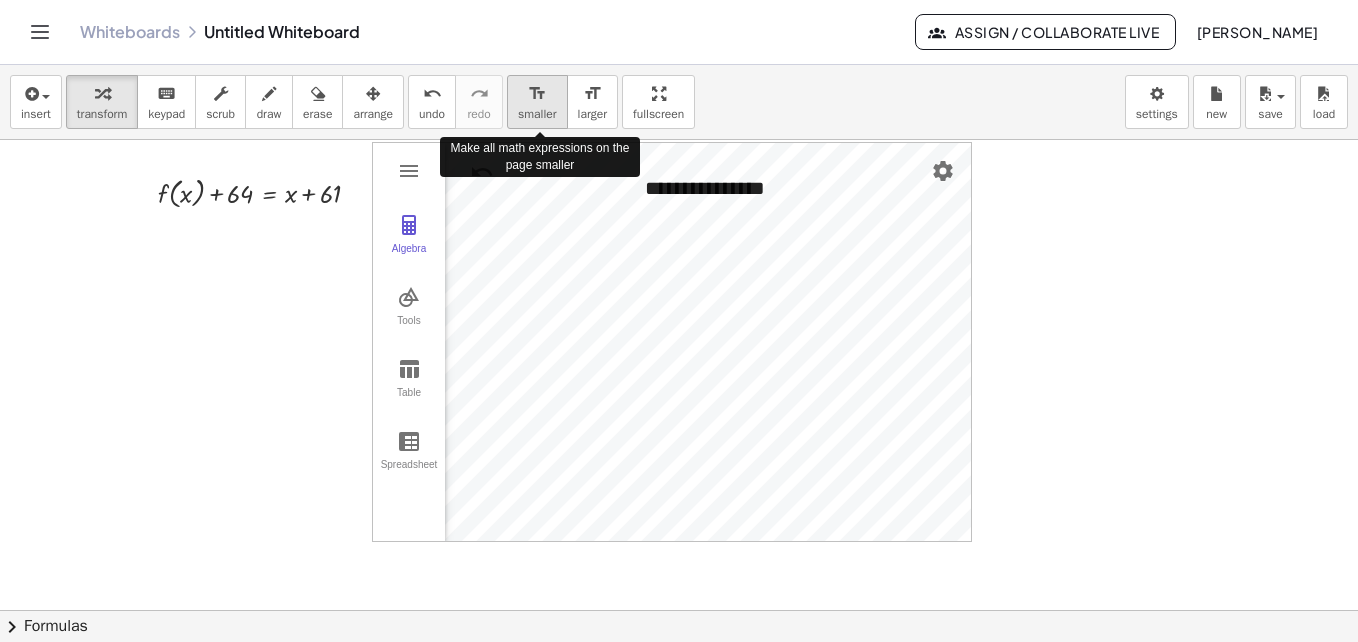 click on "format_size smaller" at bounding box center [537, 102] 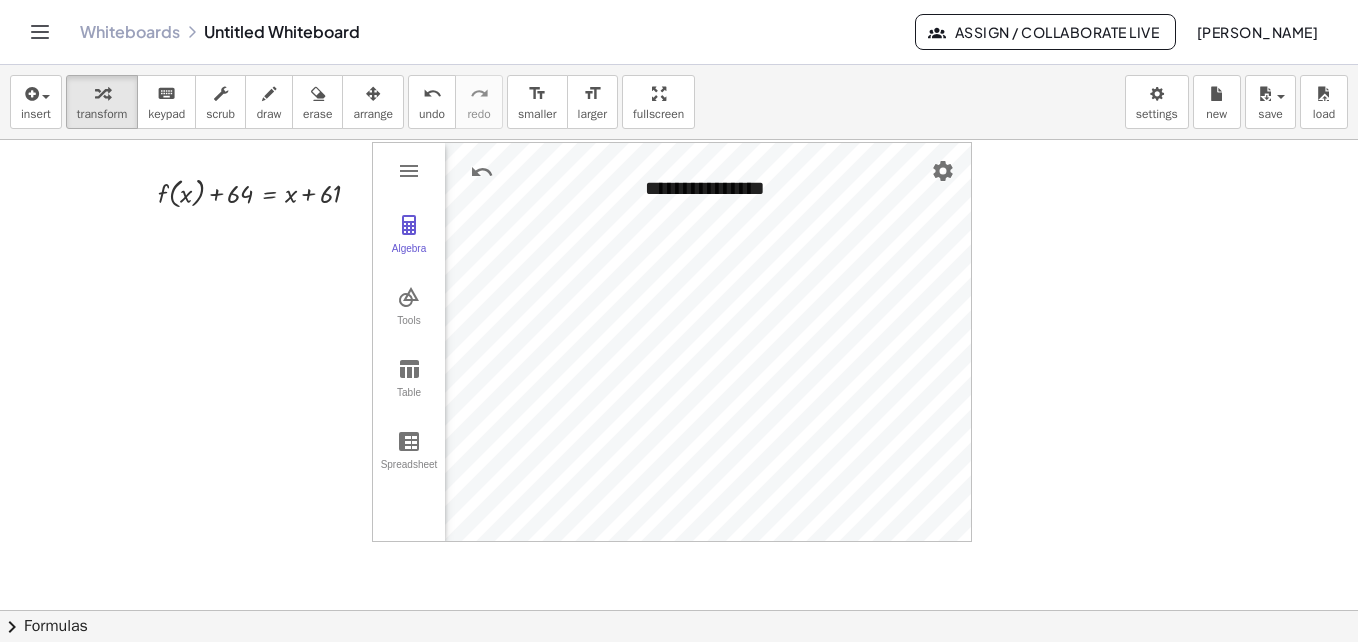 click at bounding box center (679, 577) 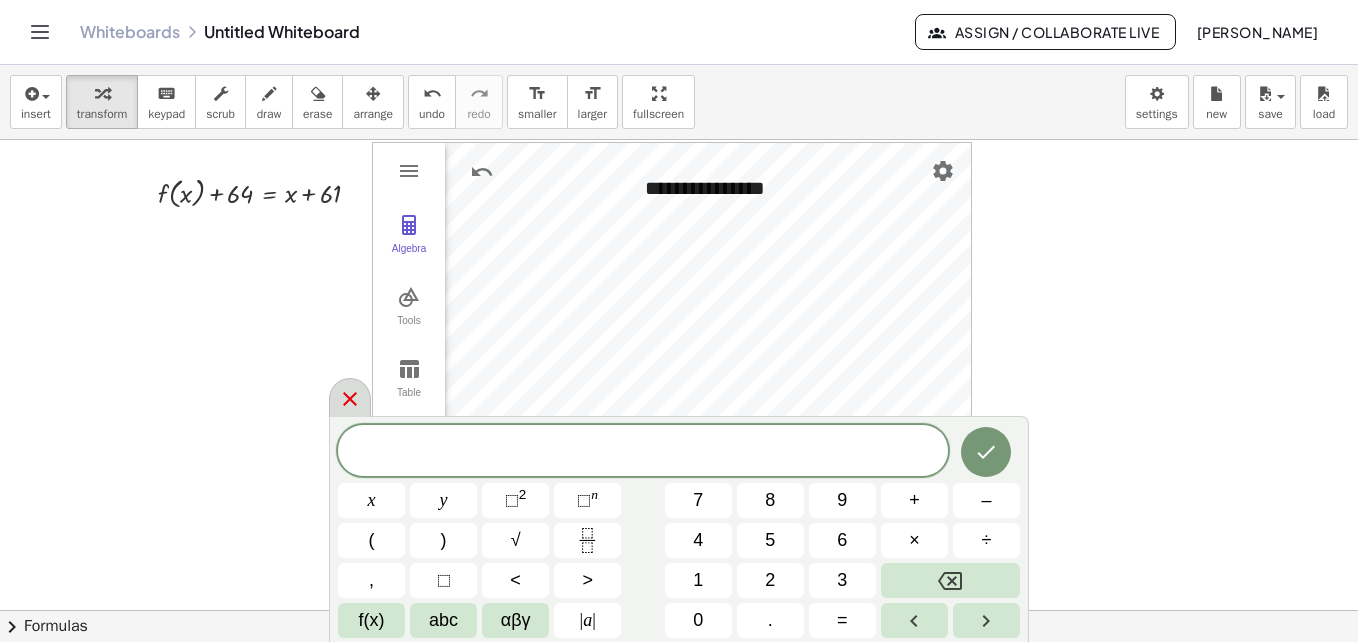 click at bounding box center (350, 397) 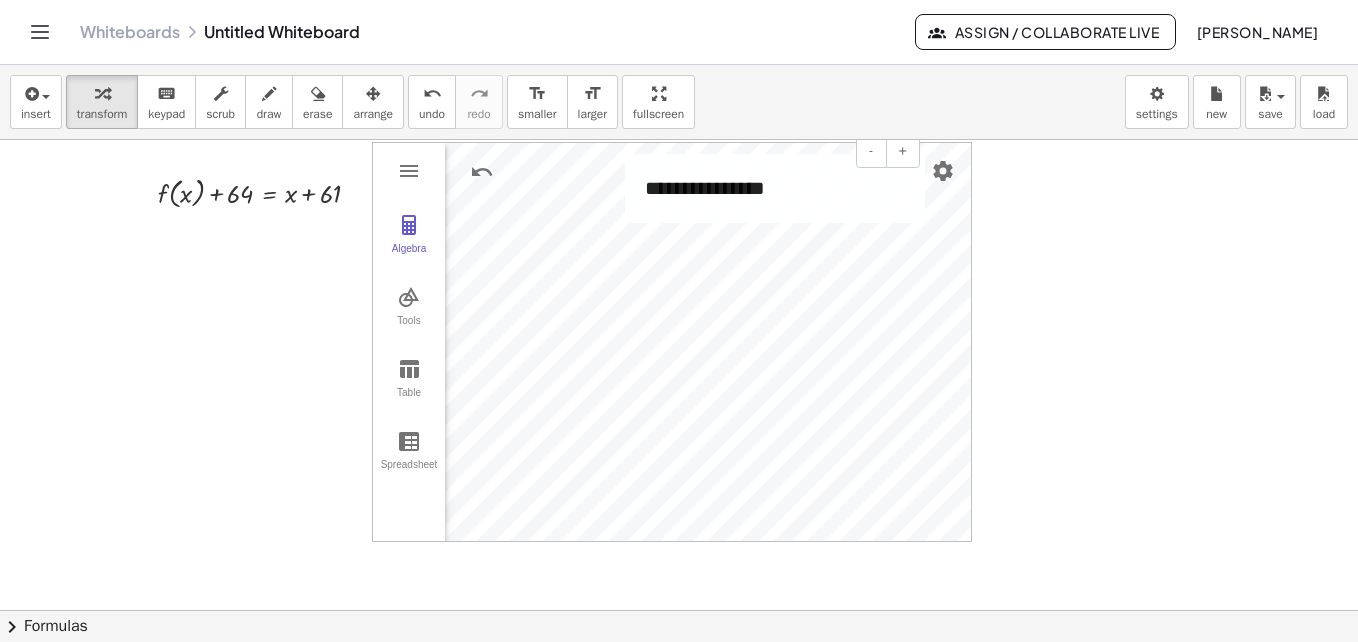 click on "**********" at bounding box center (775, 188) 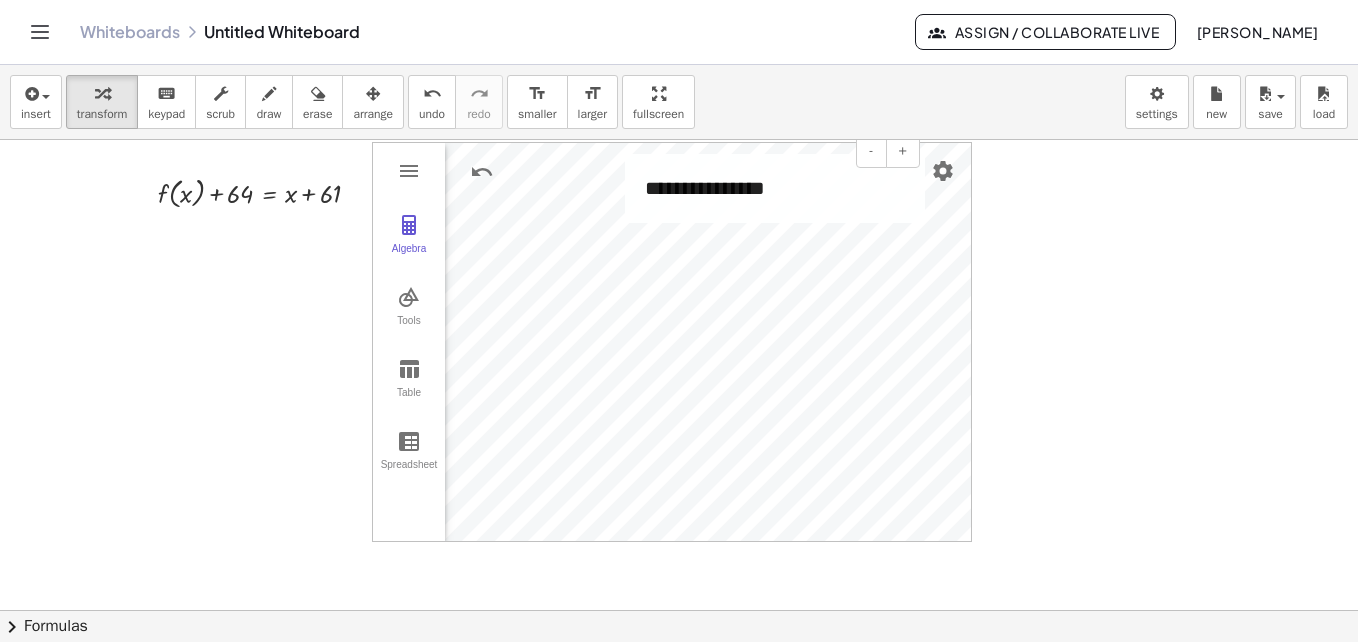 type 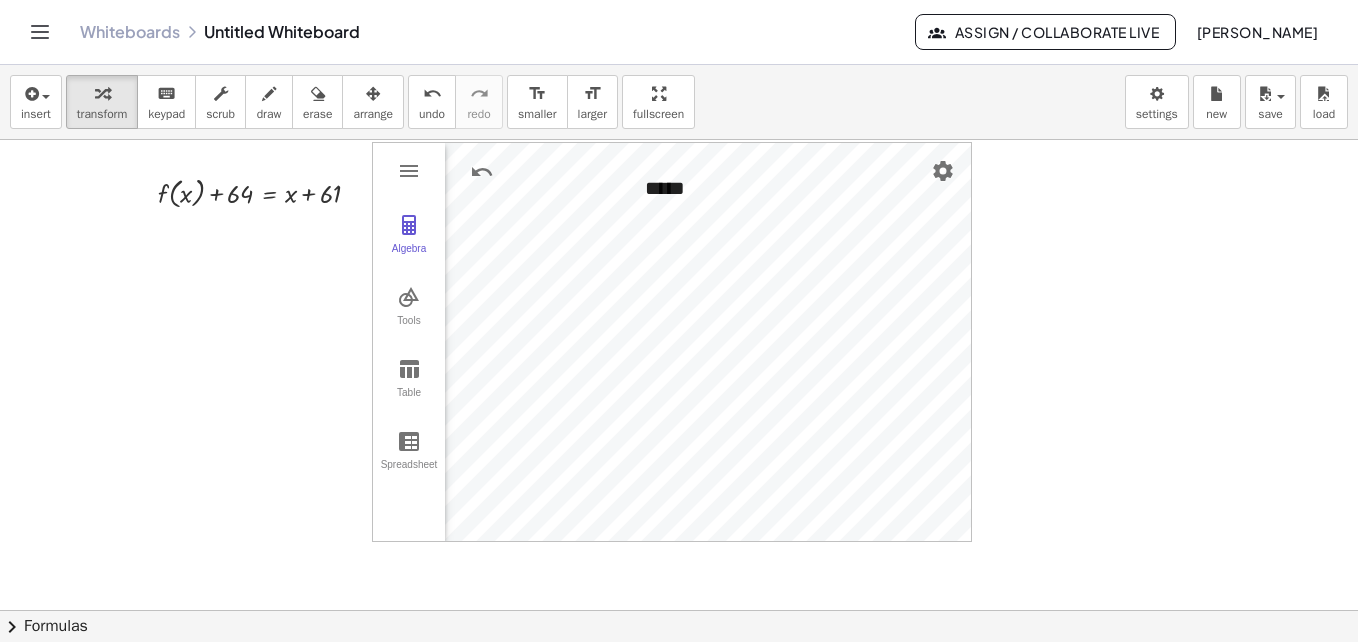 click at bounding box center [679, 577] 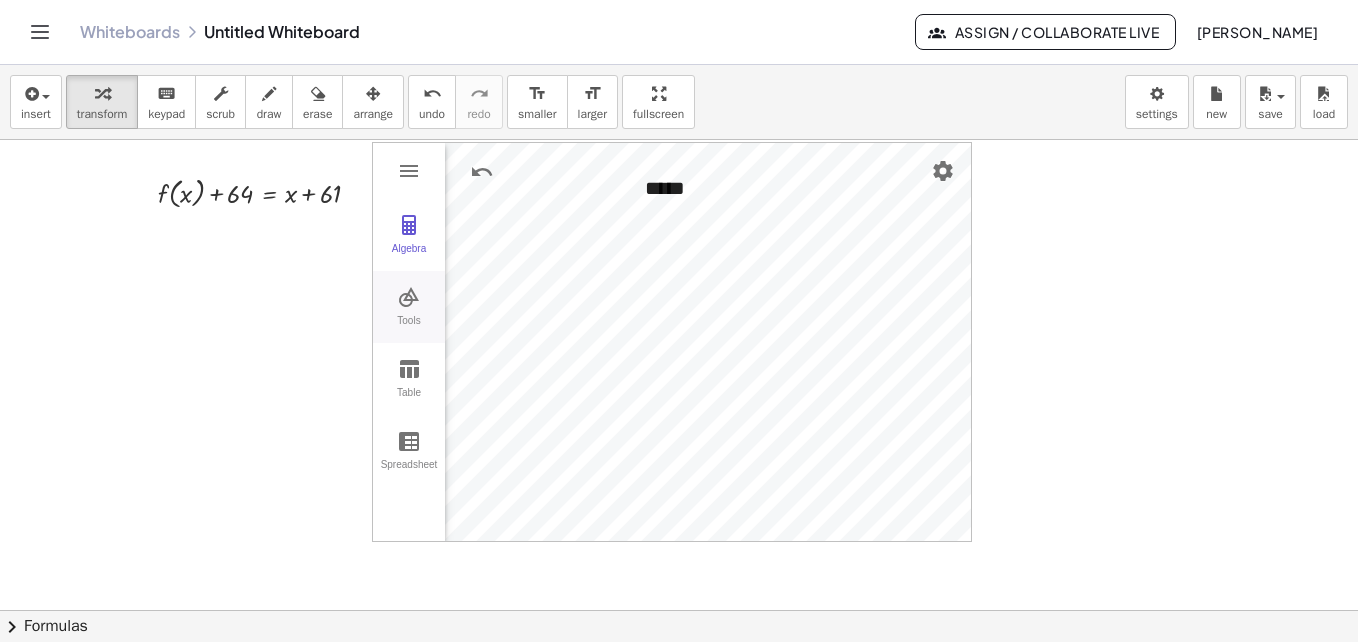 click at bounding box center [409, 297] 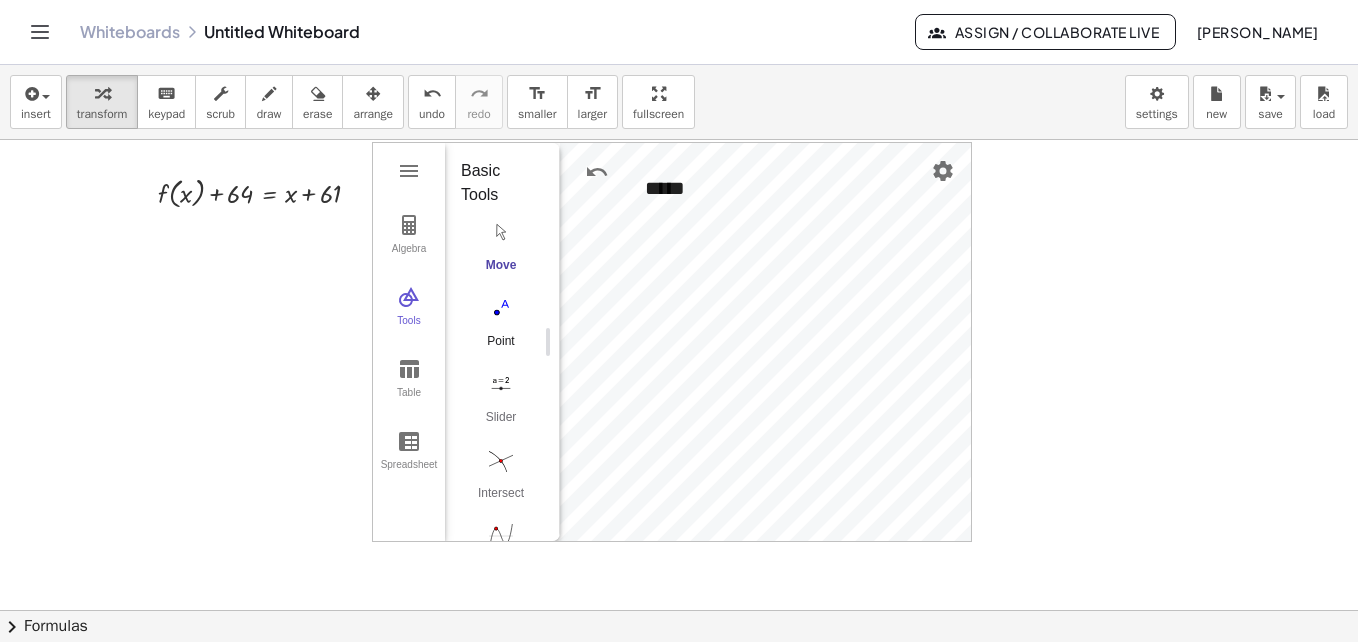click at bounding box center (501, 308) 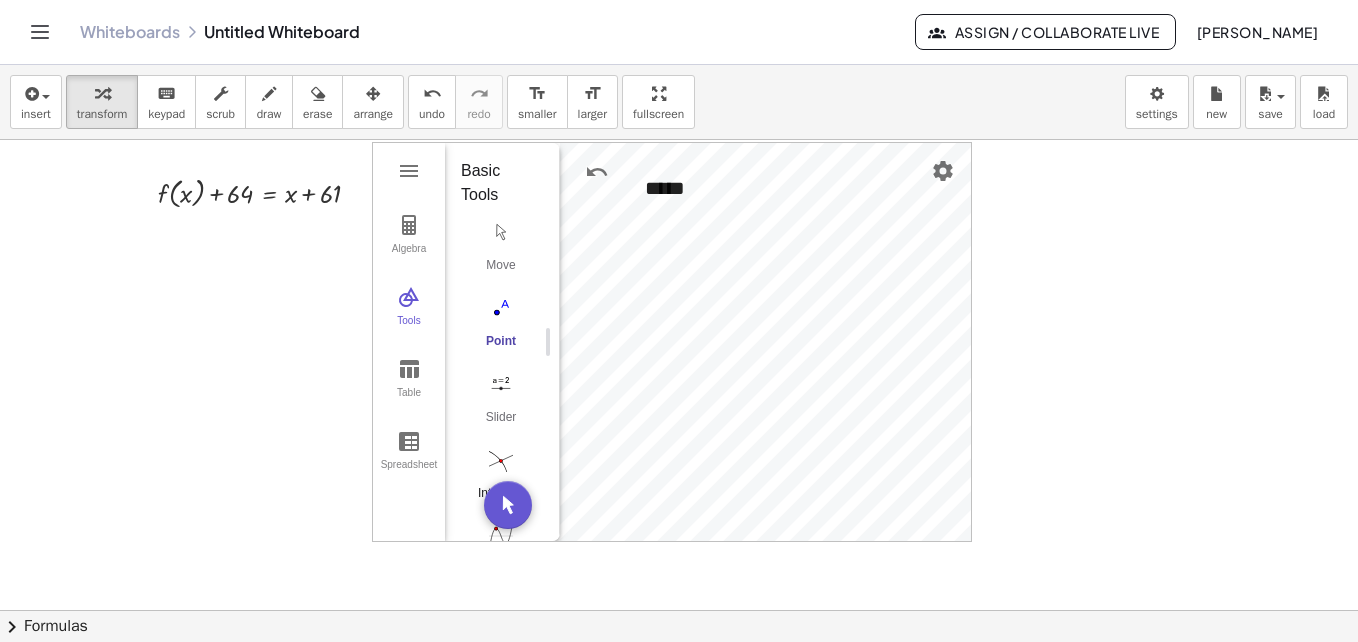 click at bounding box center (501, 460) 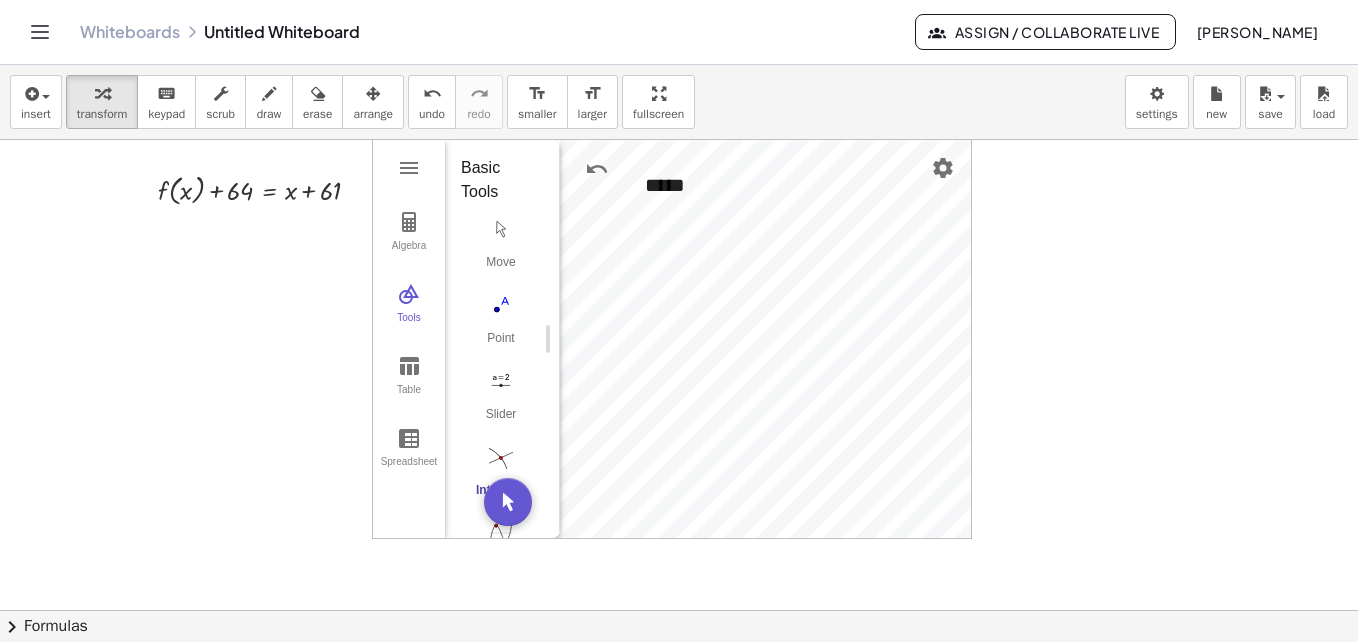 scroll, scrollTop: 38, scrollLeft: 0, axis: vertical 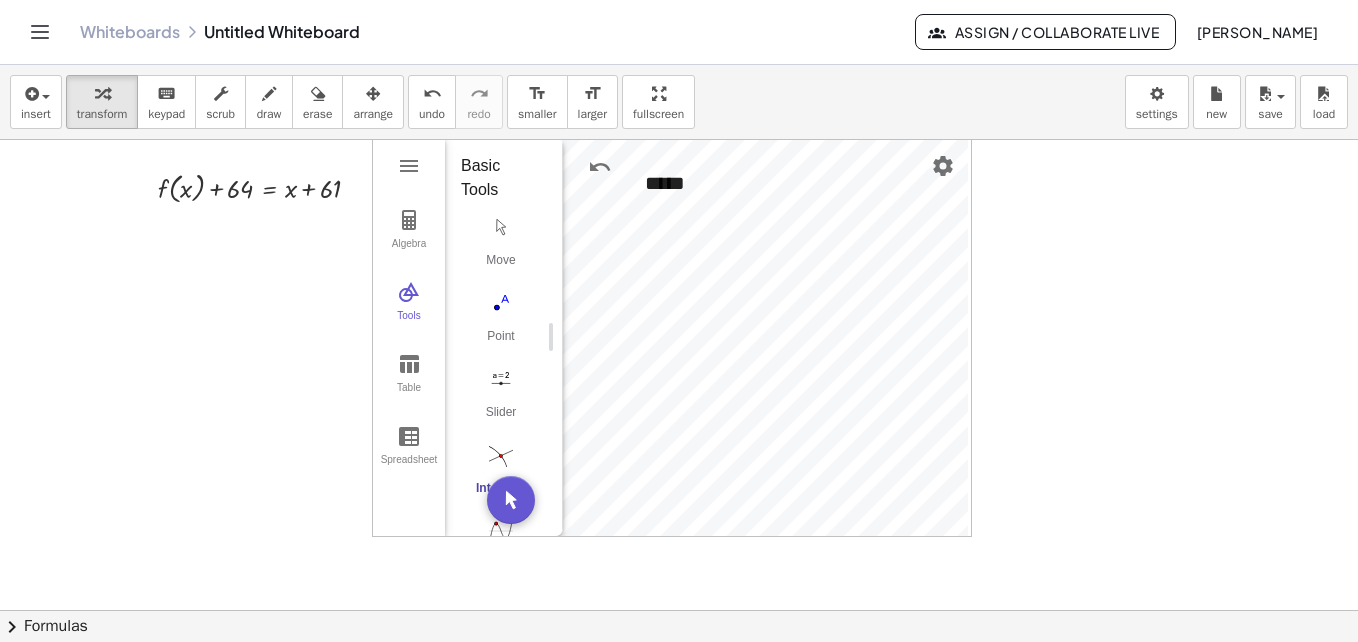 drag, startPoint x: 546, startPoint y: 340, endPoint x: 546, endPoint y: 493, distance: 153 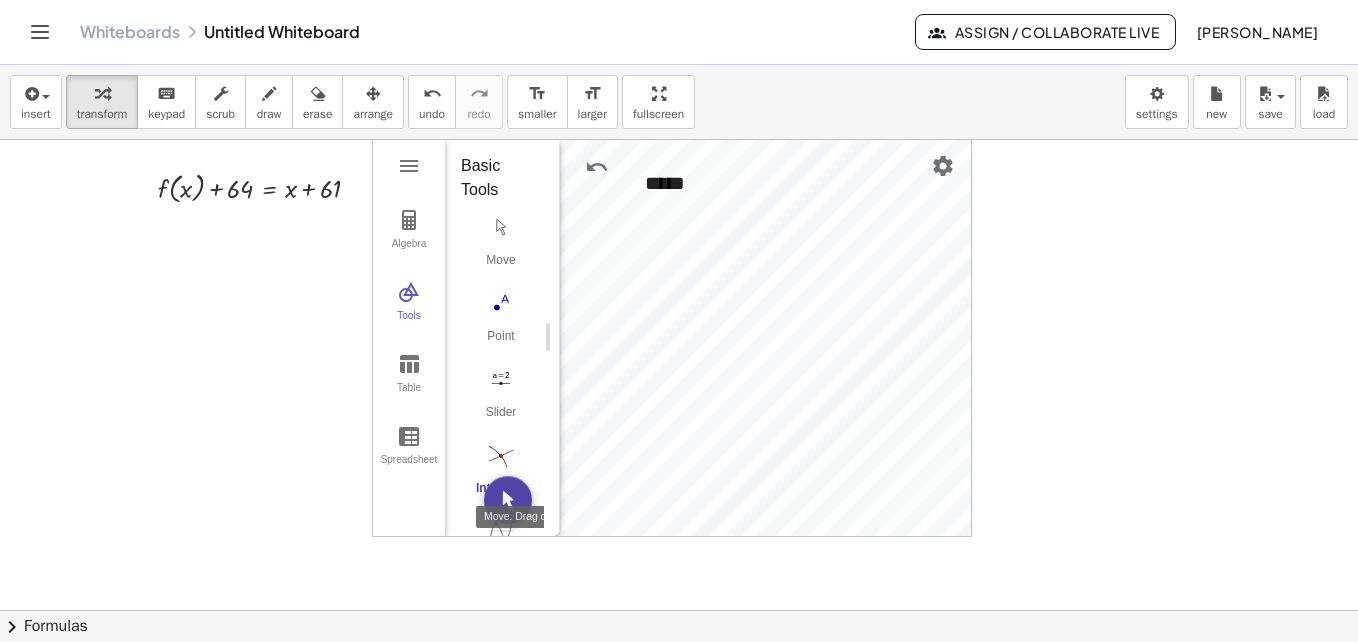 click at bounding box center (508, 500) 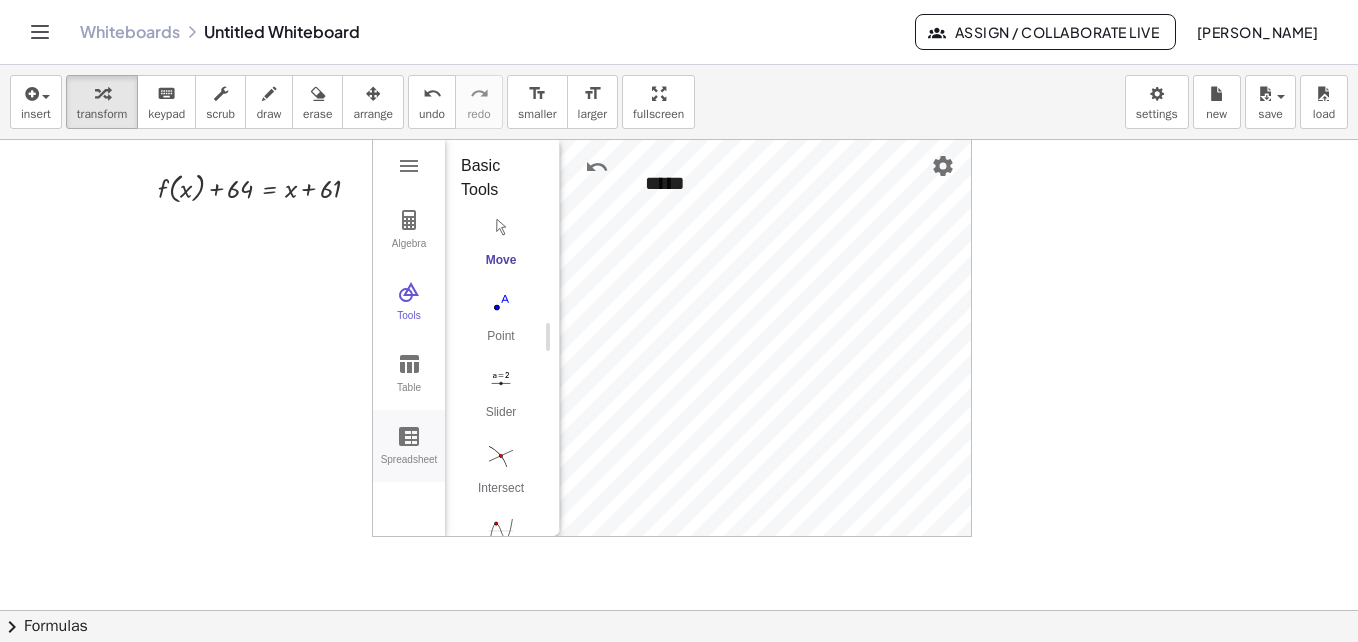 click at bounding box center (409, 436) 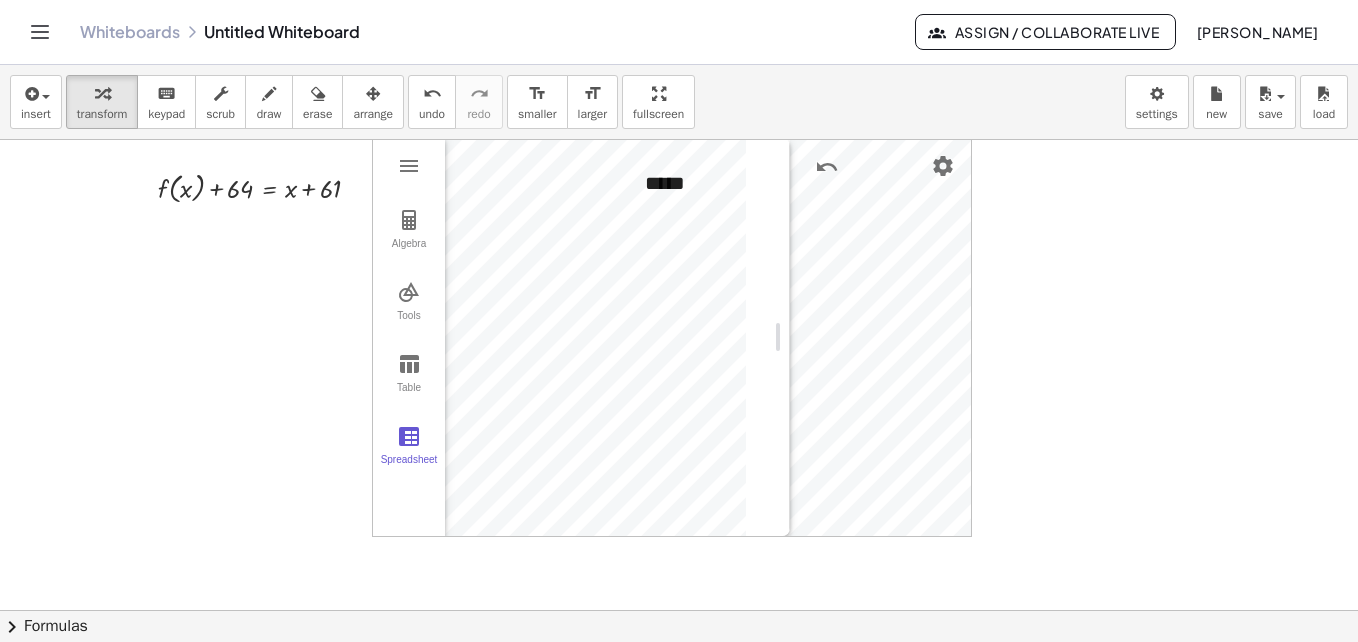 drag, startPoint x: 548, startPoint y: 341, endPoint x: 796, endPoint y: 341, distance: 248 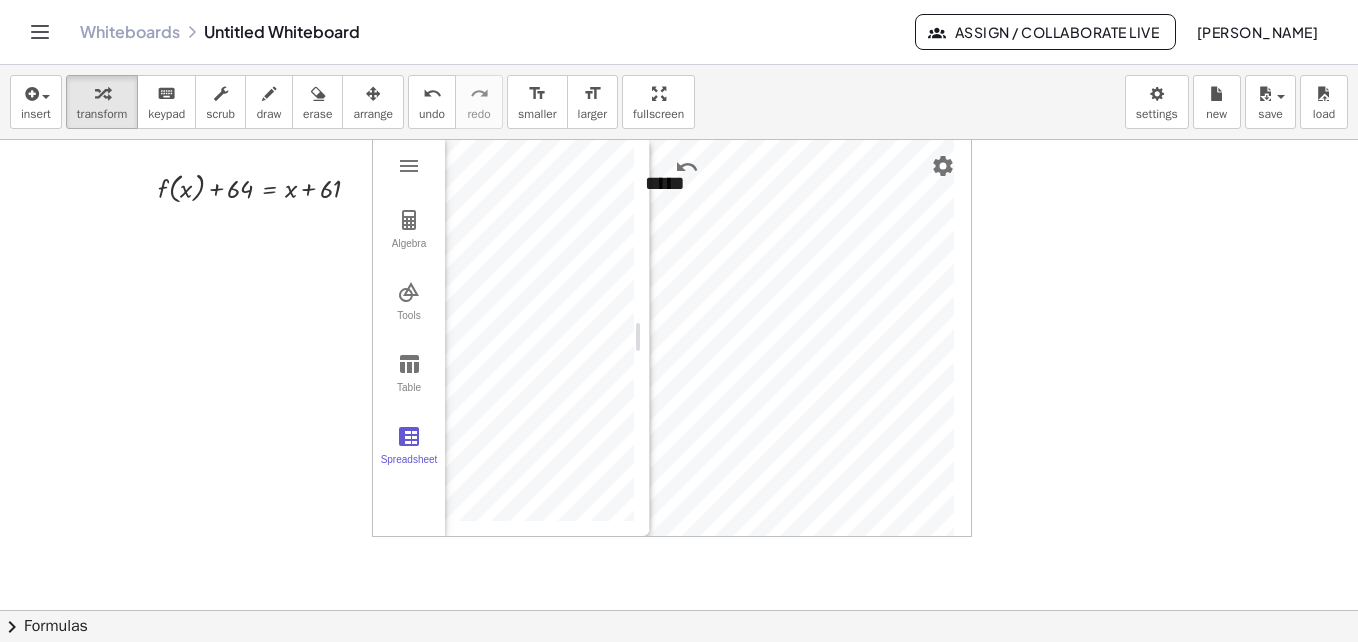drag, startPoint x: 792, startPoint y: 332, endPoint x: 558, endPoint y: 346, distance: 234.41843 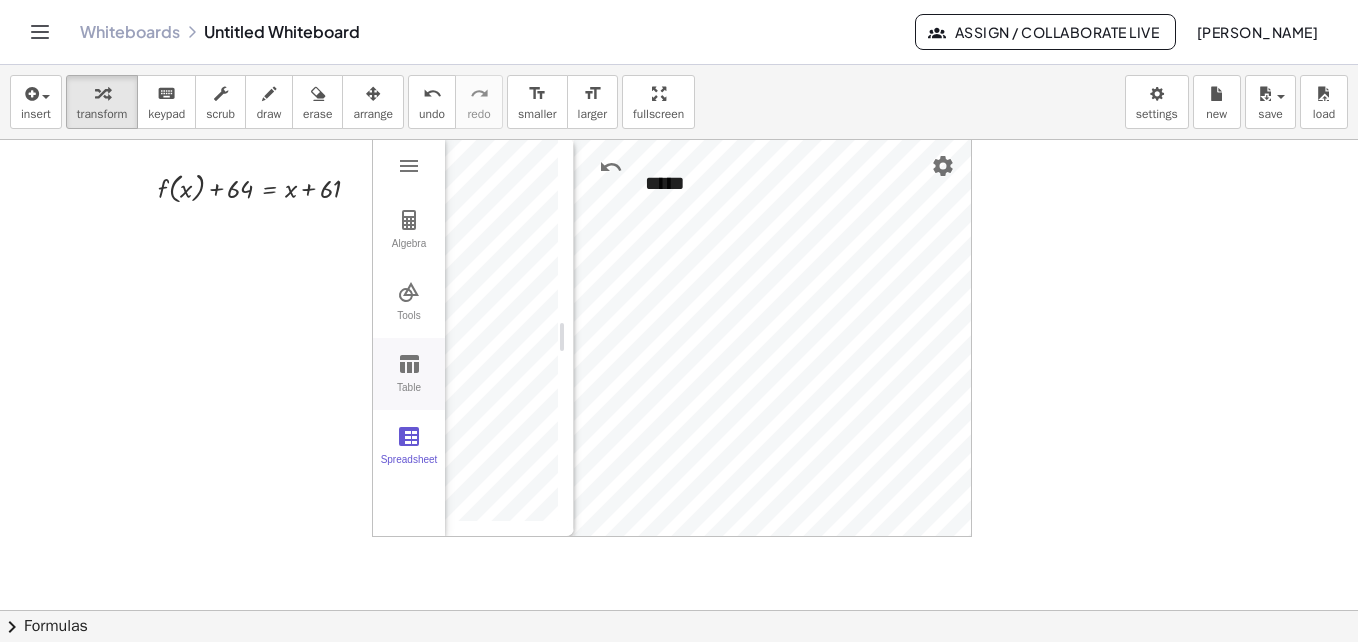 click on "Table" at bounding box center [409, 396] 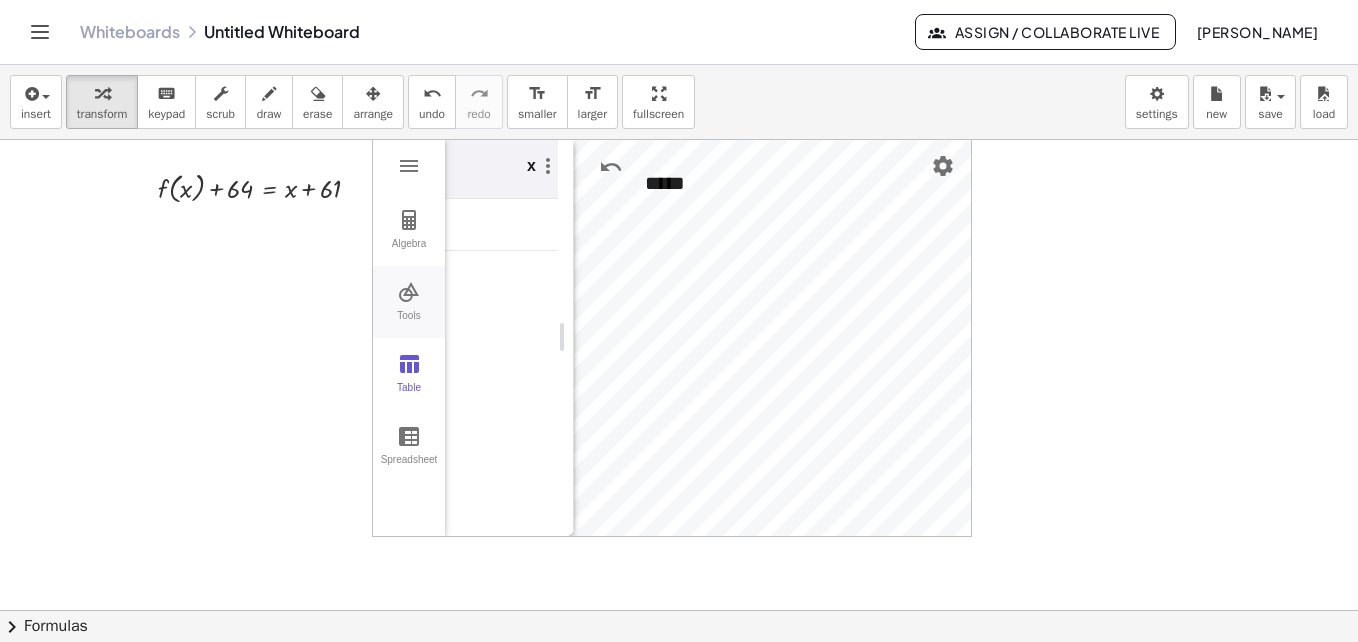 click on "Tools" at bounding box center (409, 302) 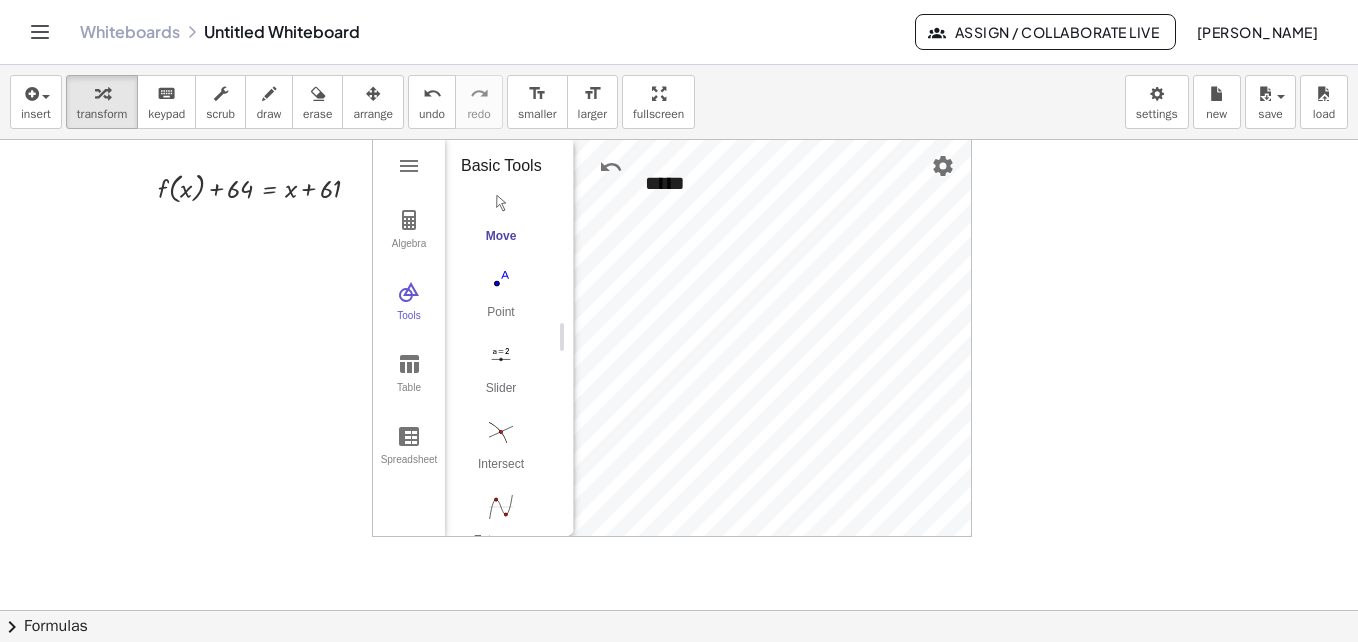 click on "Algebra Tools Table Spreadsheet" at bounding box center [409, 337] 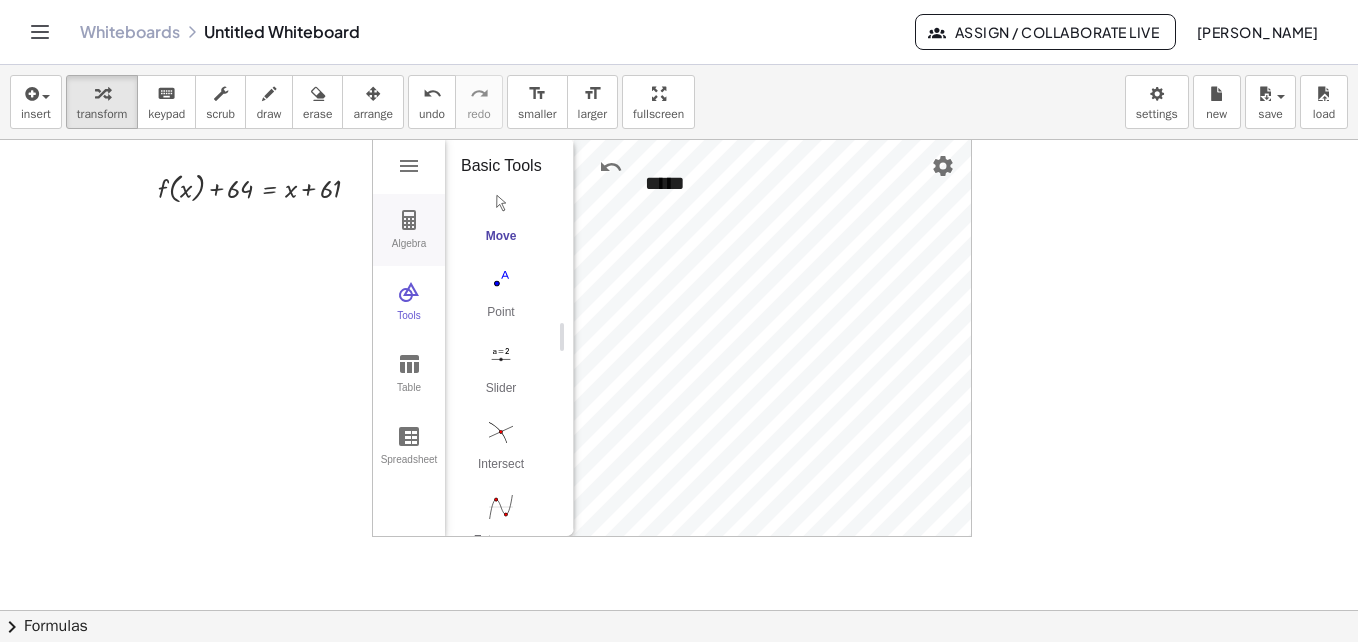 click at bounding box center (409, 220) 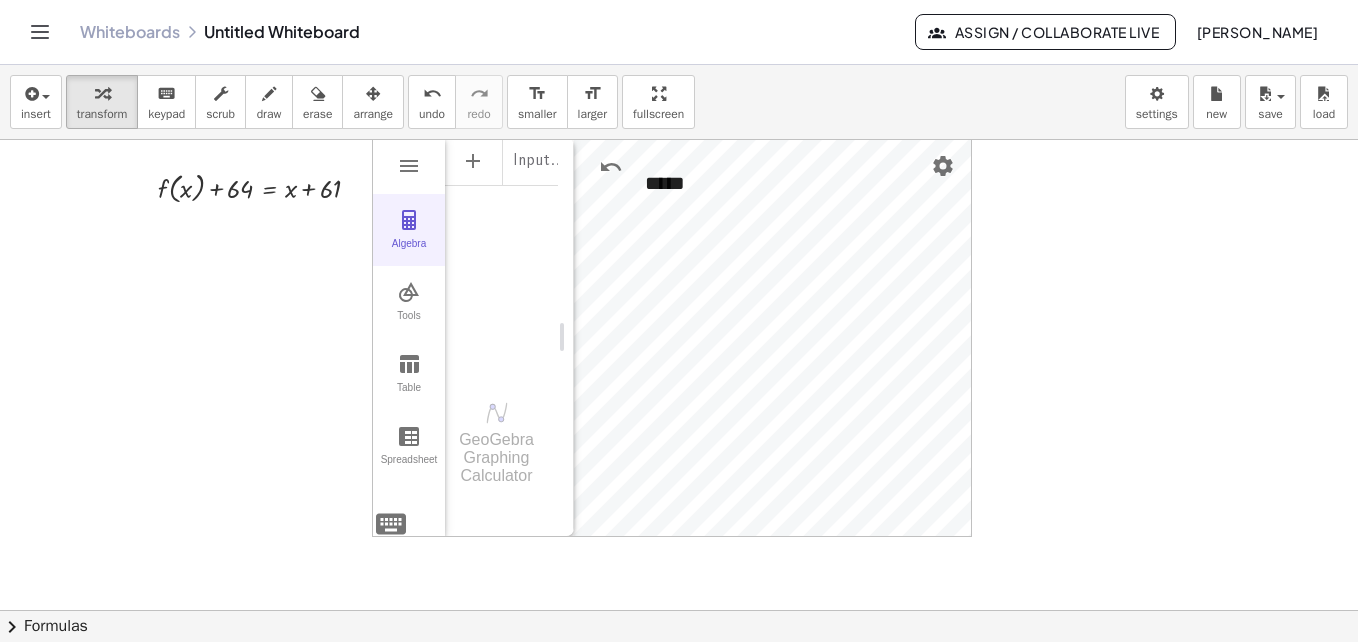 click on "Algebra" at bounding box center [409, 252] 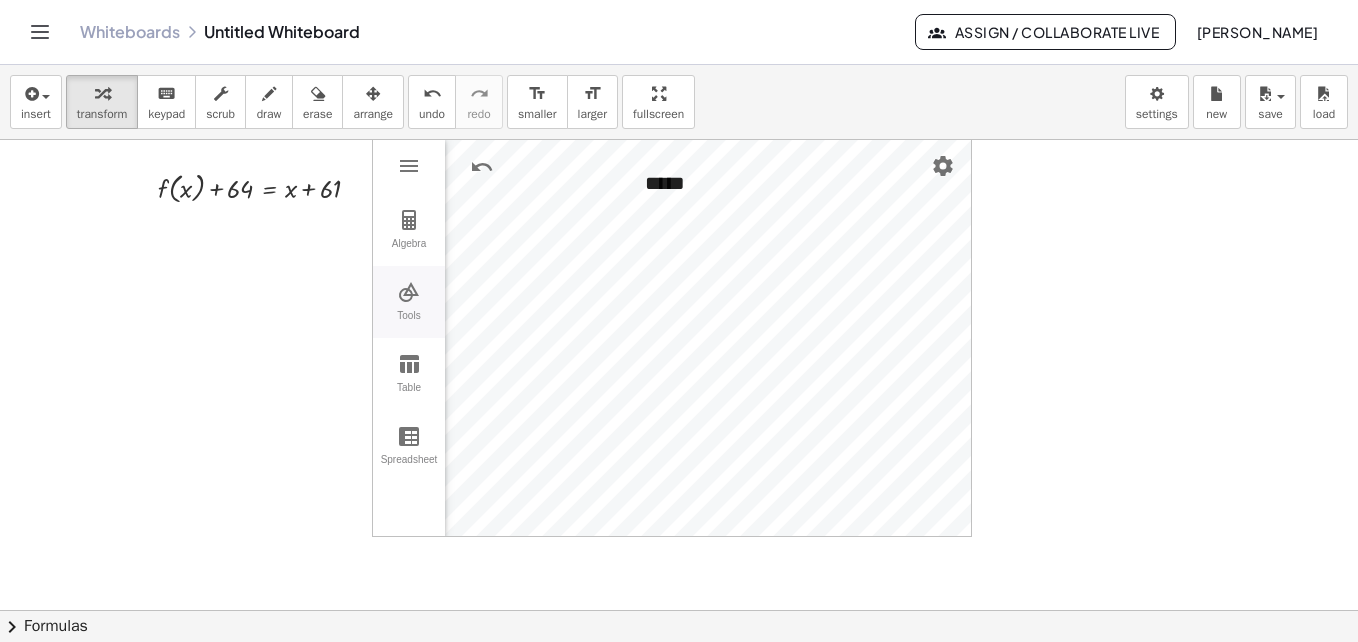 click at bounding box center [409, 292] 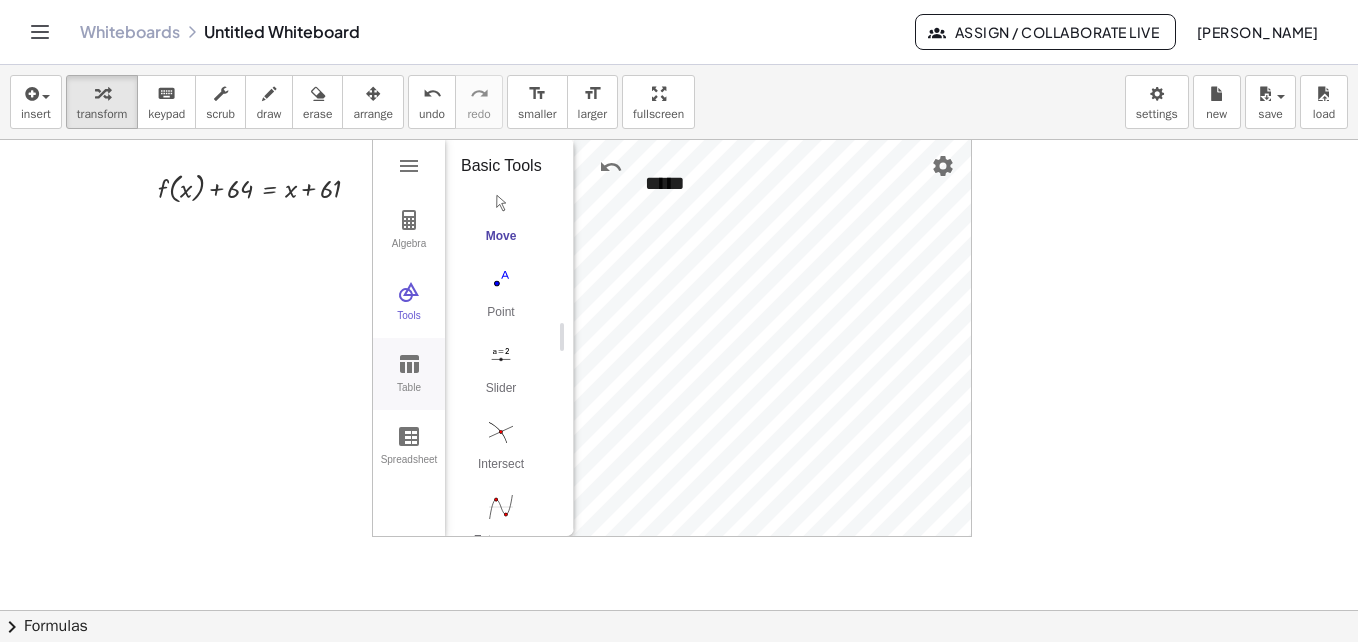click at bounding box center (409, 364) 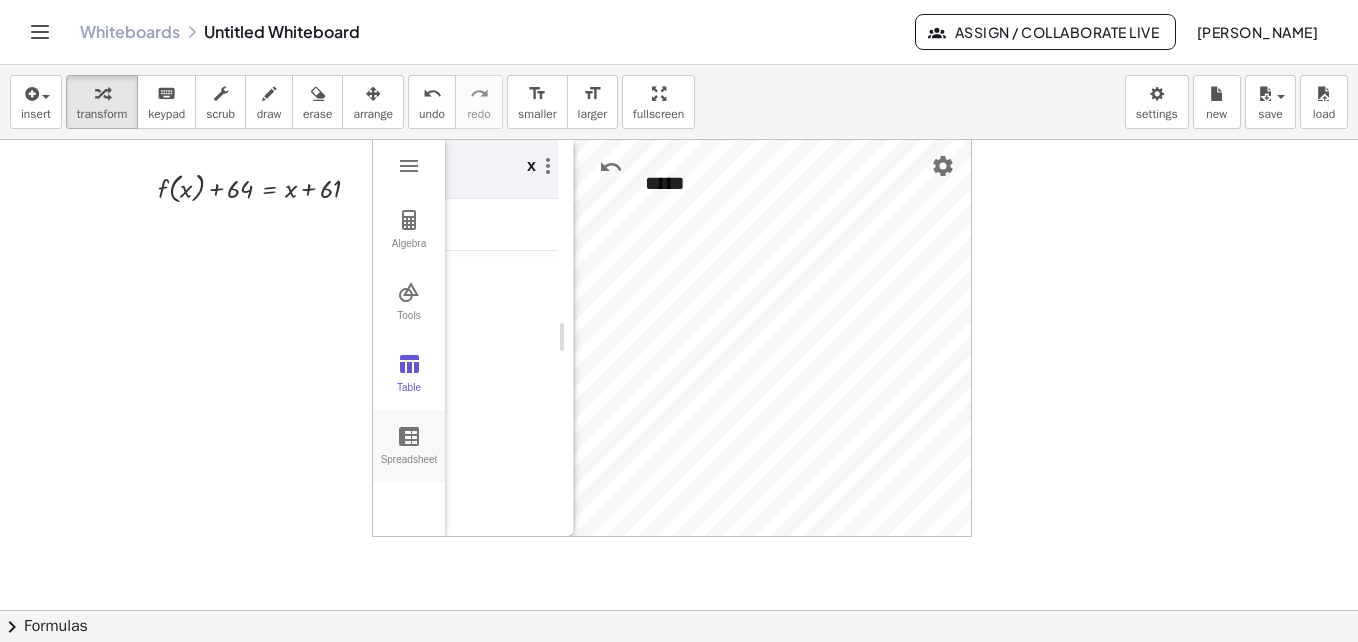 click at bounding box center (409, 436) 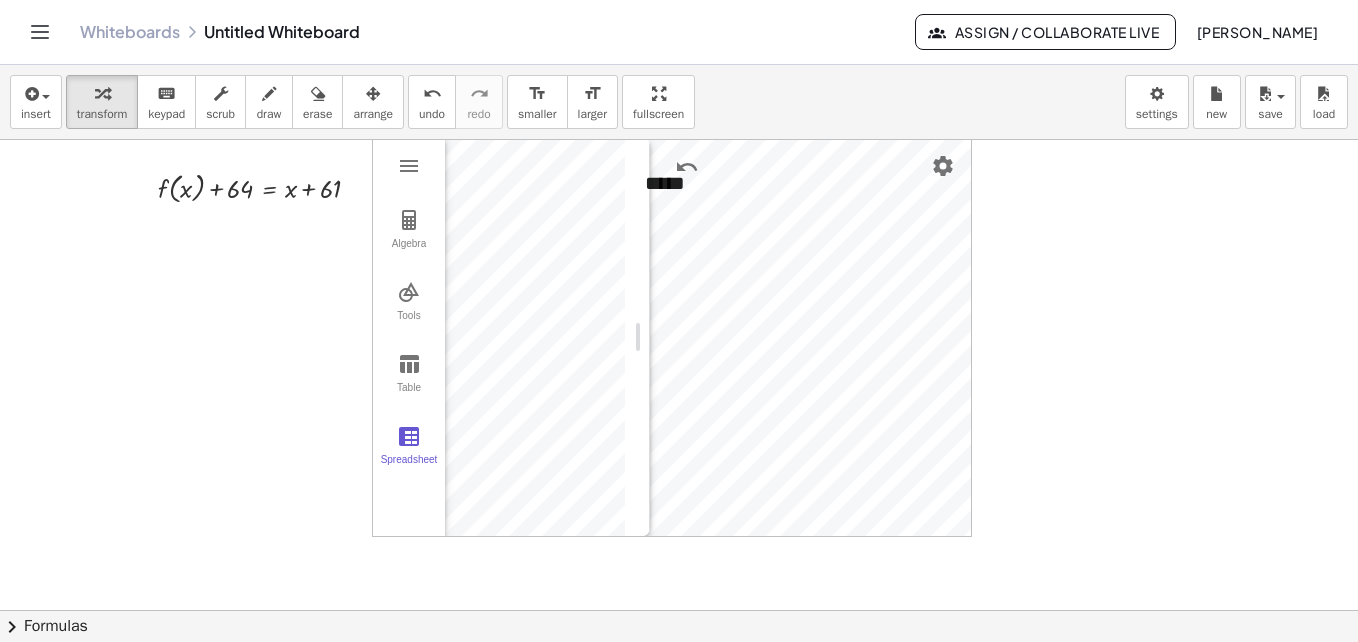 drag, startPoint x: 570, startPoint y: 256, endPoint x: 654, endPoint y: 282, distance: 87.93179 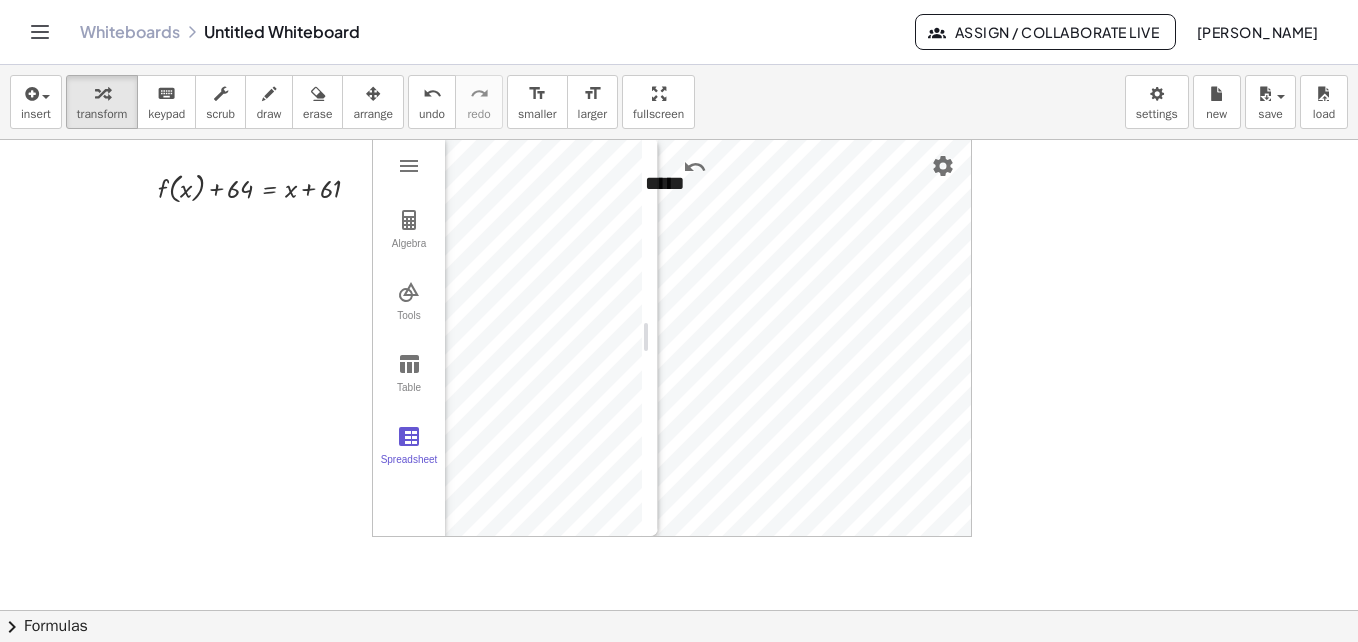 click on "Algebra Tools Table Spreadsheet" at bounding box center [409, 337] 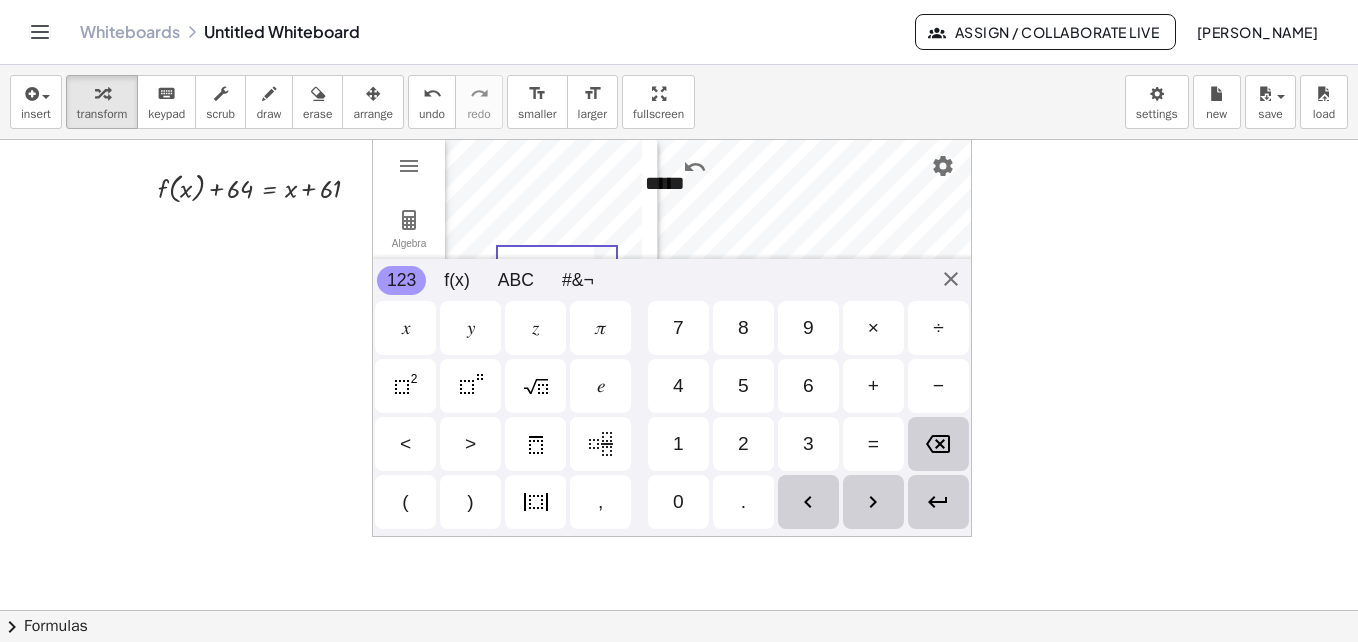 scroll, scrollTop: 38, scrollLeft: 0, axis: vertical 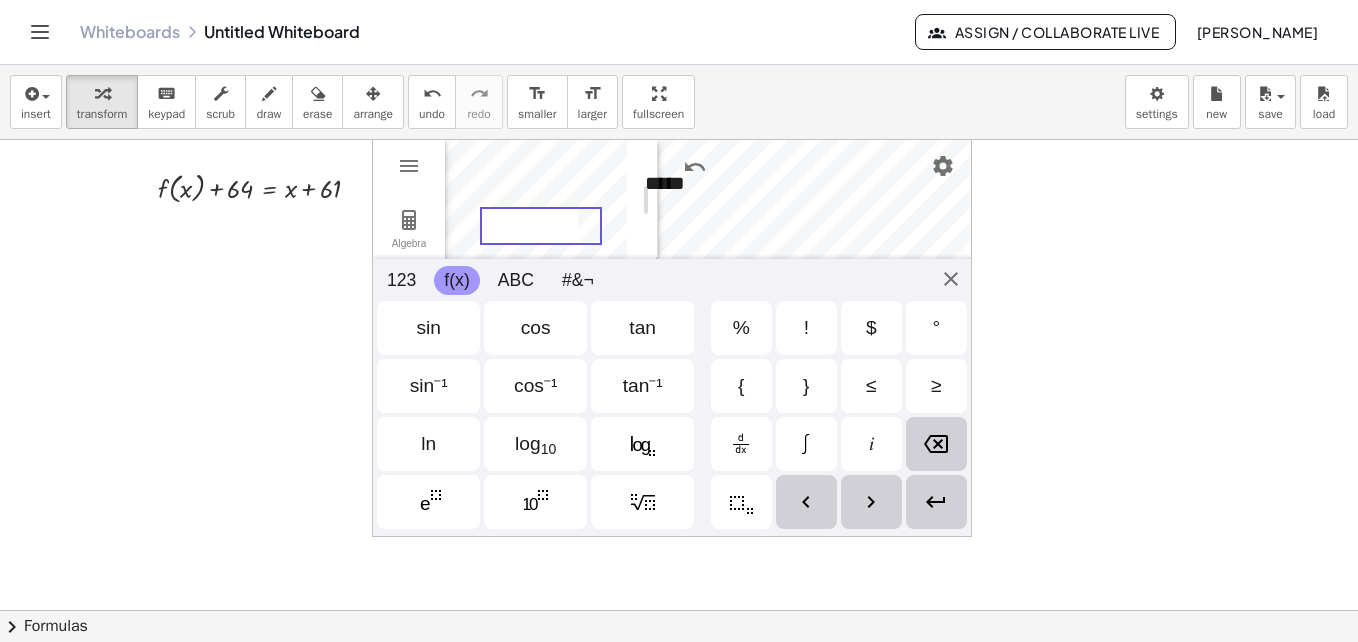 click on "f(x)" at bounding box center (456, 280) 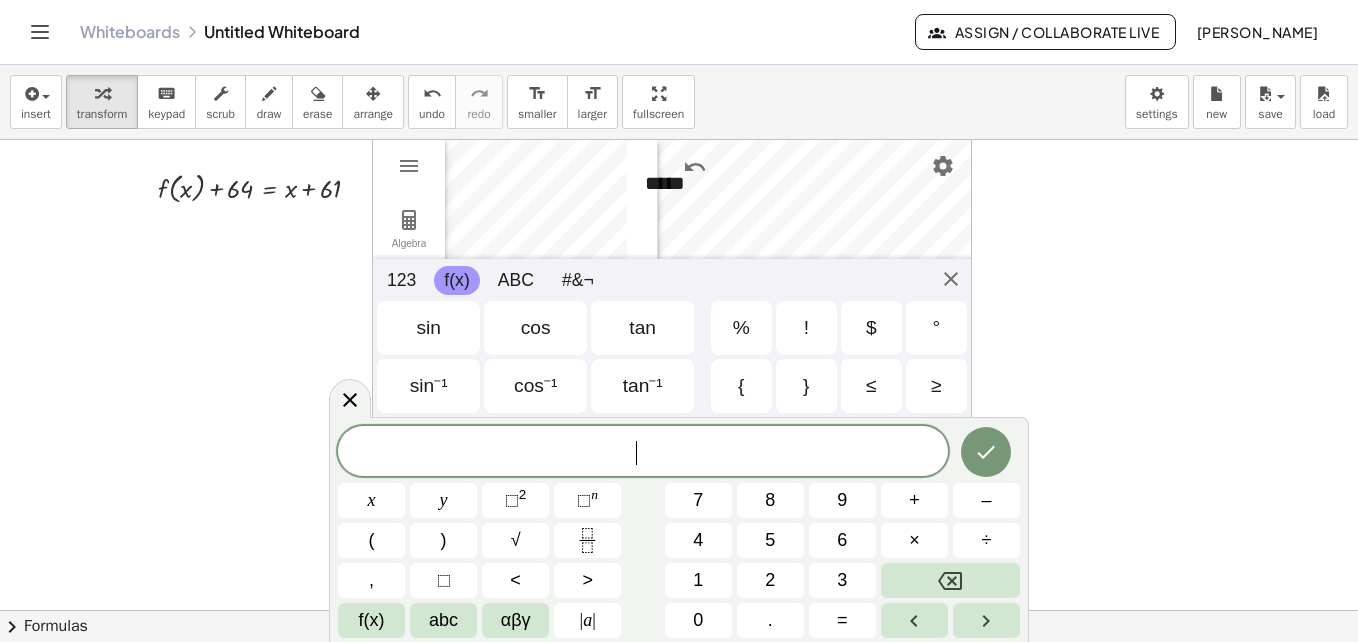scroll, scrollTop: 36, scrollLeft: 0, axis: vertical 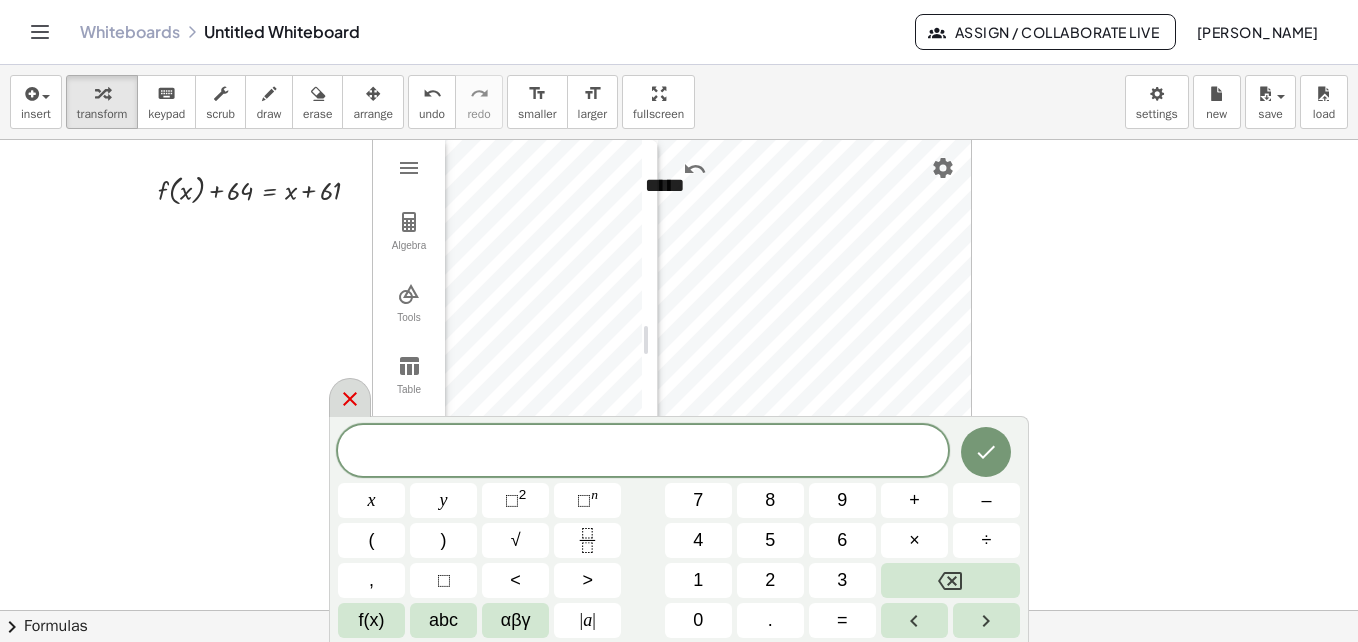 click 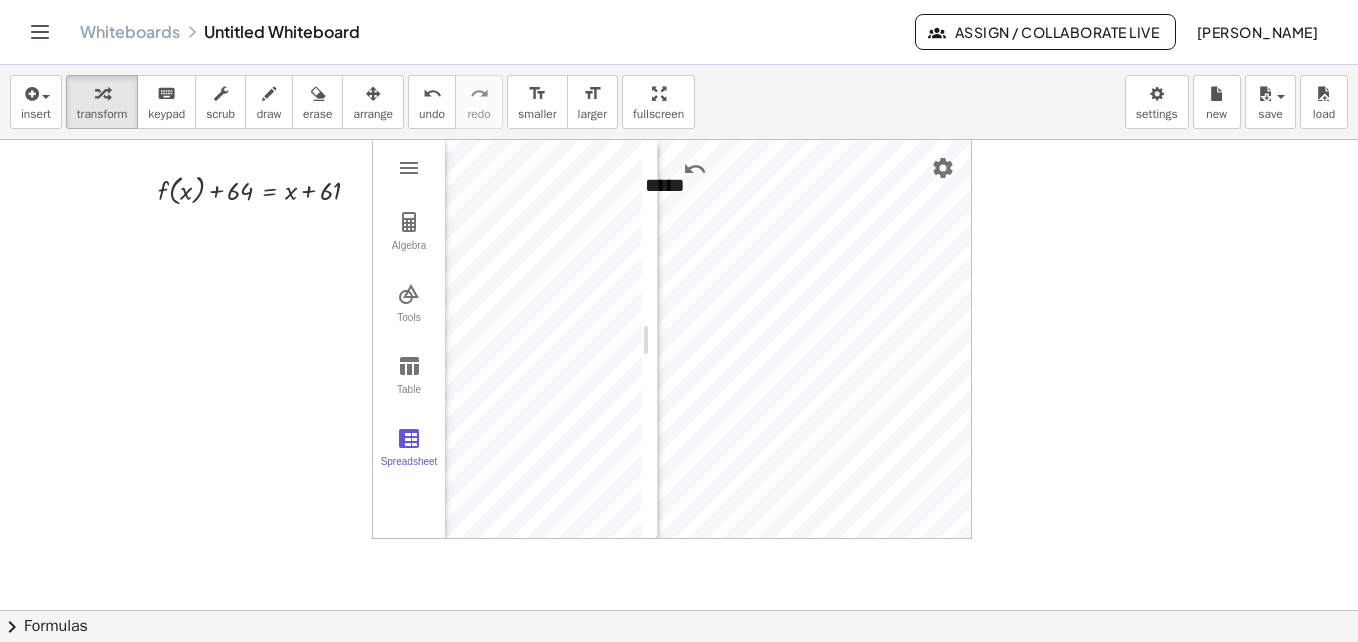 click at bounding box center [679, 574] 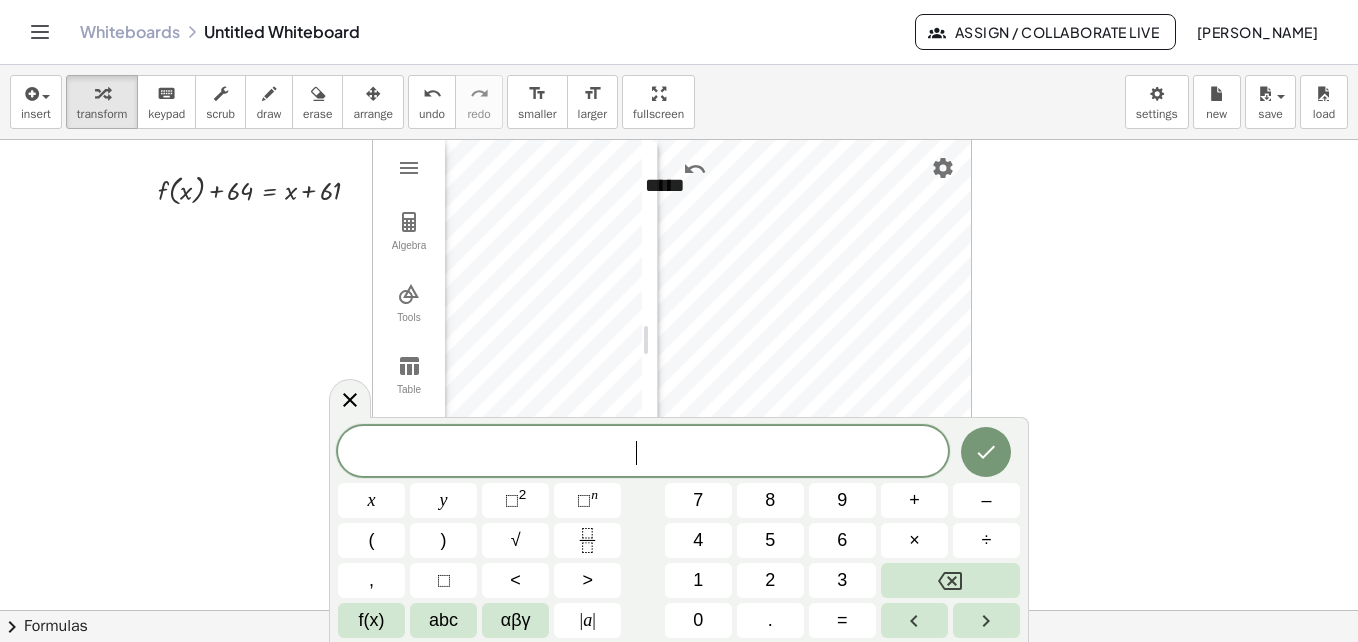 click on "÷" at bounding box center [986, 540] 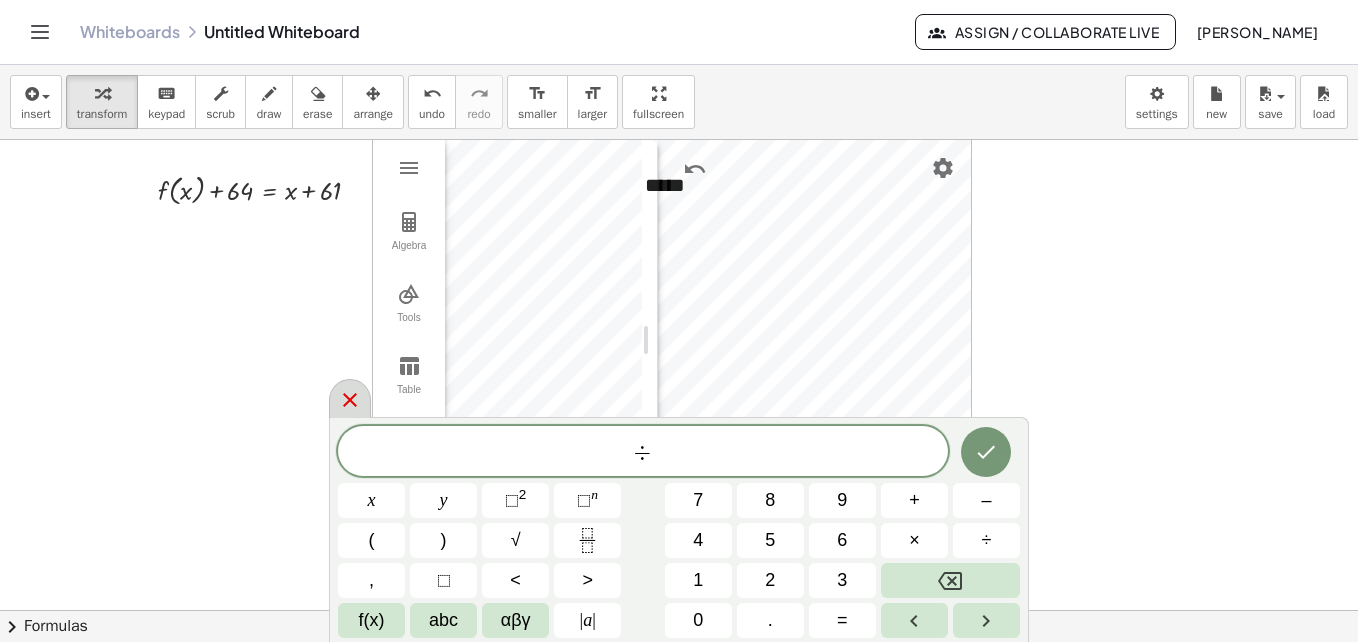 click 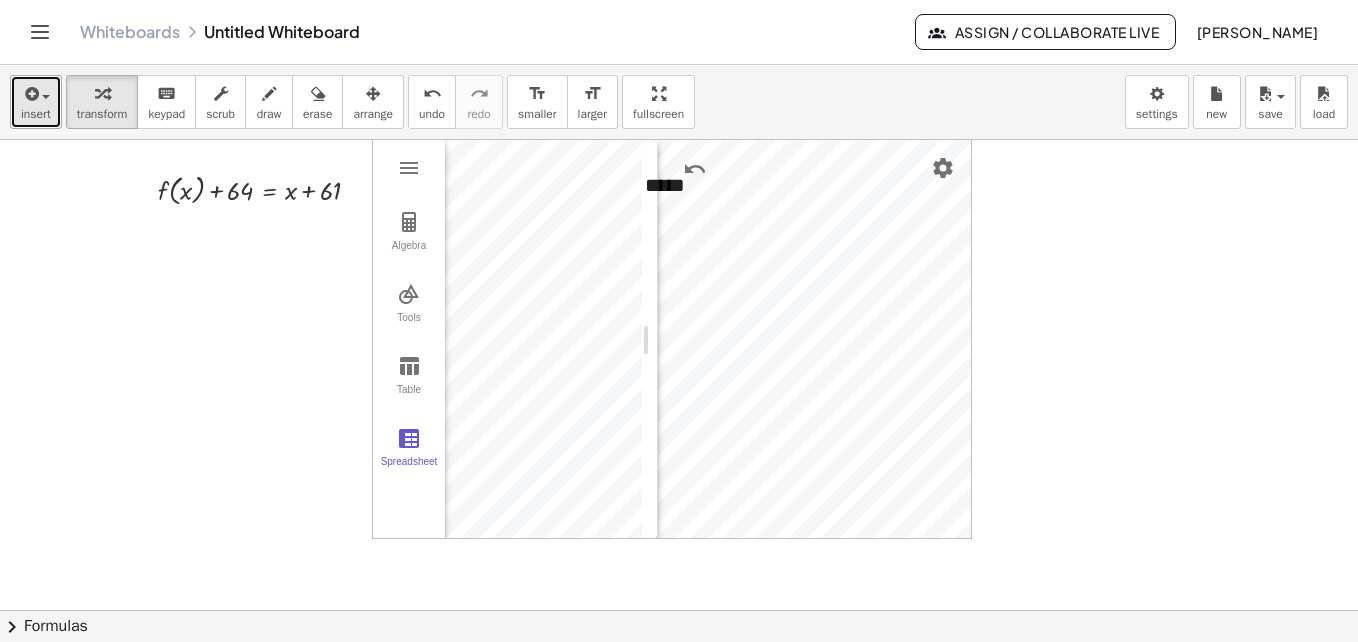 click at bounding box center (30, 94) 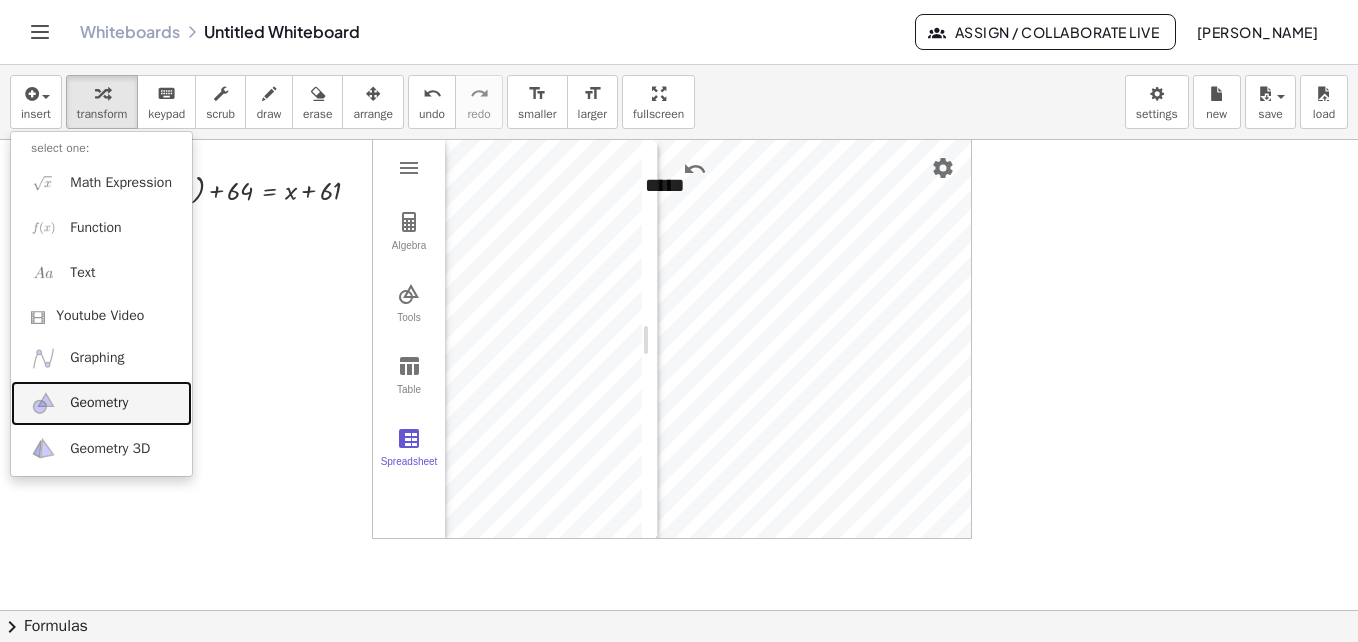 click on "Geometry" at bounding box center [99, 403] 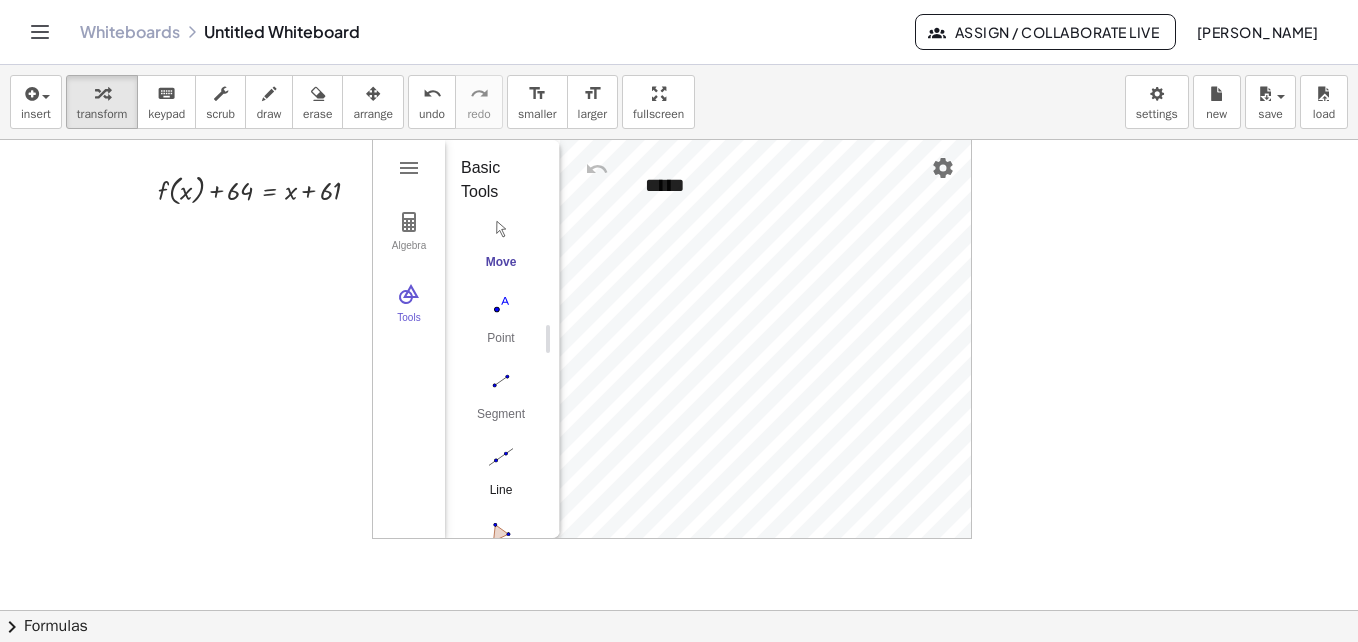 drag, startPoint x: 247, startPoint y: 384, endPoint x: 471, endPoint y: 469, distance: 239.58505 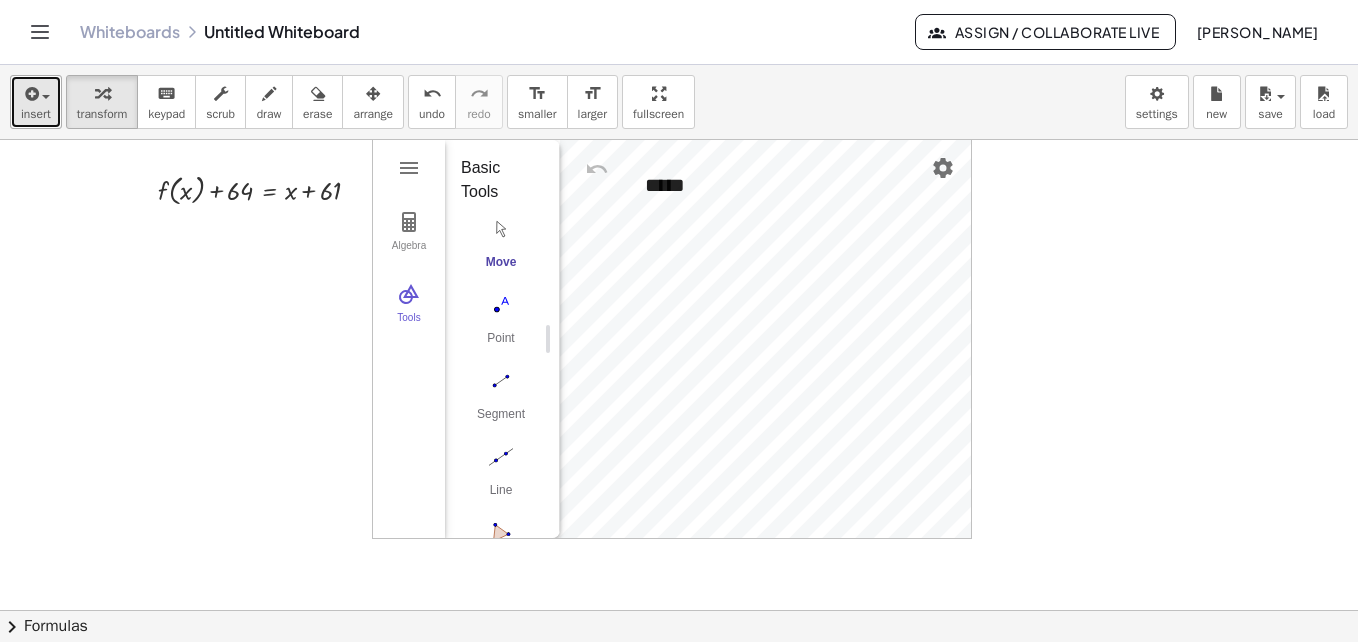 click on "insert" at bounding box center [36, 102] 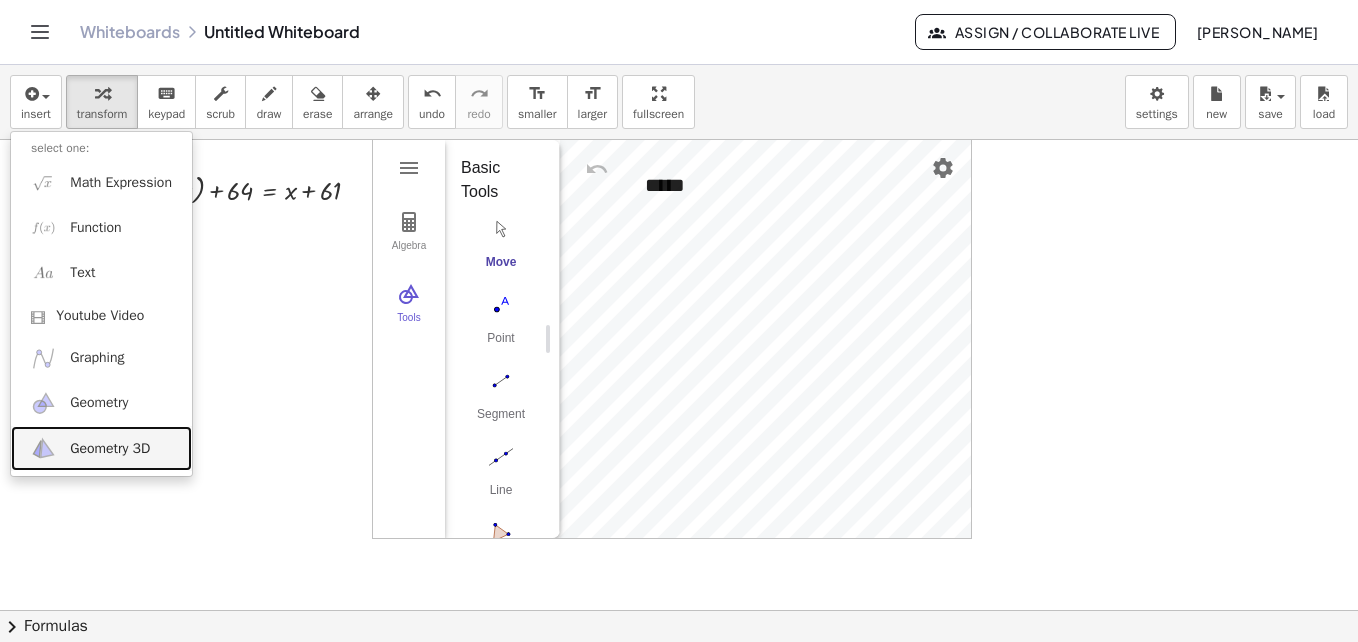 click on "Geometry 3D" at bounding box center (110, 449) 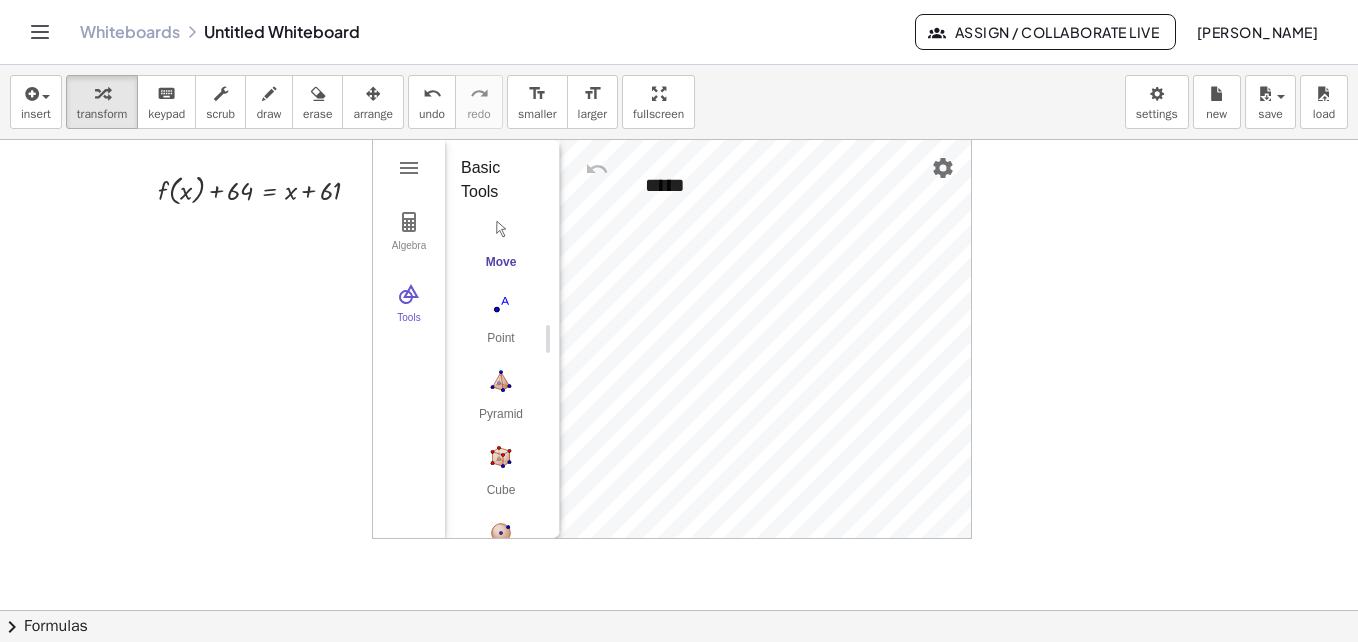click at bounding box center (679, 574) 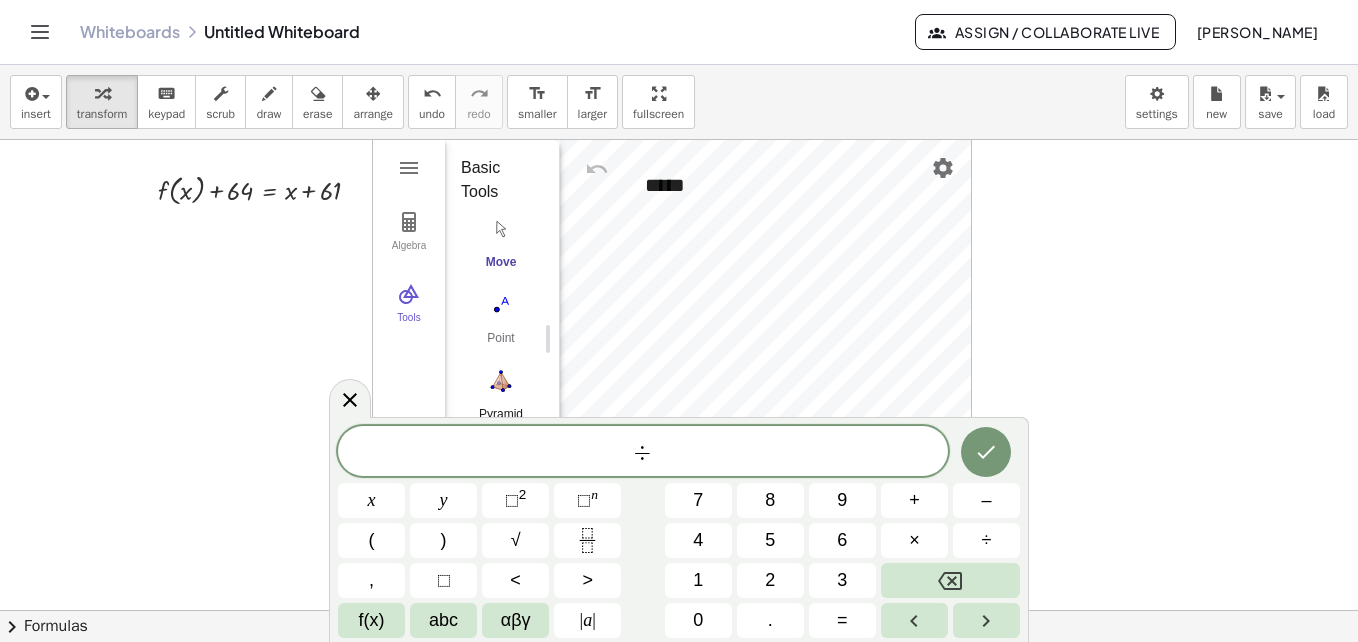 click on "Pyramid" at bounding box center (501, 400) 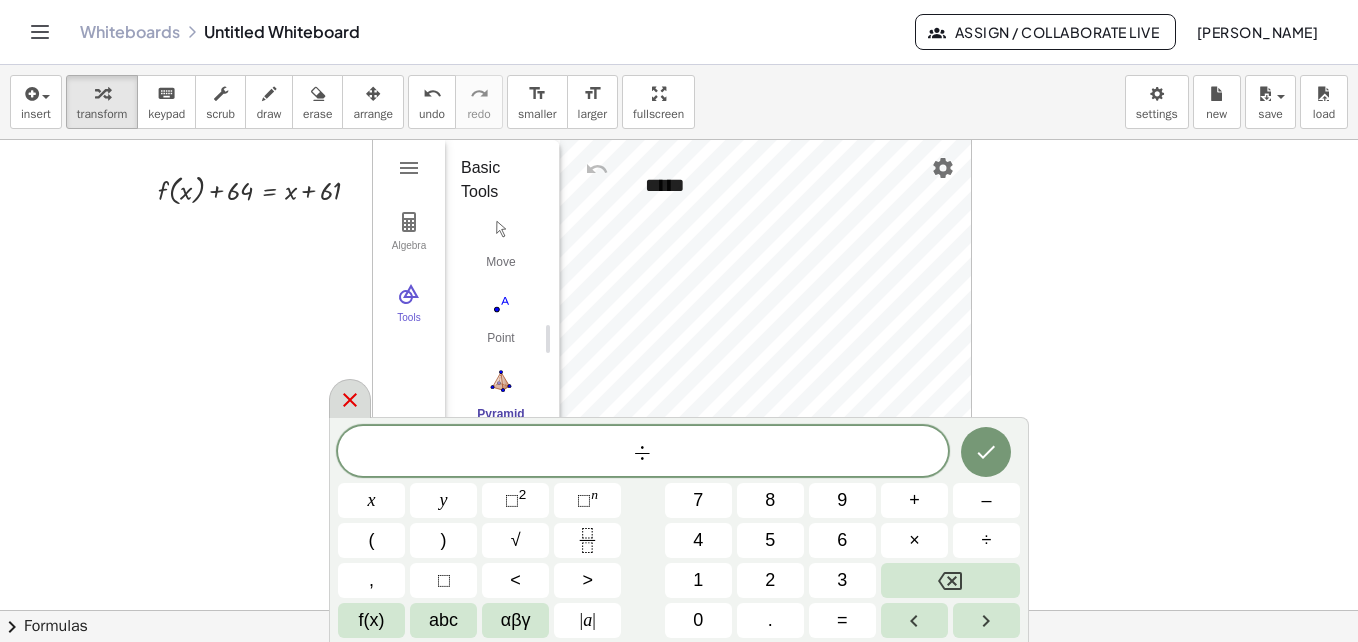click 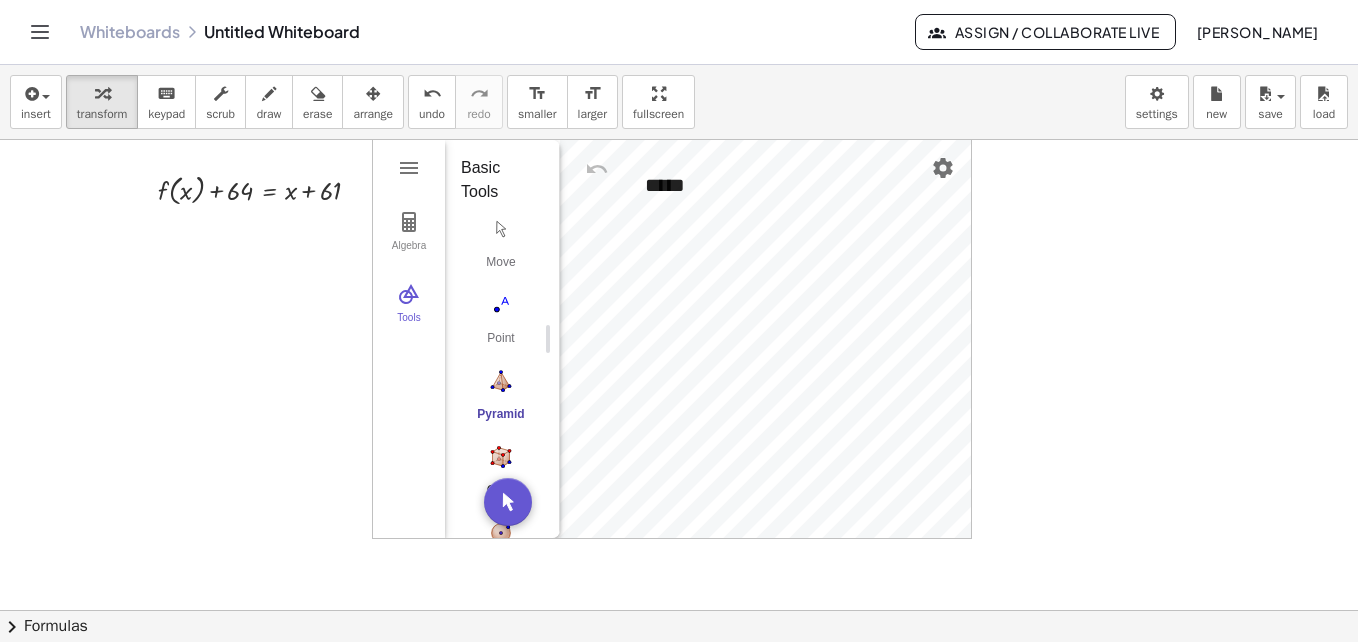 click at bounding box center [501, 457] 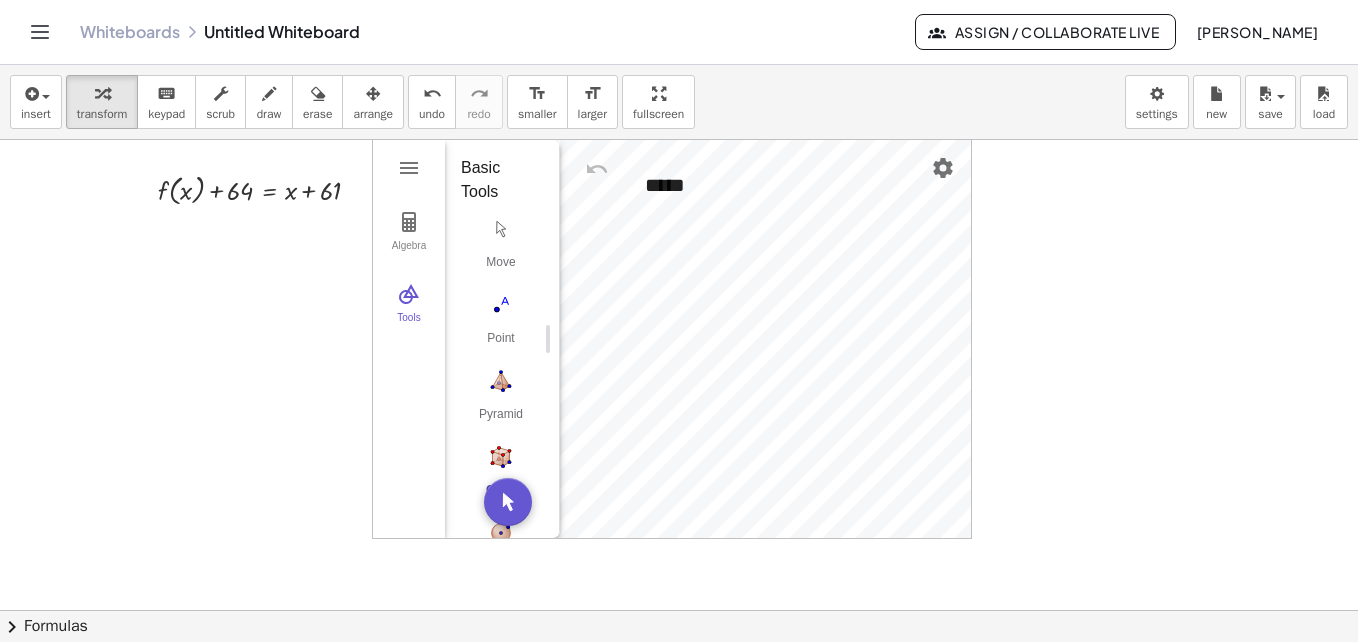 click at bounding box center (501, 457) 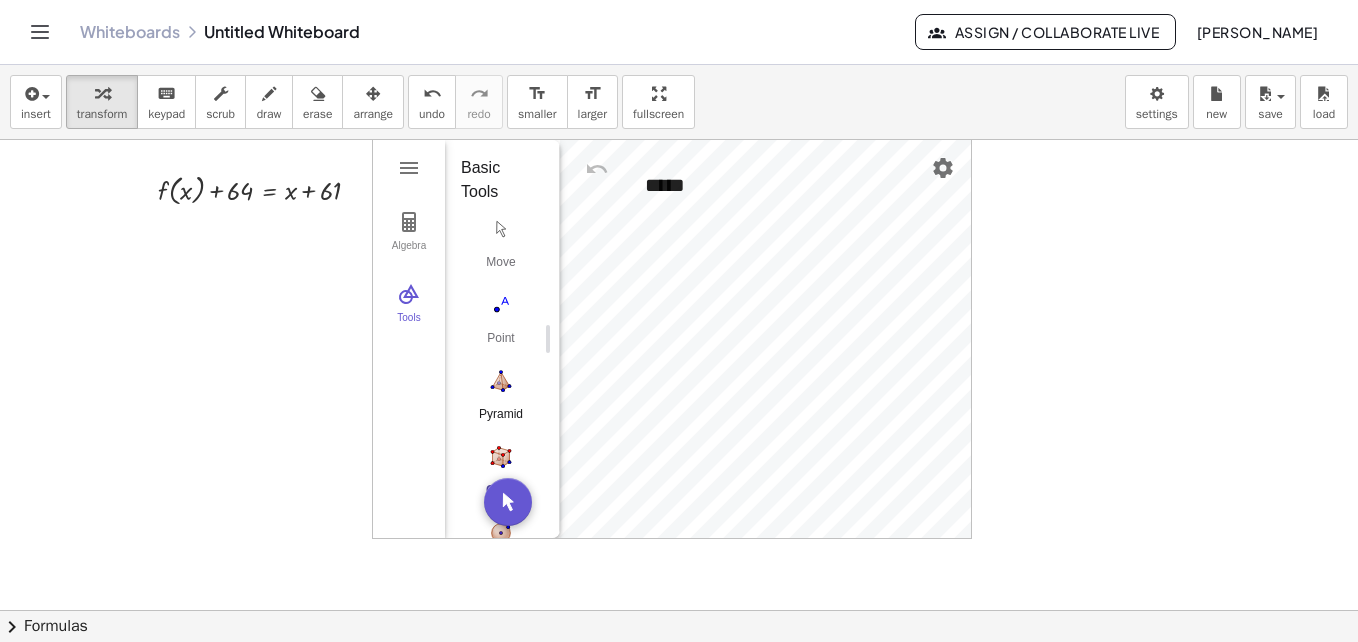 click at bounding box center (501, 381) 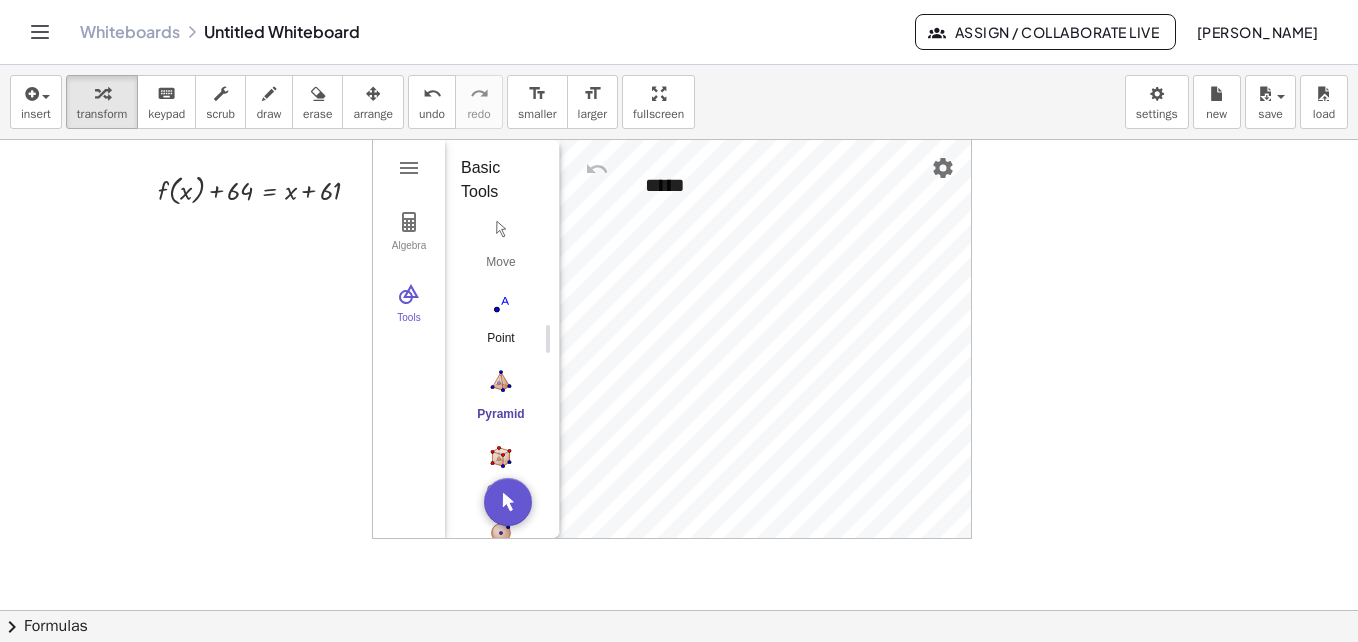 click at bounding box center [501, 305] 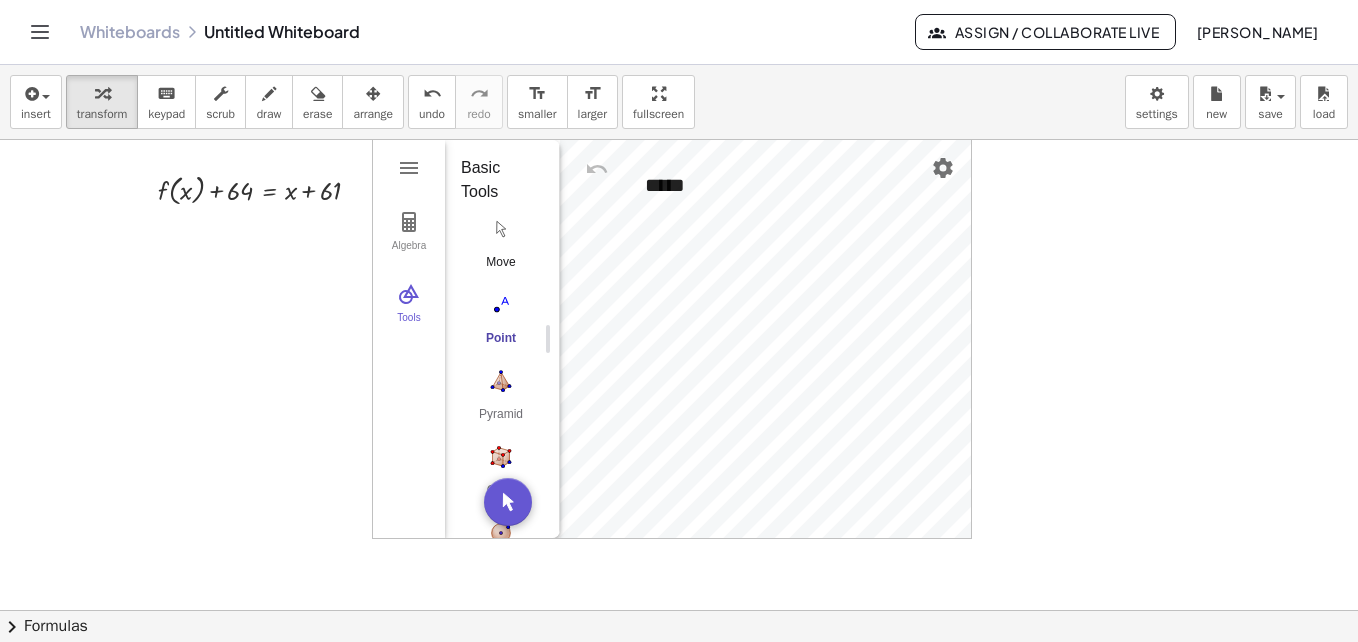 click at bounding box center (501, 229) 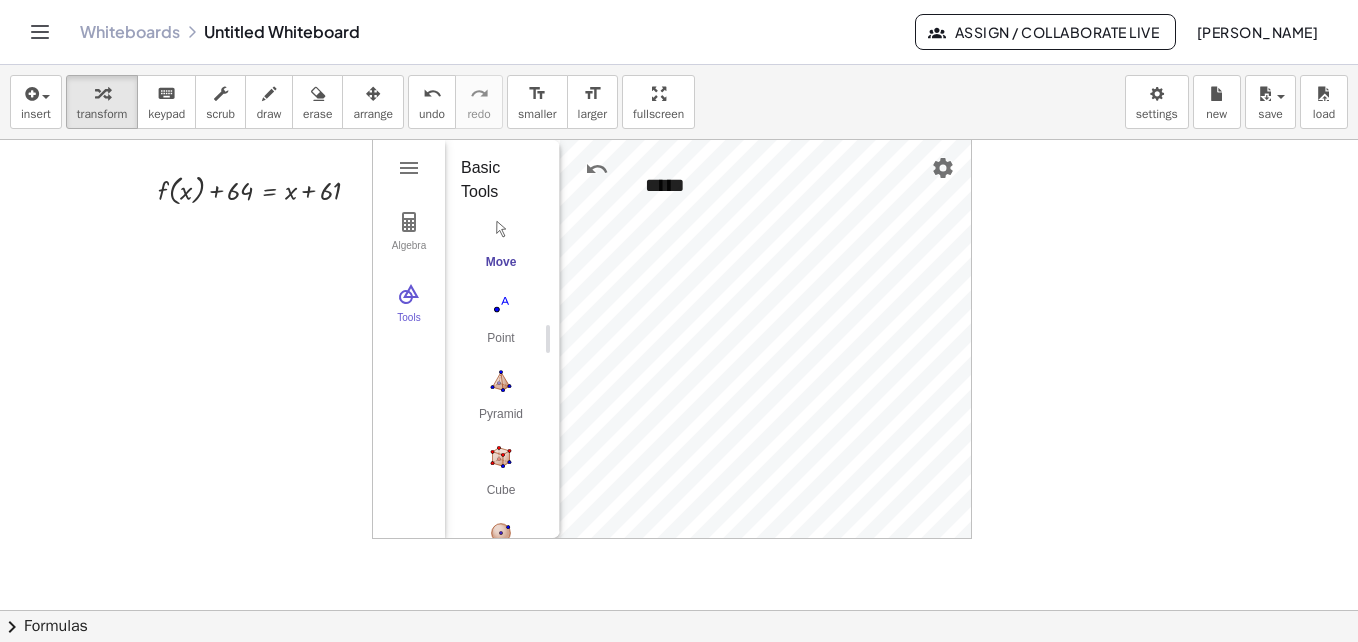 click at bounding box center [679, 574] 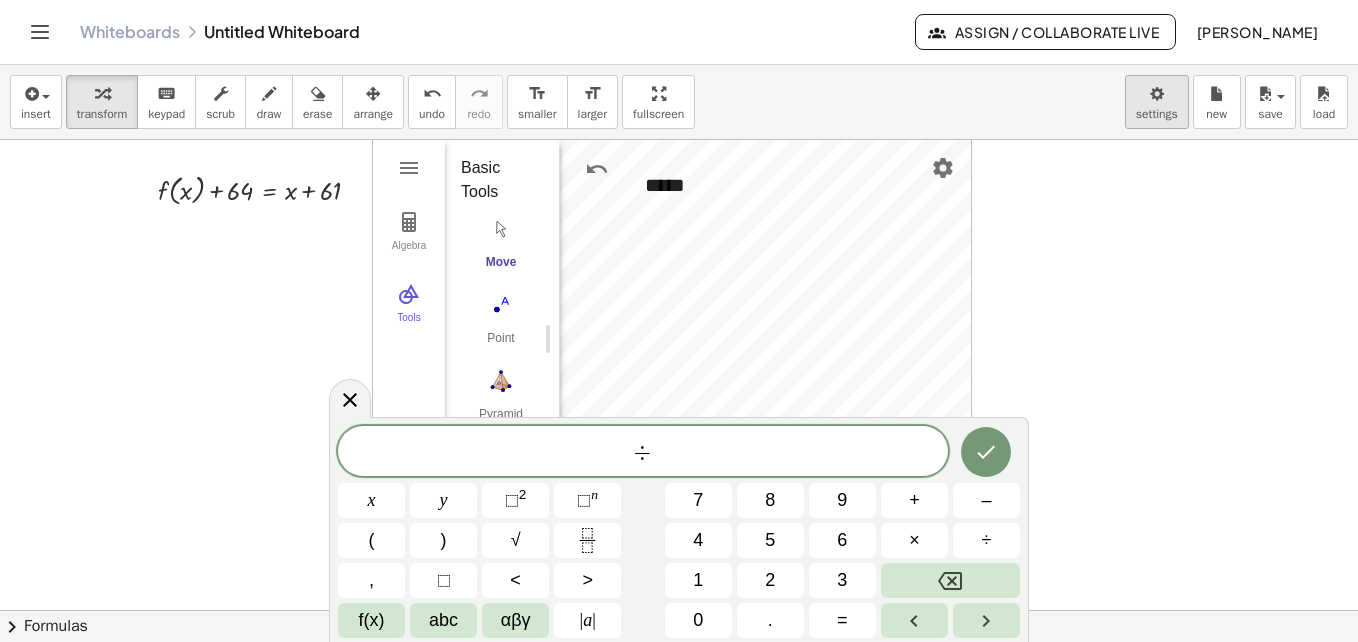 click on "Graspable Math Activities Get Started Activity Bank Assigned Work Classes Whiteboards Go Premium! Reference Account v1.27.0 | Privacy policy © 2025 | Graspable, Inc. Whiteboards Untitled Whiteboard Assign / Collaborate Live  [PERSON_NAME]   insert select one: Math Expression Function Text Youtube Video Graphing Geometry Geometry 3D transform keyboard keypad scrub draw erase arrange undo undo redo redo format_size smaller format_size larger fullscreen load   save new settings f ( , x ) = + x − 3 + f ( , x ) + ⬚ = + x − 3 + ⬚ + f ( , x ) + · 2 · ⬚ = + x − 3 + · 2 · ⬚ + f ( , x ) + · 2 · ⬚ · 4 = + x − 3 + · 2 · ⬚ · 4 + f ( , x ) + · 2 · 8 · 4 = + x − 3 + · 2 · 8 · 4 + f ( , x ) + · 16 · 4 = + x − 3 + · 2 · 8 · 4 + f ( , x ) + · 16 · 4 = + x − 3 + · 16 · 4 + f ( , x ) + · 16 · 4 = + x − 3 + 64 + f ( , x ) + 64 = + x − 3 + 64 + f ( , x ) + = + x 64 + 61 Transform line Copy line as LaTeX Copy derivation as LaTeX Expand new lines: Off - + *****" at bounding box center [679, 321] 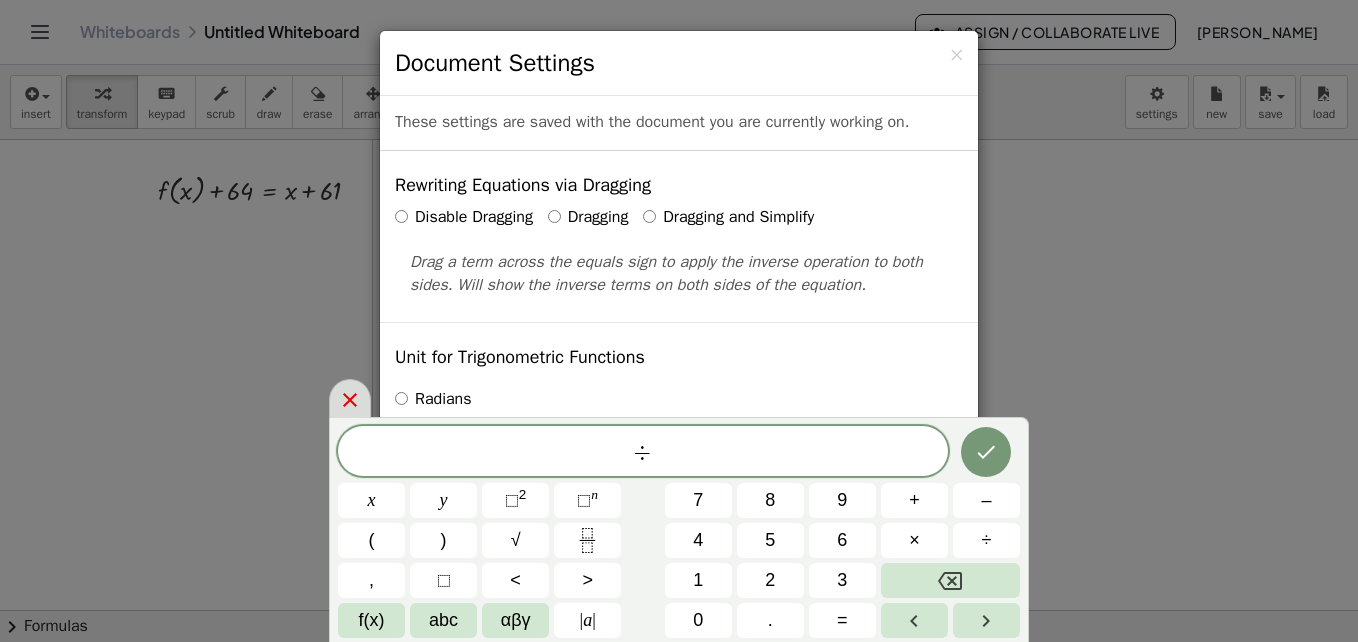 click 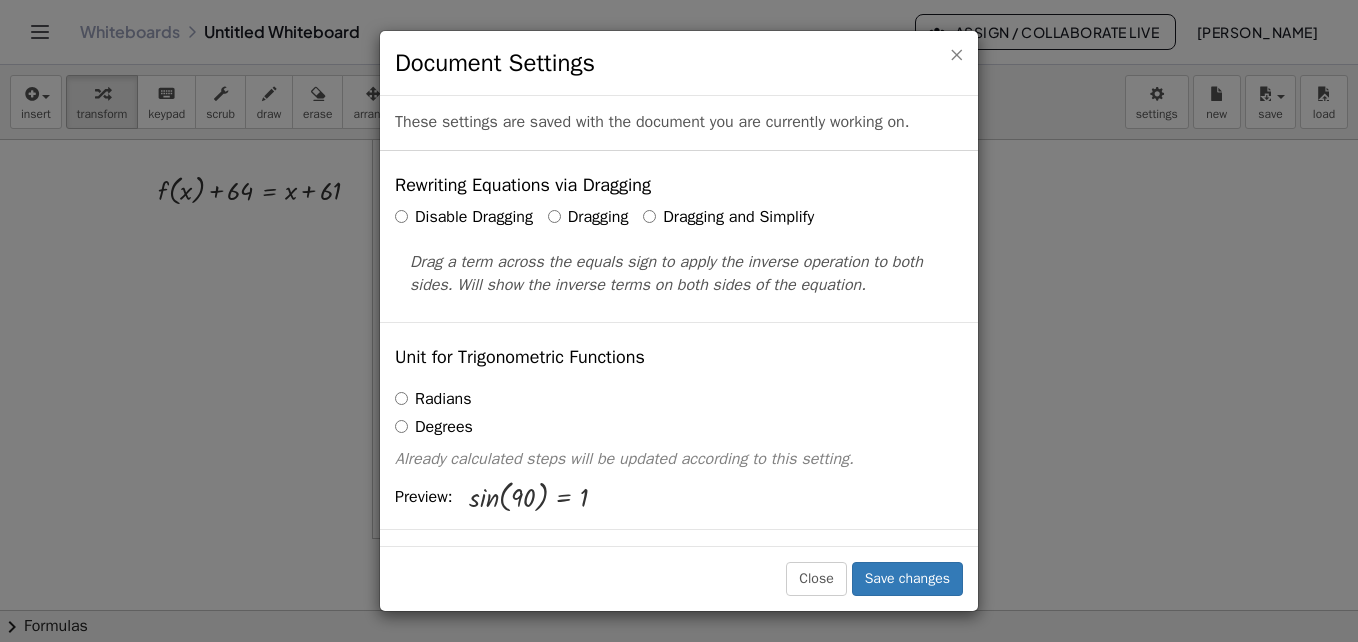 click on "×" at bounding box center (956, 54) 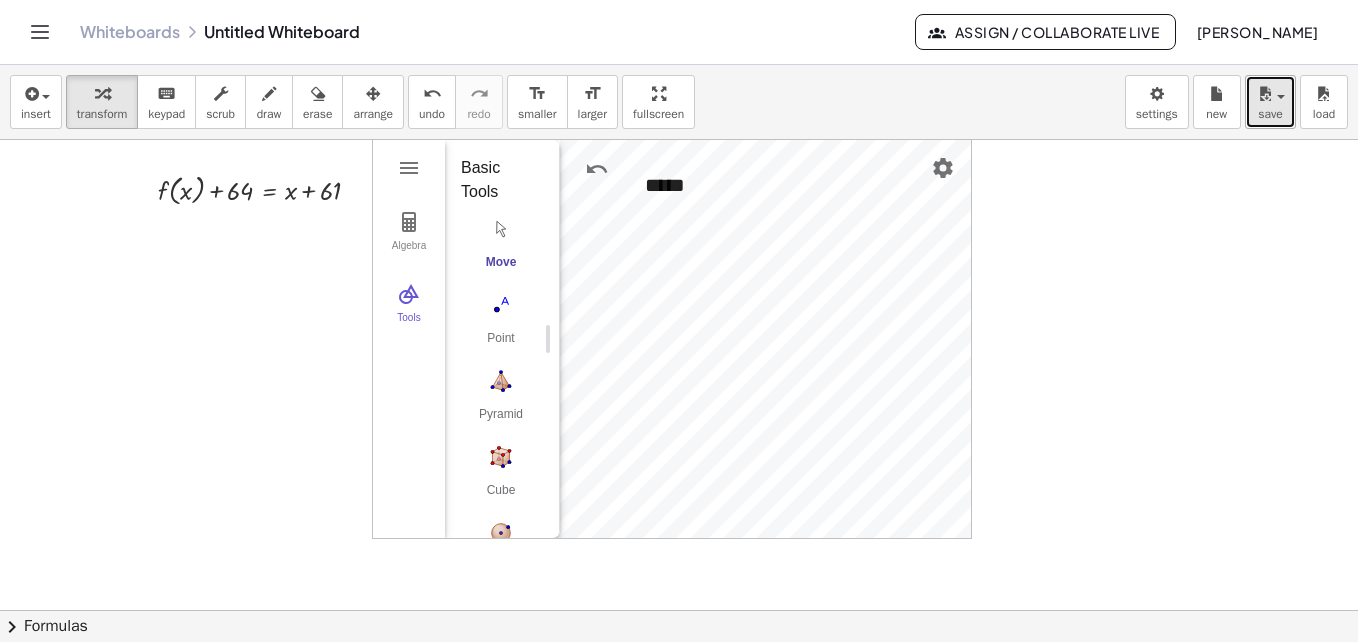 click on "save" at bounding box center [1270, 114] 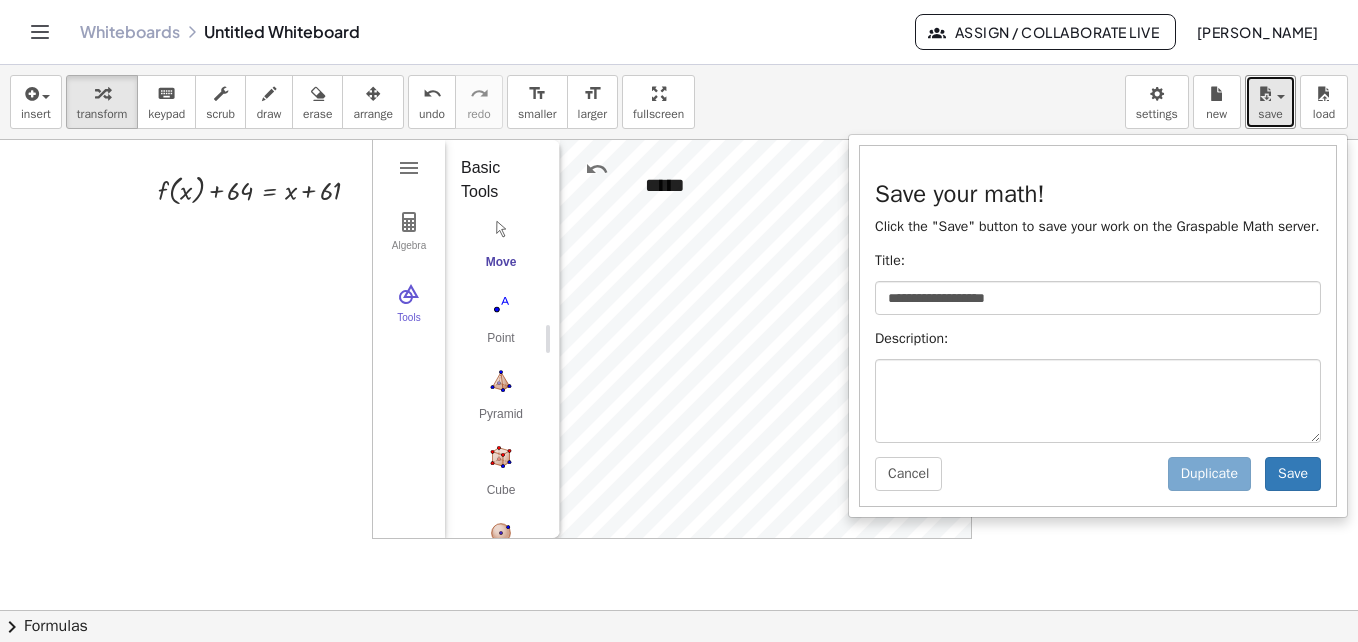 click at bounding box center [679, 574] 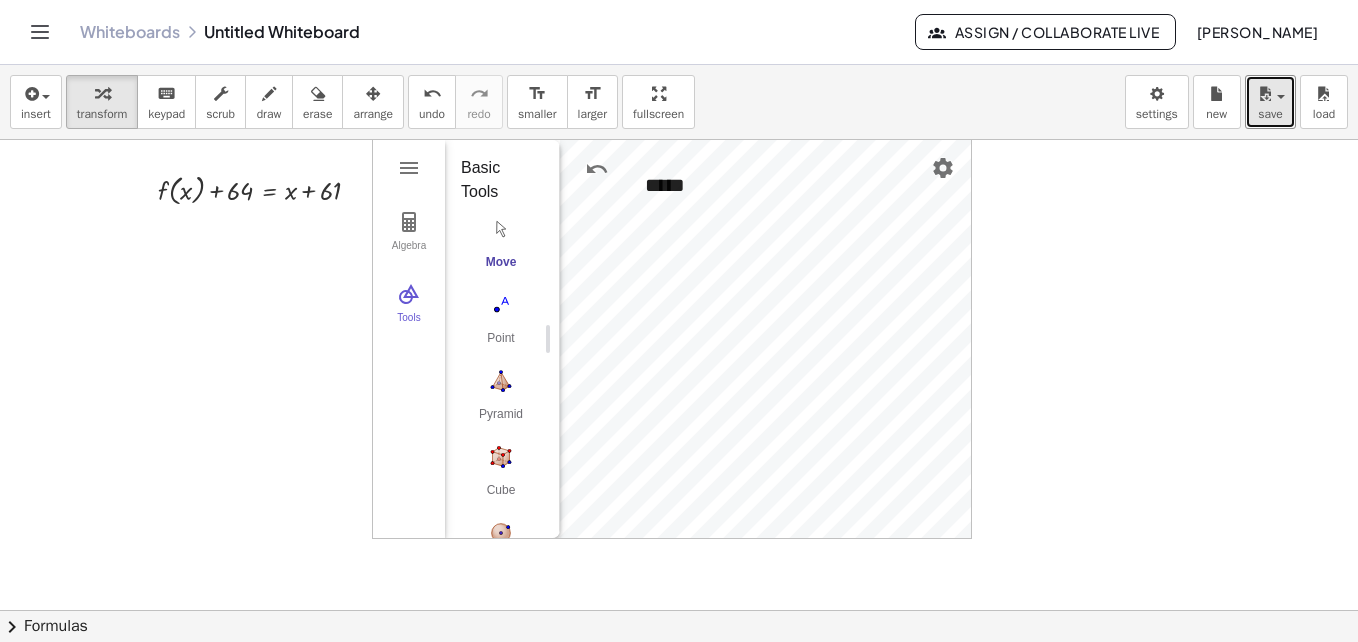 scroll, scrollTop: 54, scrollLeft: 0, axis: vertical 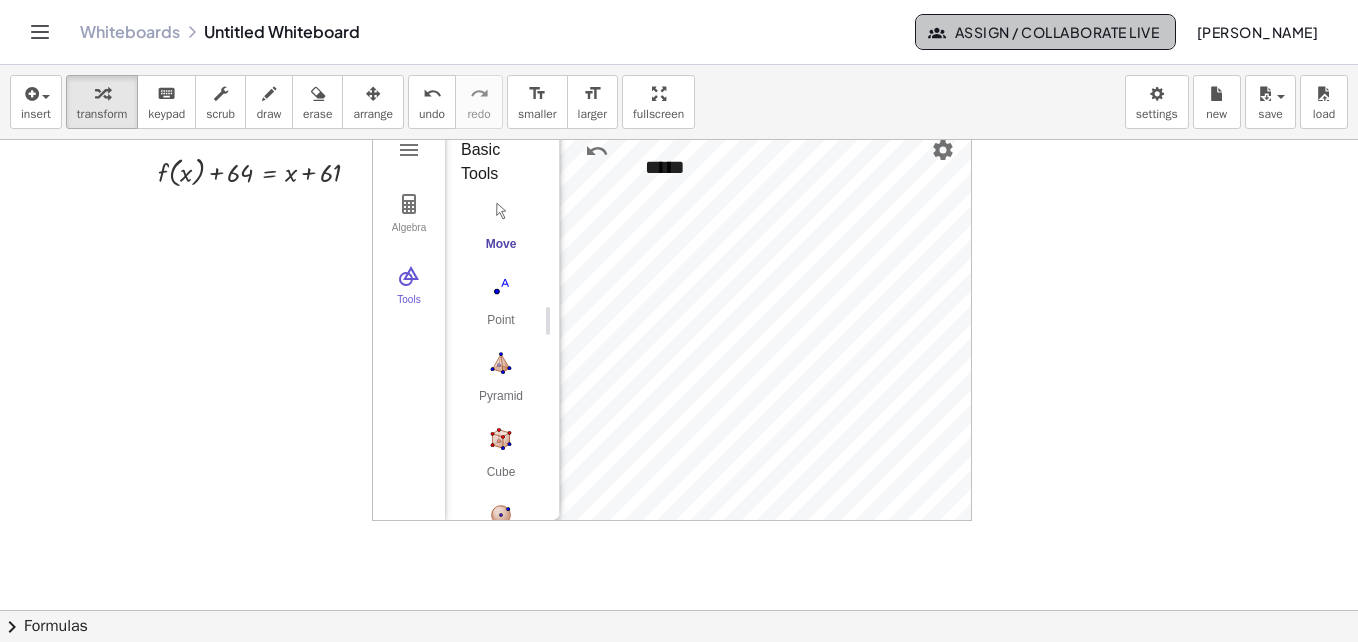 click on "Assign / Collaborate Live" 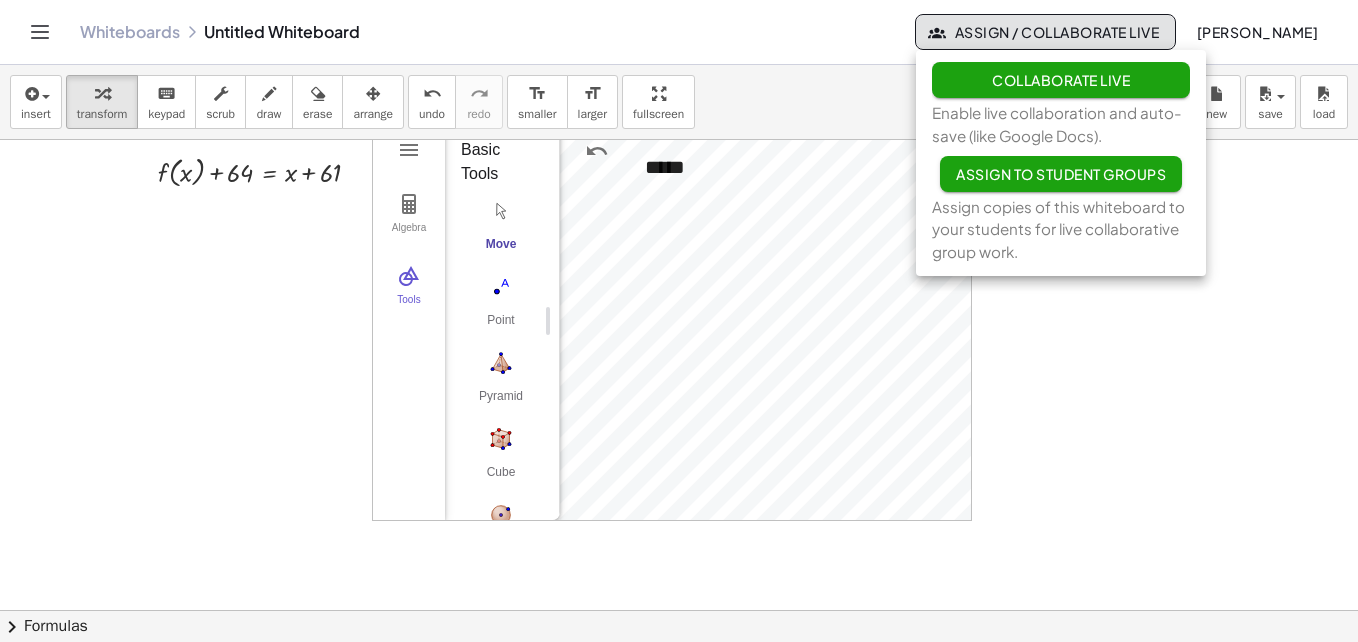 click at bounding box center [679, 556] 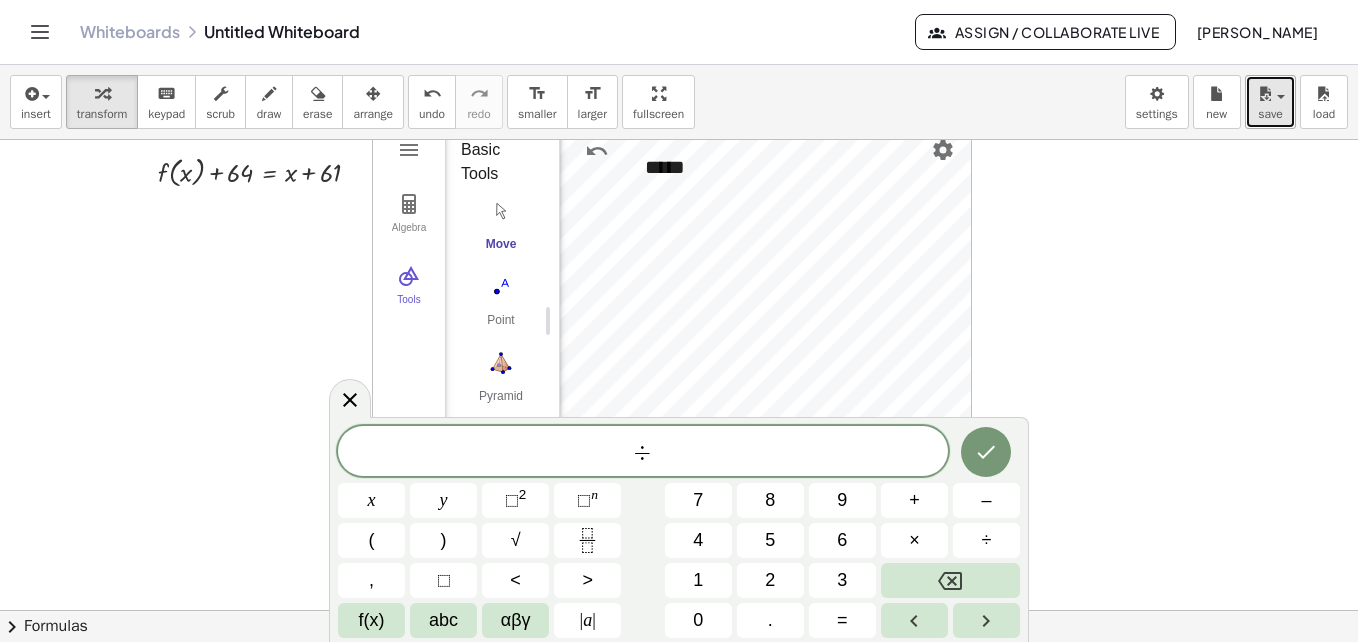 click at bounding box center [1265, 94] 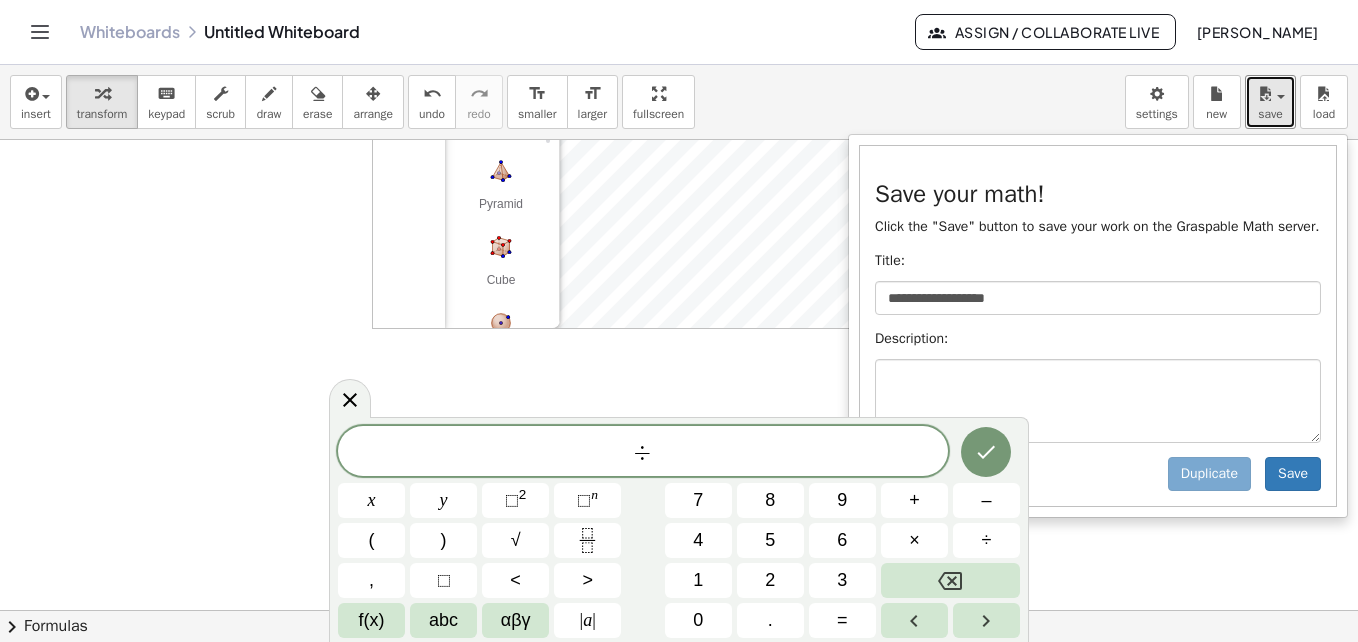scroll, scrollTop: 249, scrollLeft: 0, axis: vertical 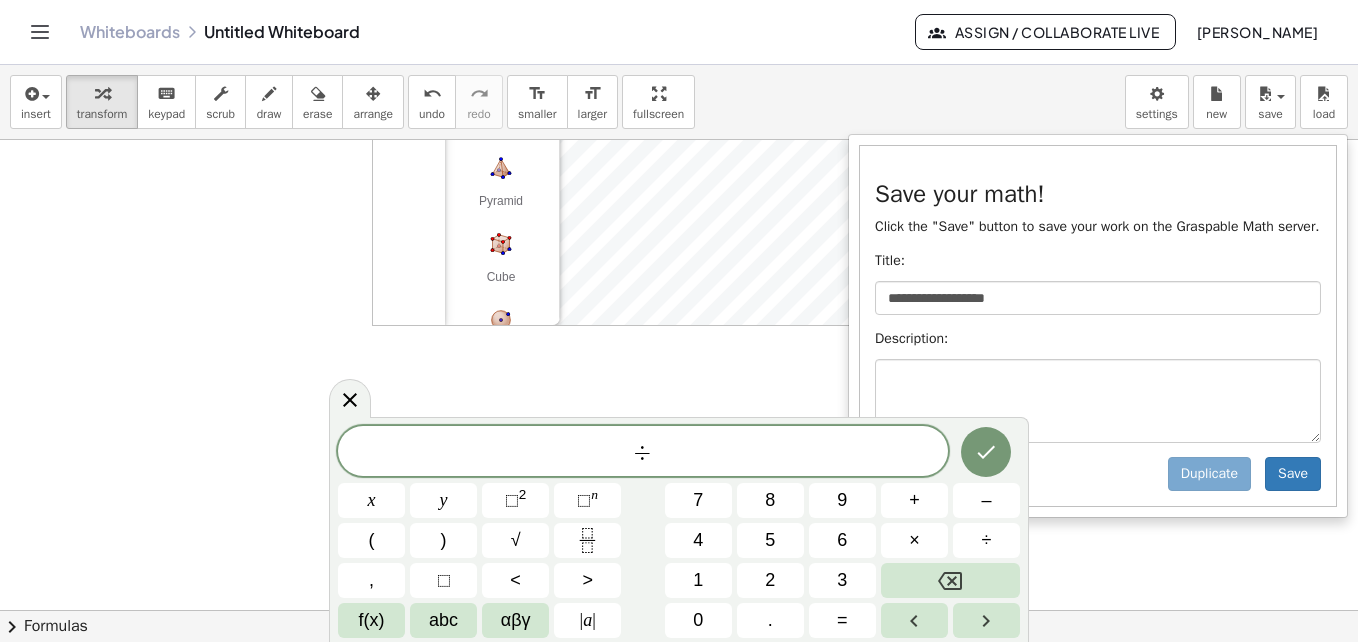 click on "**********" at bounding box center [1098, 326] 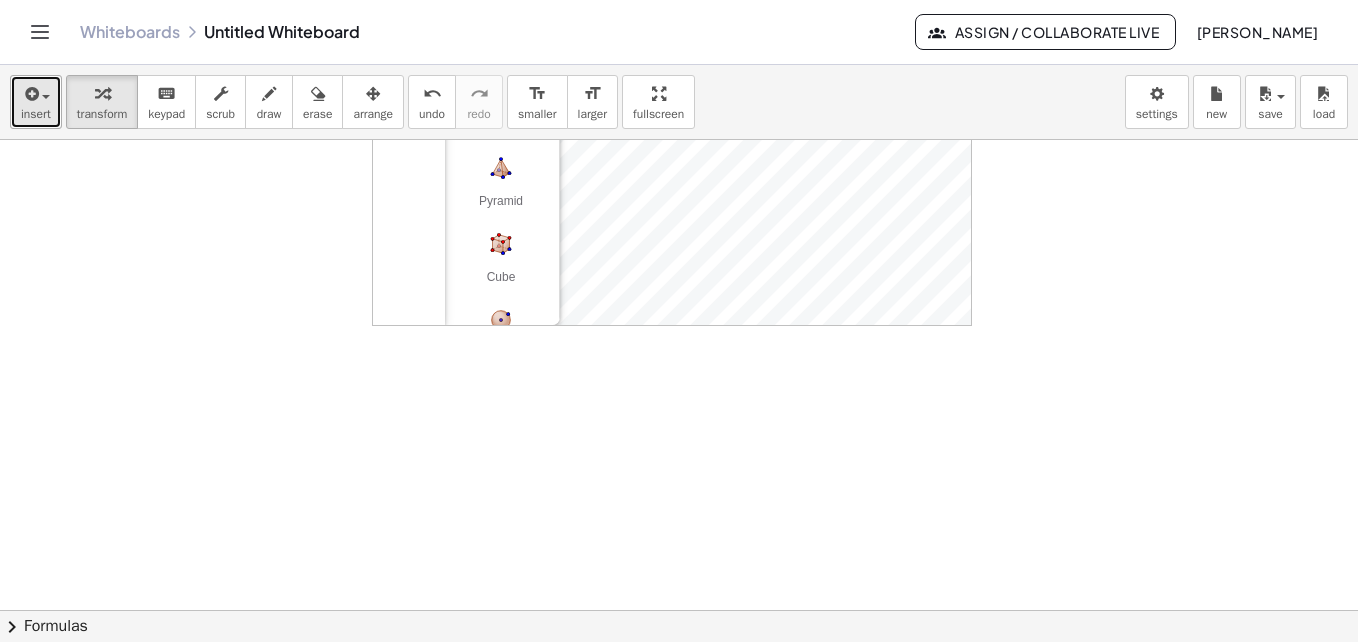 click on "insert" at bounding box center [36, 114] 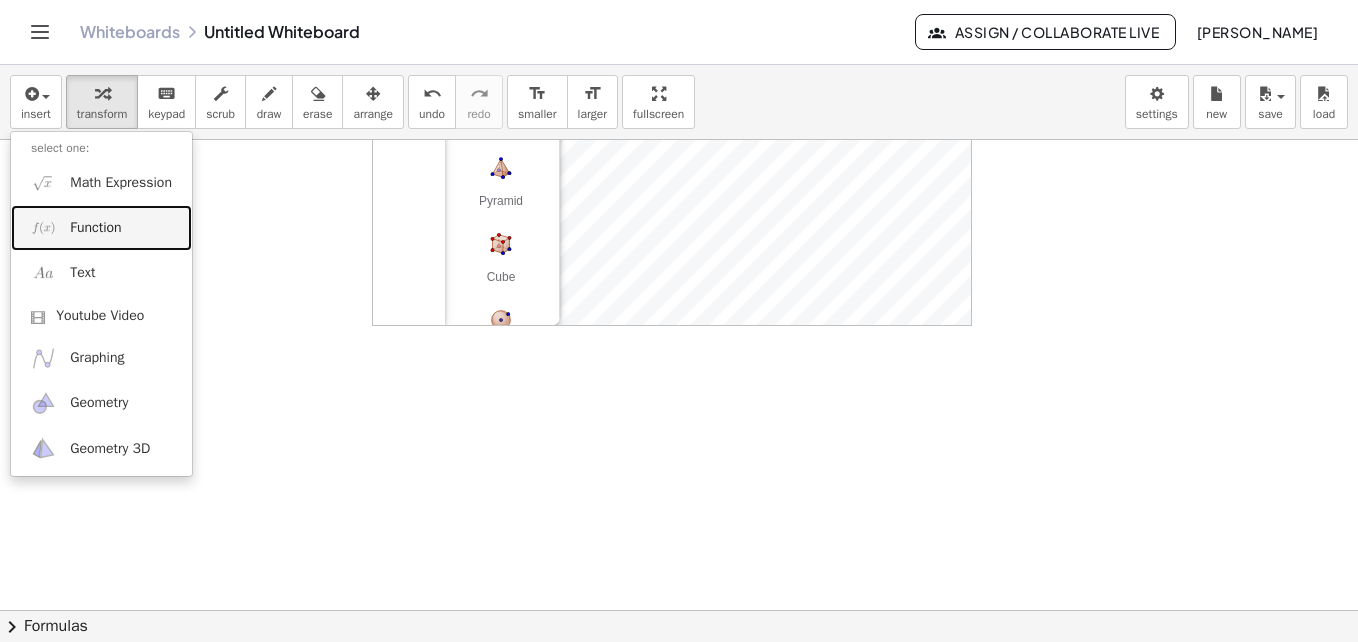click on "Function" at bounding box center [95, 228] 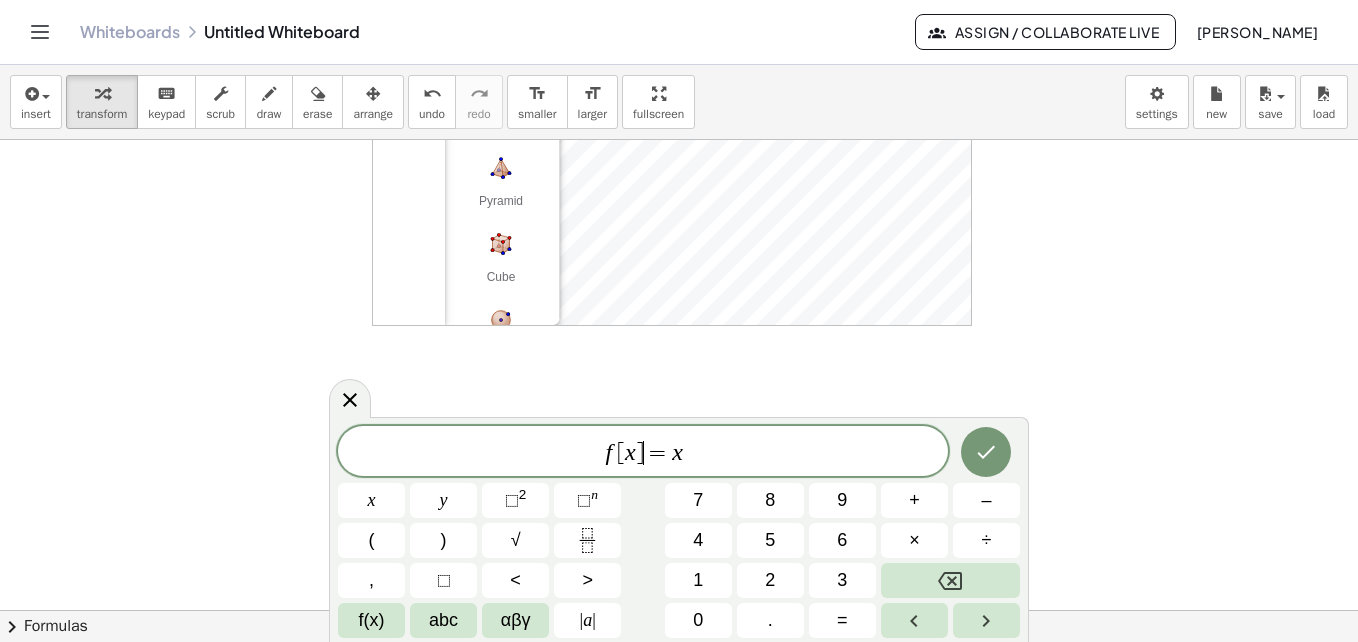 click on "=" at bounding box center [658, 453] 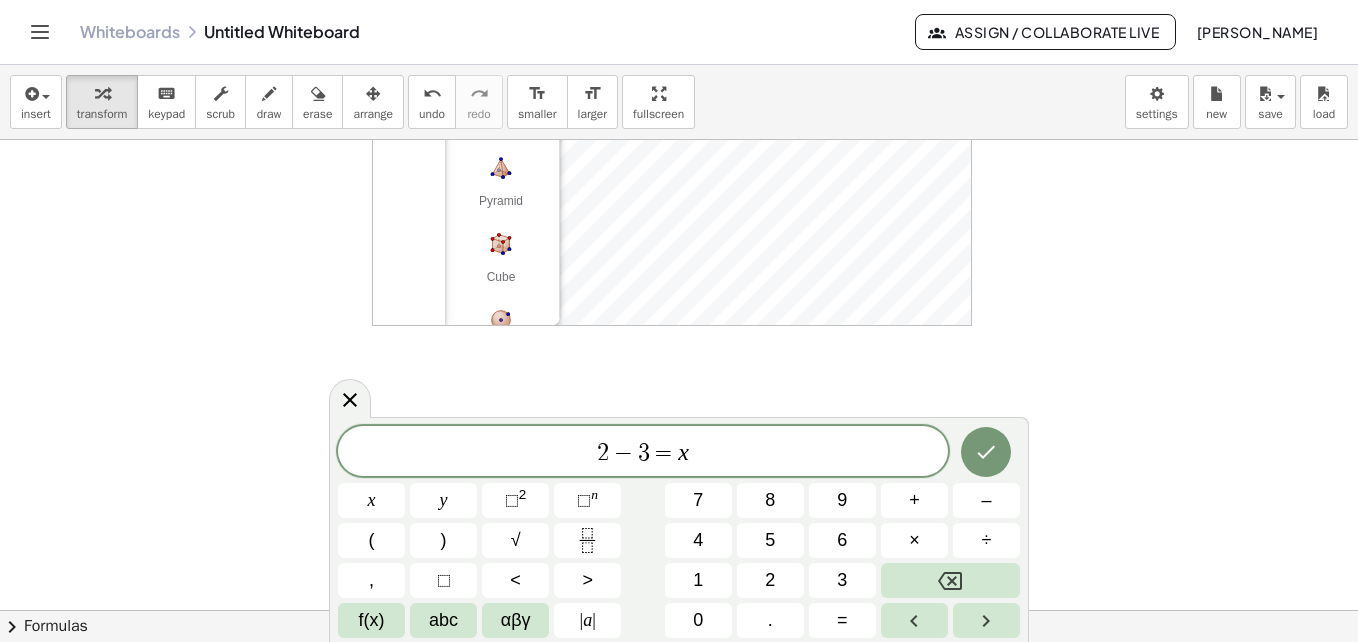 click on "−" at bounding box center [623, 453] 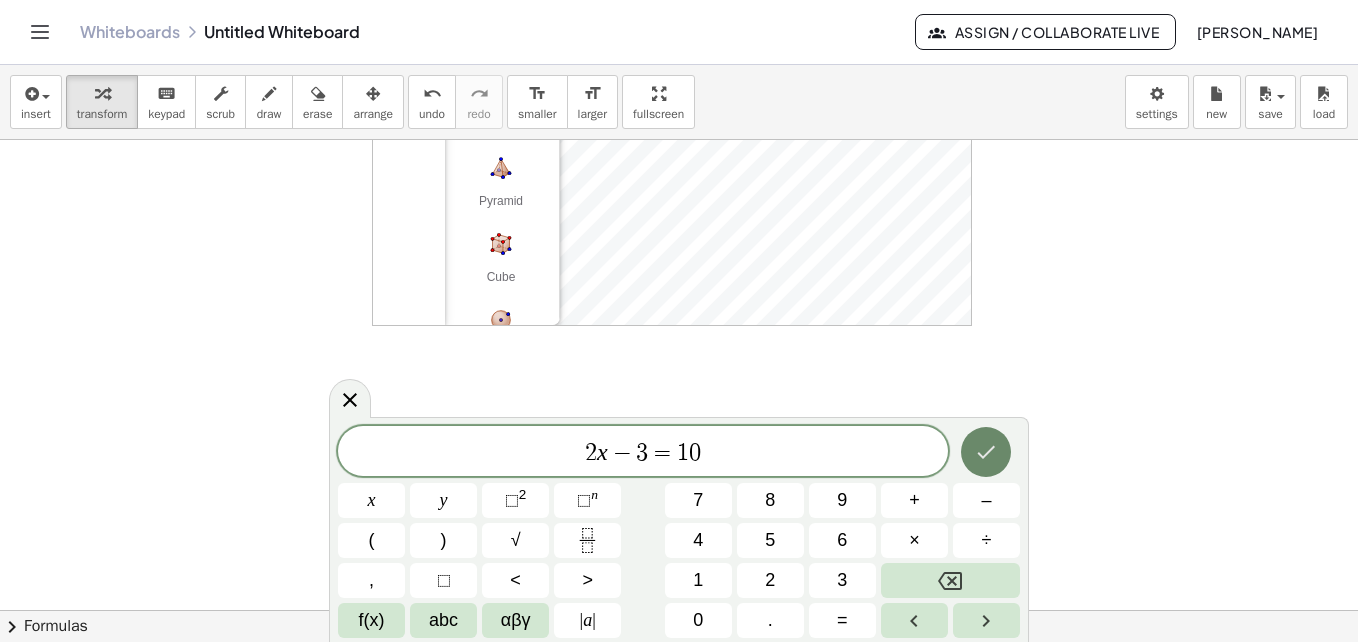click 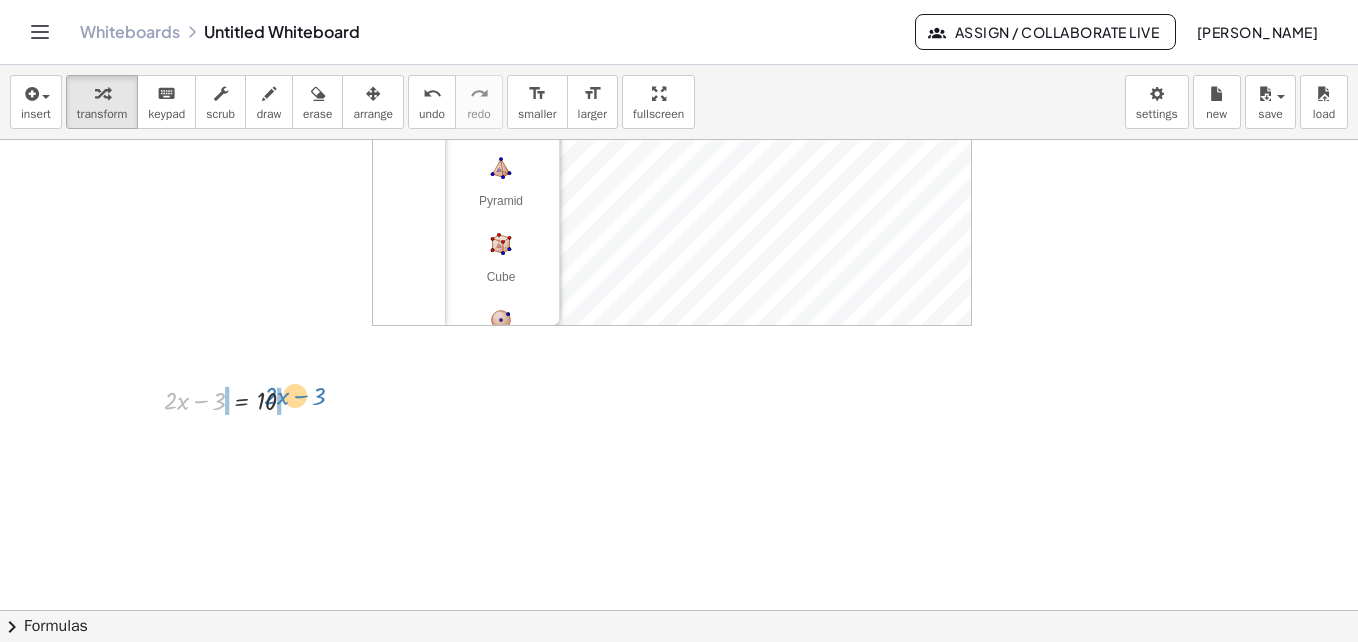 drag, startPoint x: 219, startPoint y: 407, endPoint x: 319, endPoint y: 403, distance: 100.07997 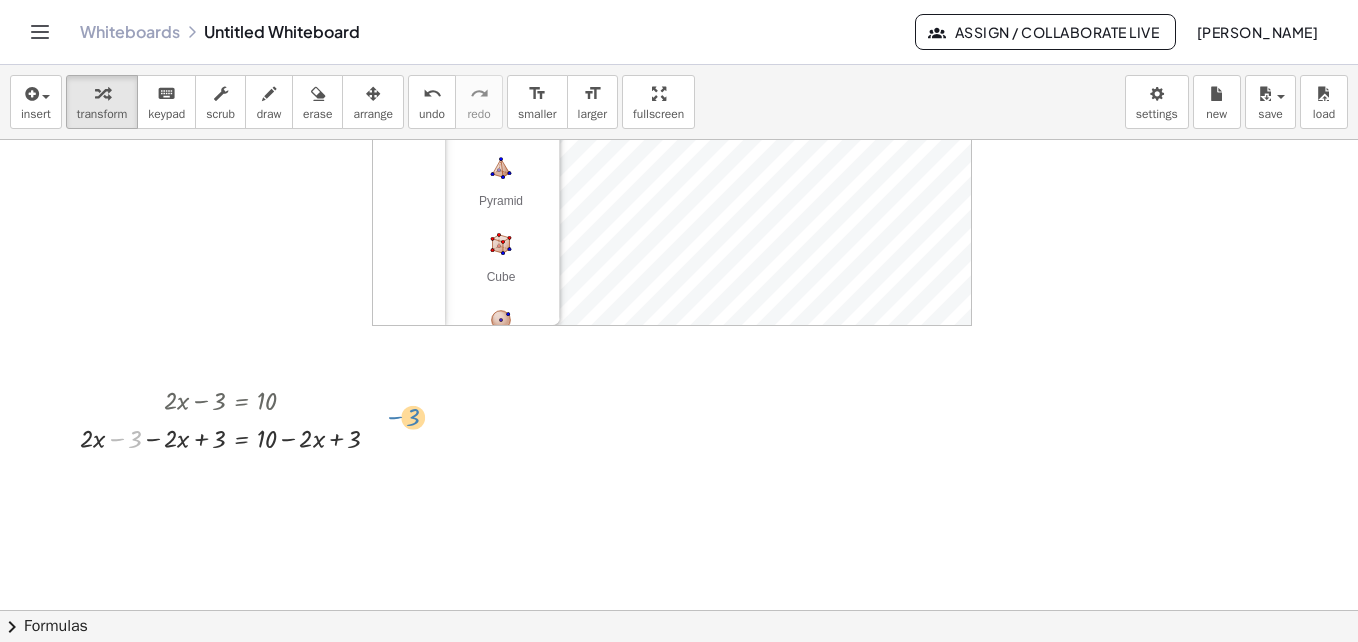 drag, startPoint x: 140, startPoint y: 437, endPoint x: 418, endPoint y: 415, distance: 278.86914 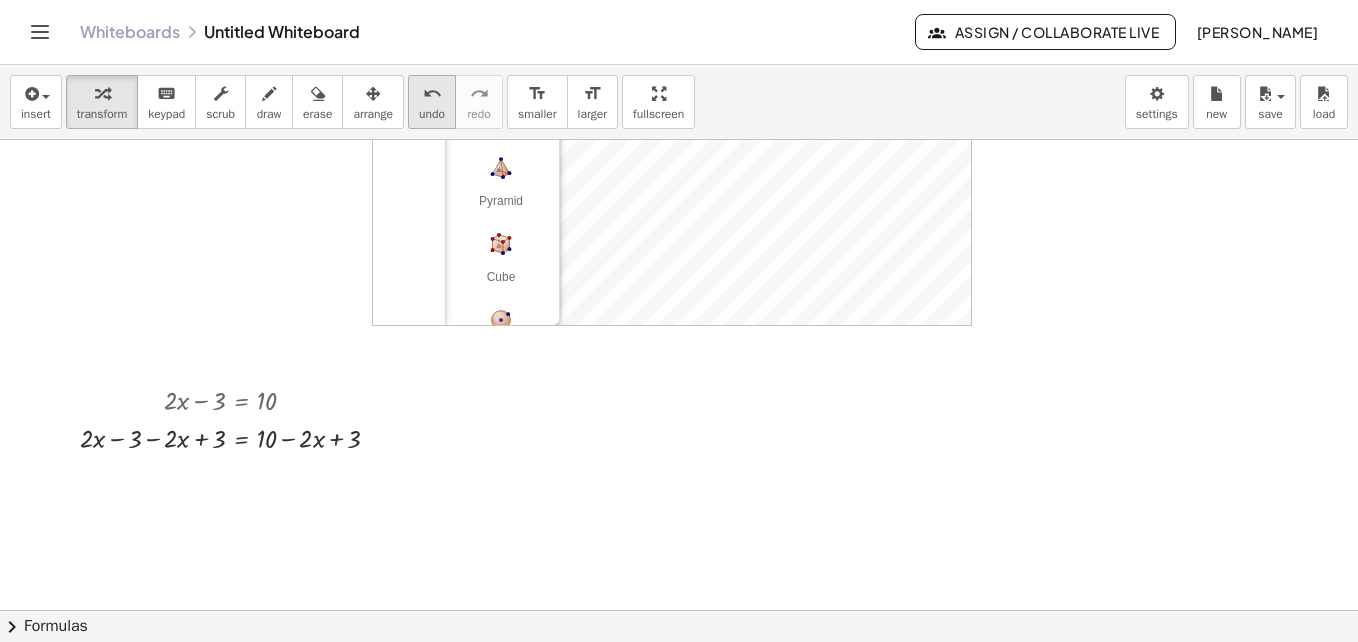 click on "undo undo" at bounding box center (432, 102) 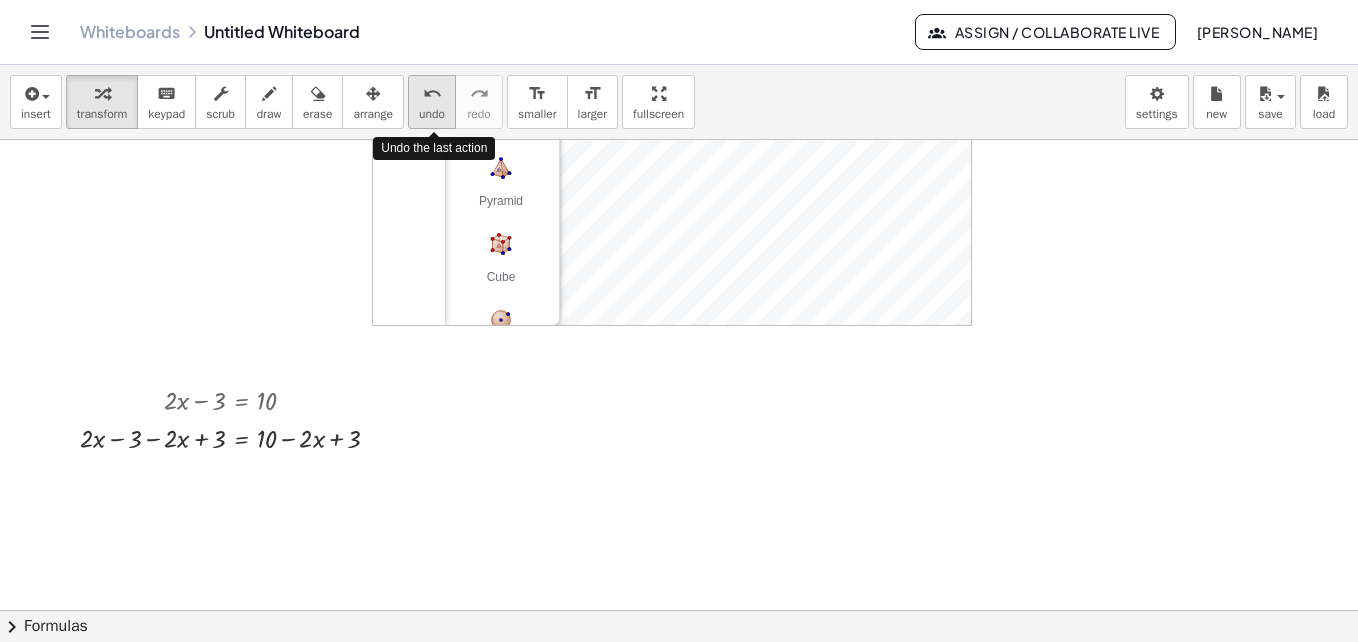 click on "undo" at bounding box center [432, 94] 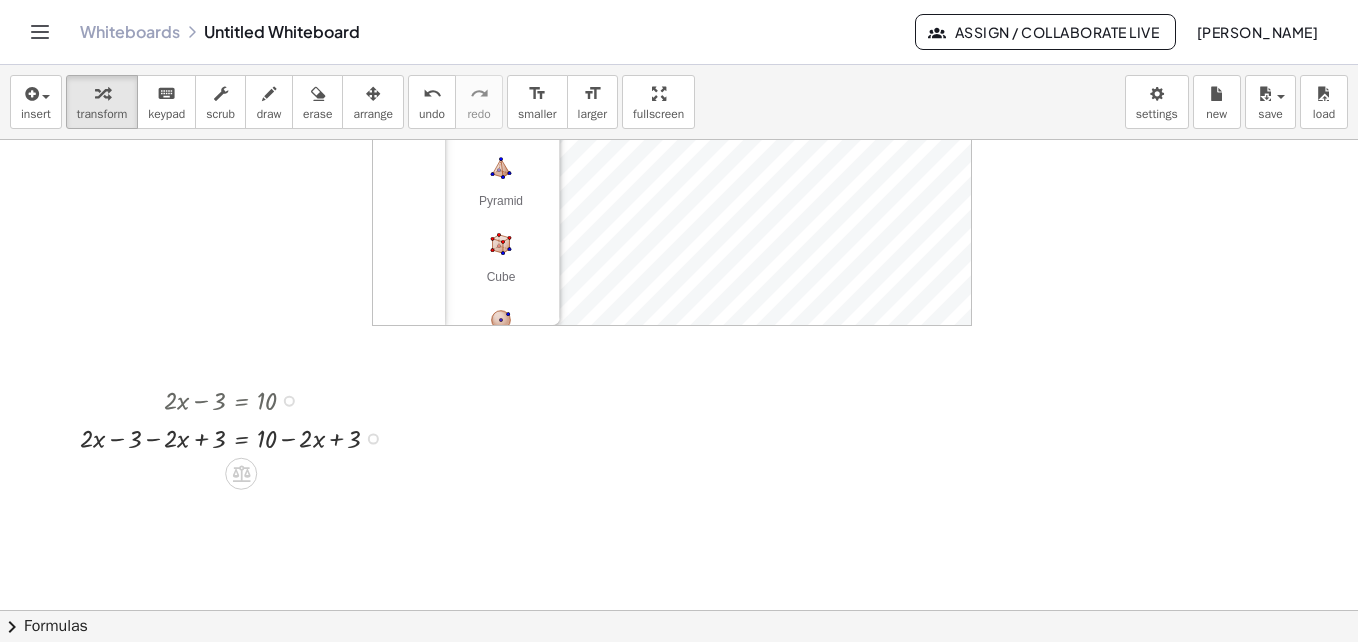 click at bounding box center [373, 438] 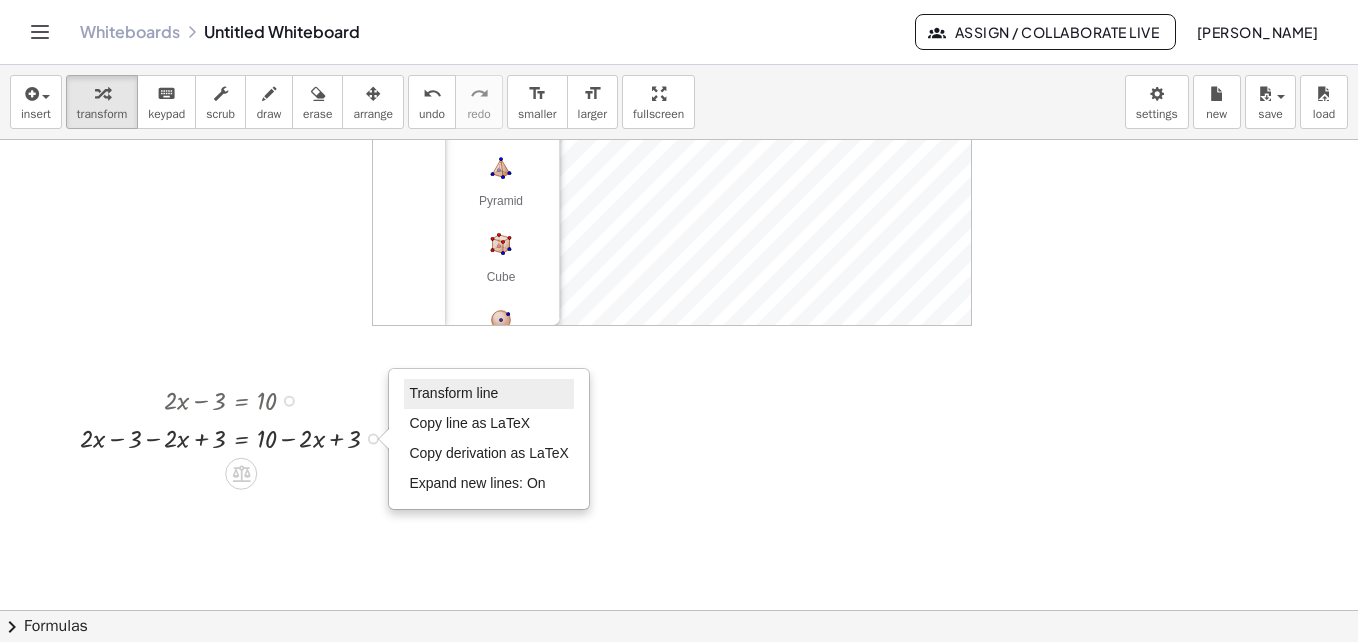 click on "Transform line" at bounding box center [453, 393] 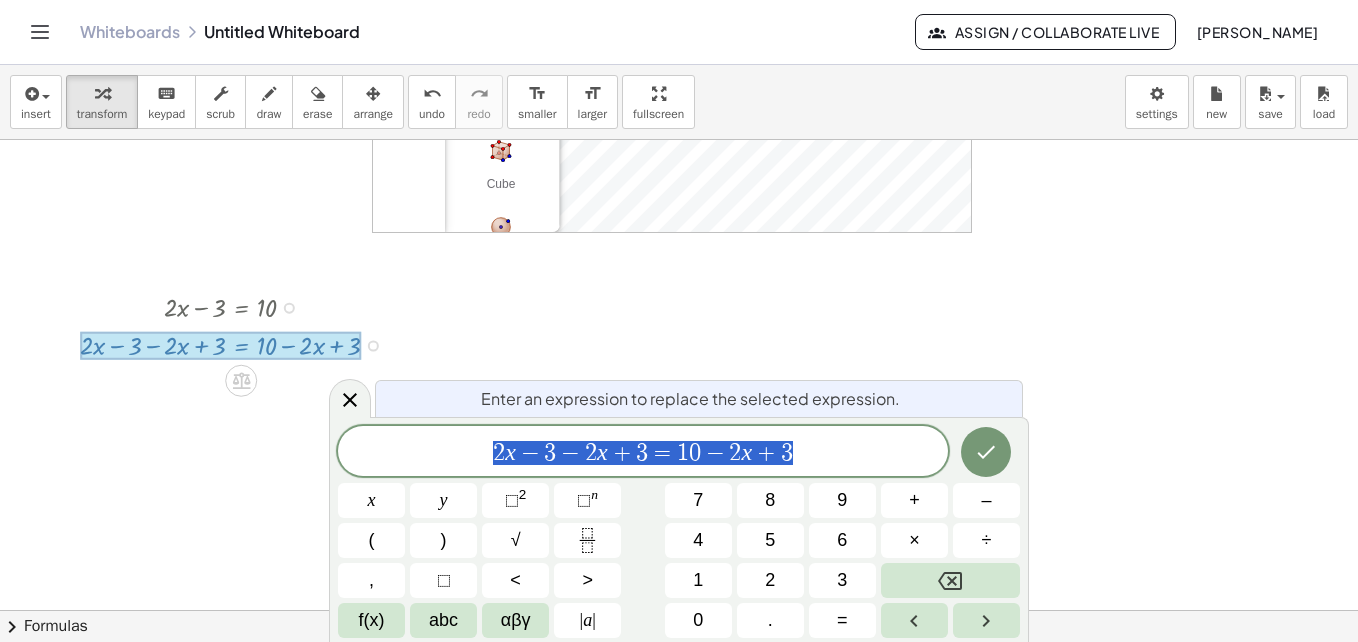 scroll, scrollTop: 343, scrollLeft: 0, axis: vertical 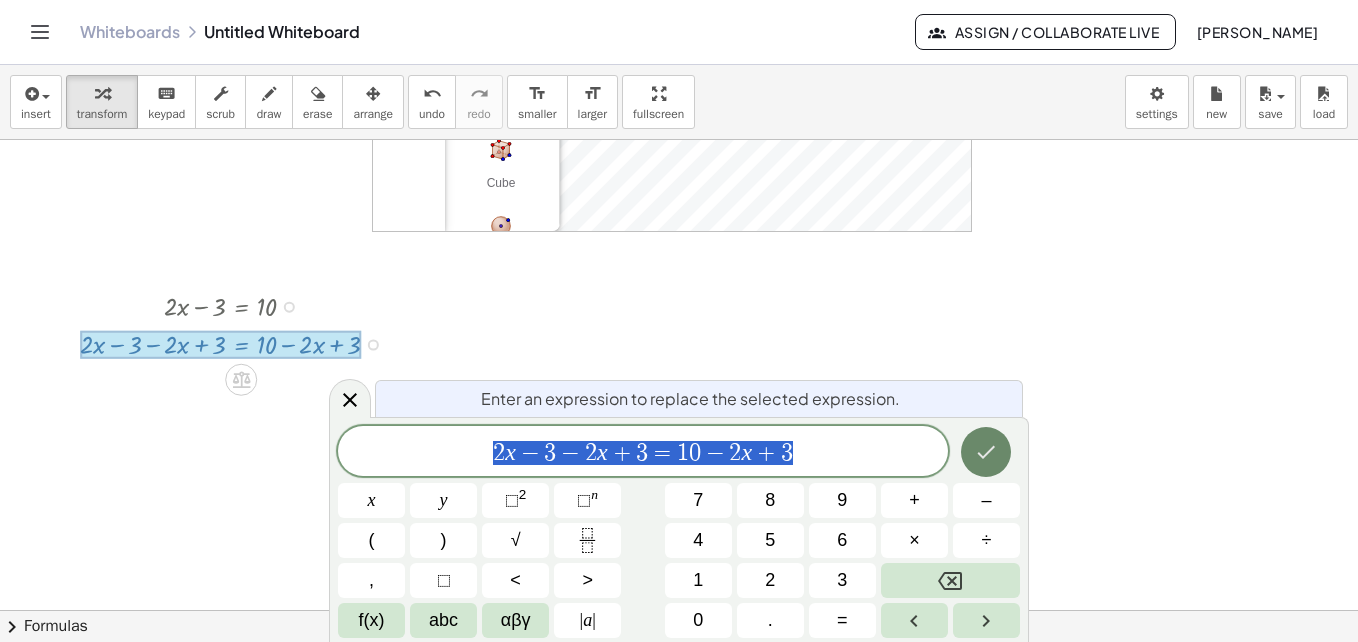 click at bounding box center (986, 452) 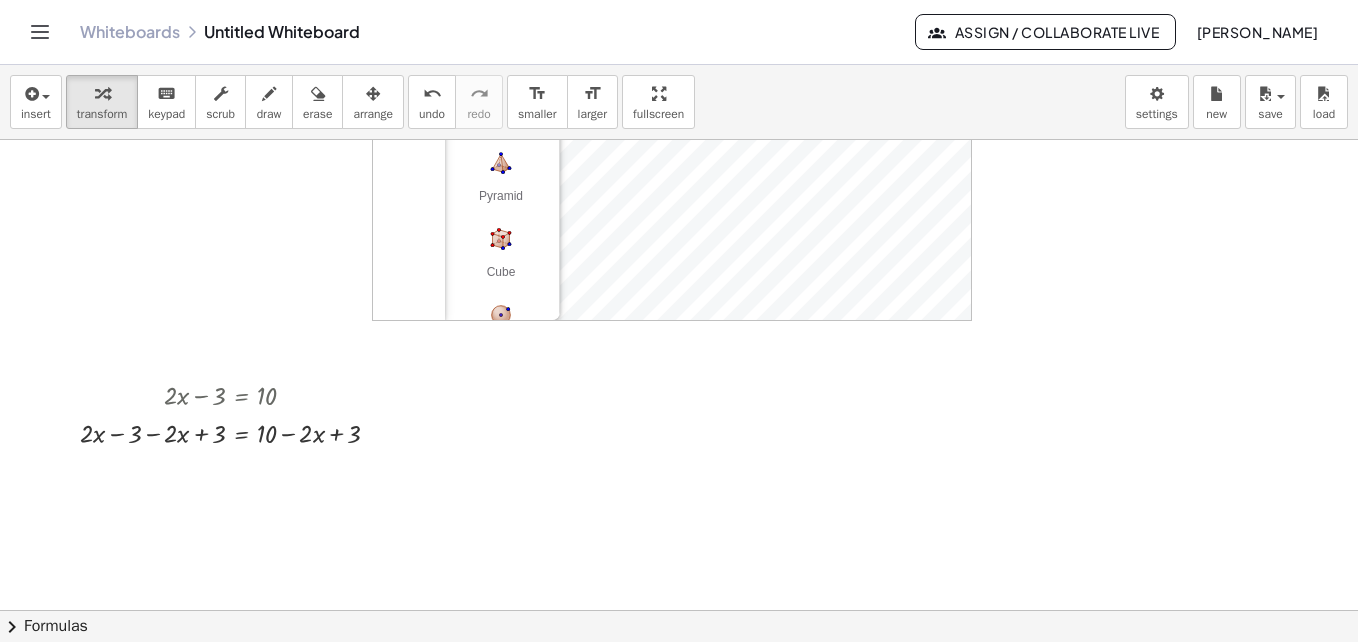 scroll, scrollTop: 249, scrollLeft: 0, axis: vertical 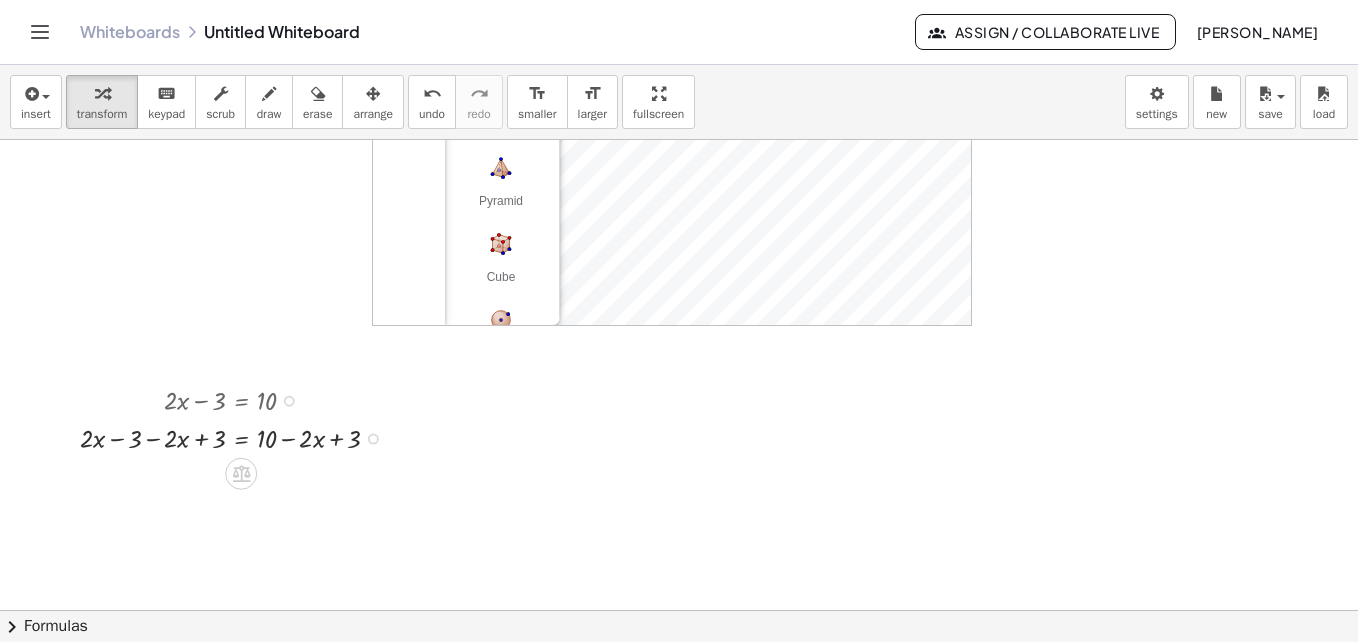 click at bounding box center (238, 437) 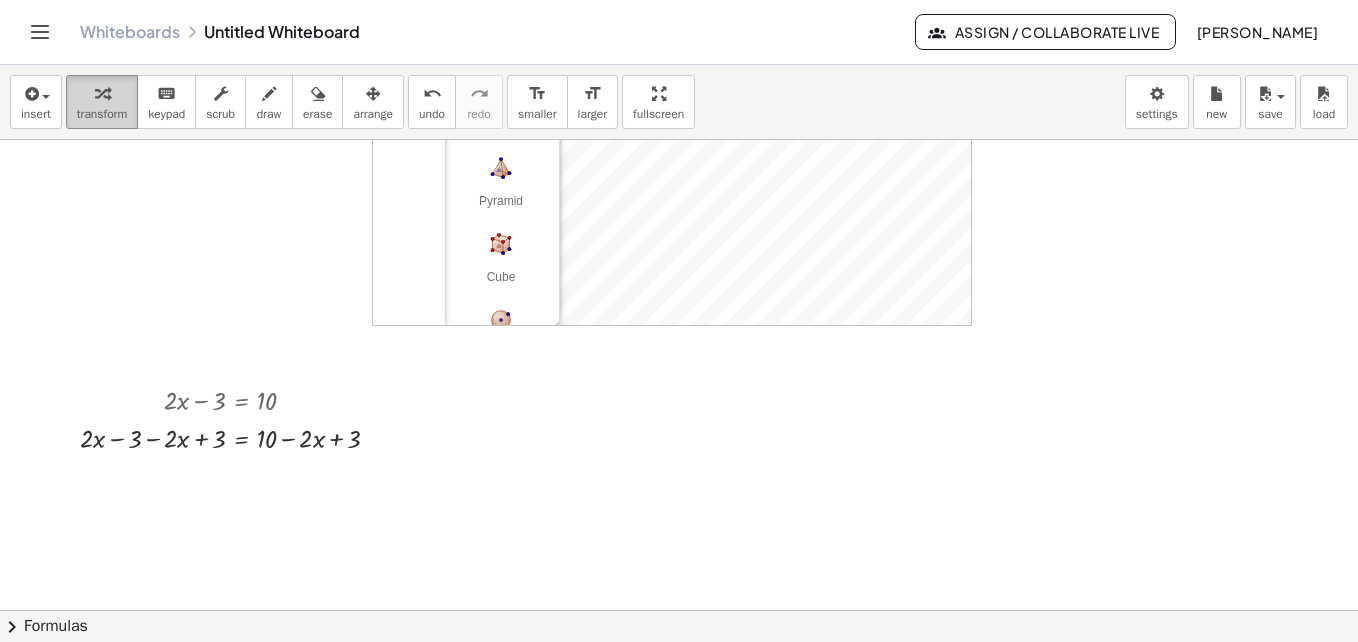 click on "transform" at bounding box center (102, 114) 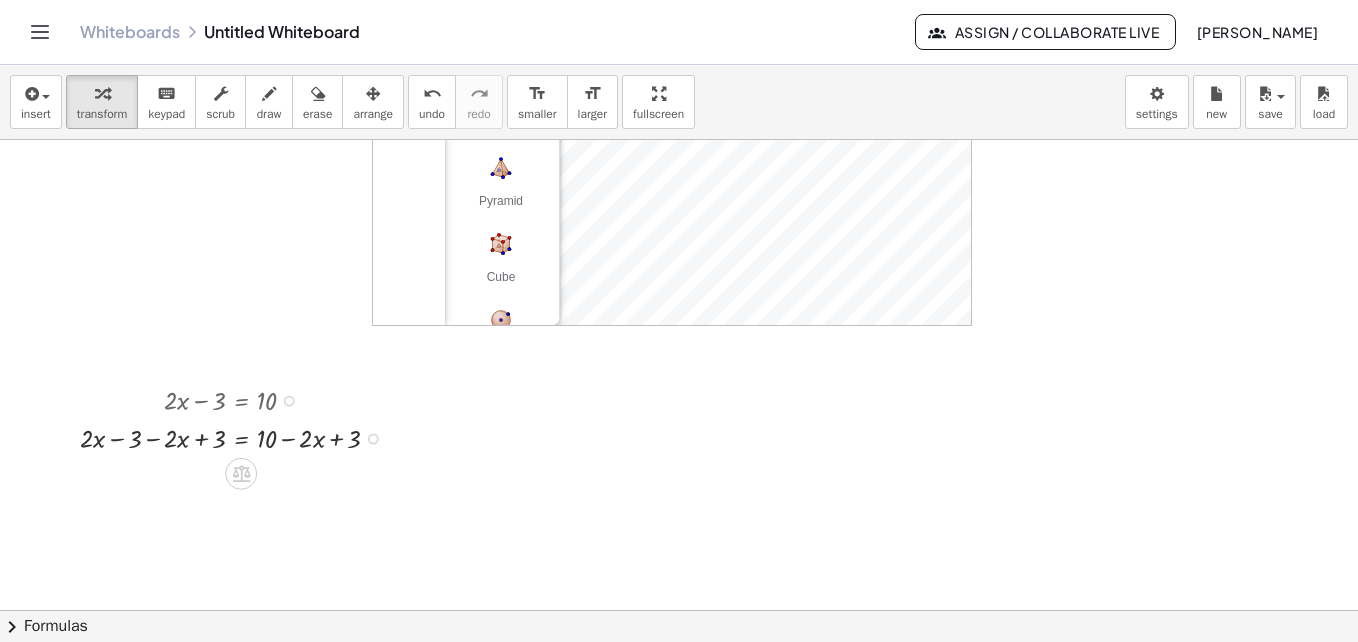 click at bounding box center [238, 399] 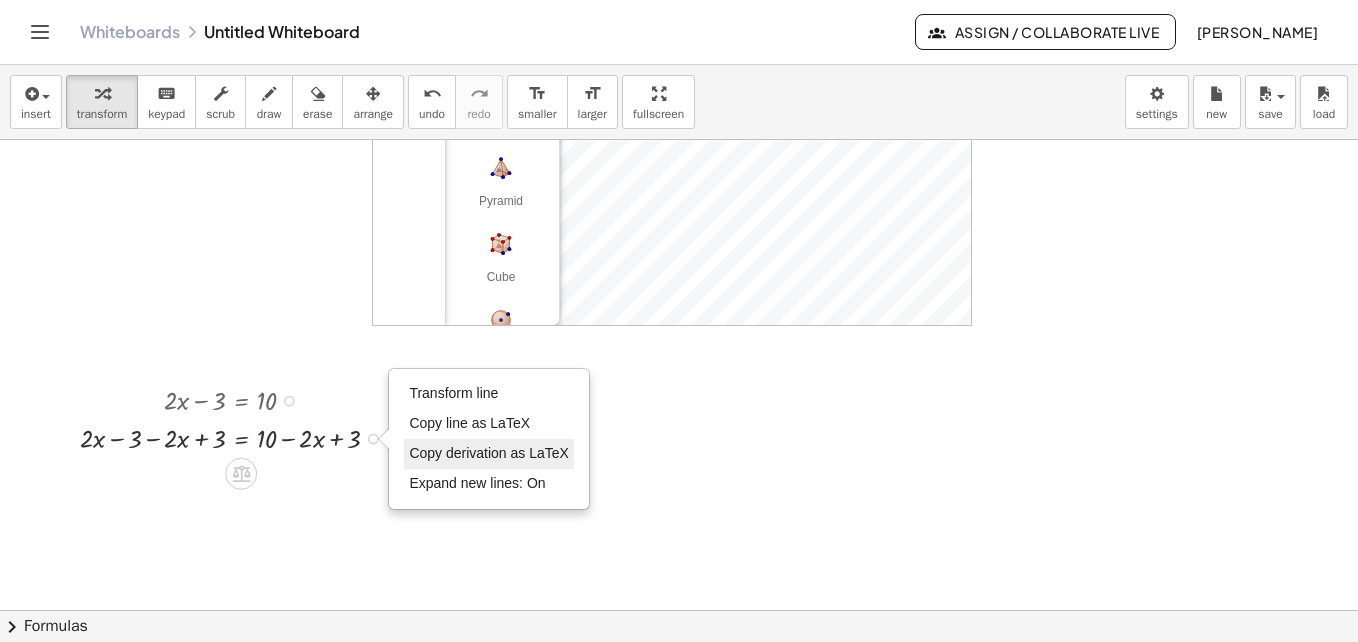click on "Copy derivation as LaTeX" at bounding box center [489, 454] 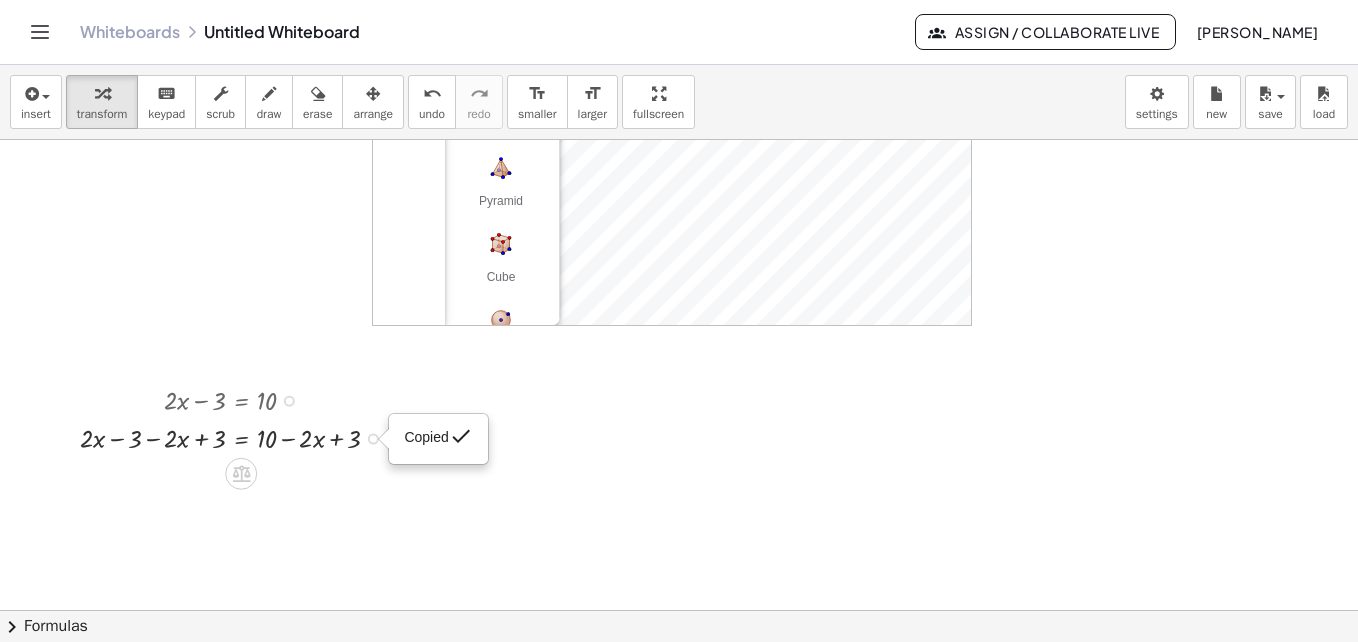 click on "Copied done" at bounding box center (373, 438) 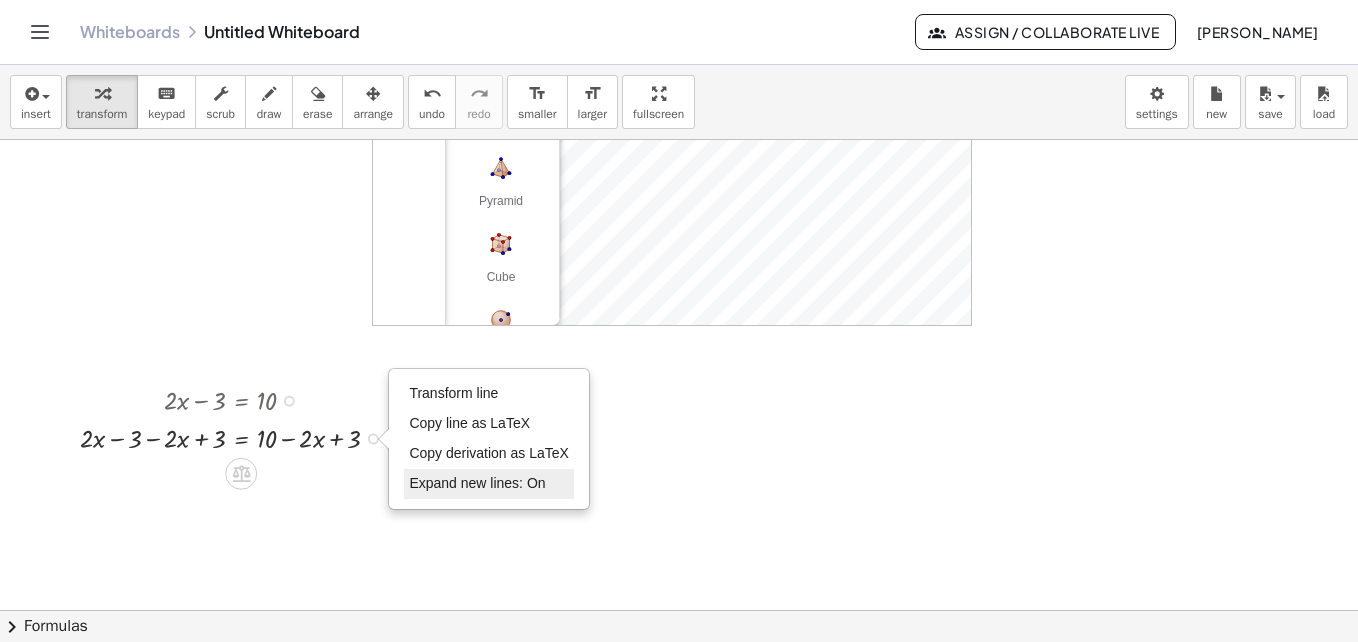 click on "Expand new lines: On" at bounding box center (477, 483) 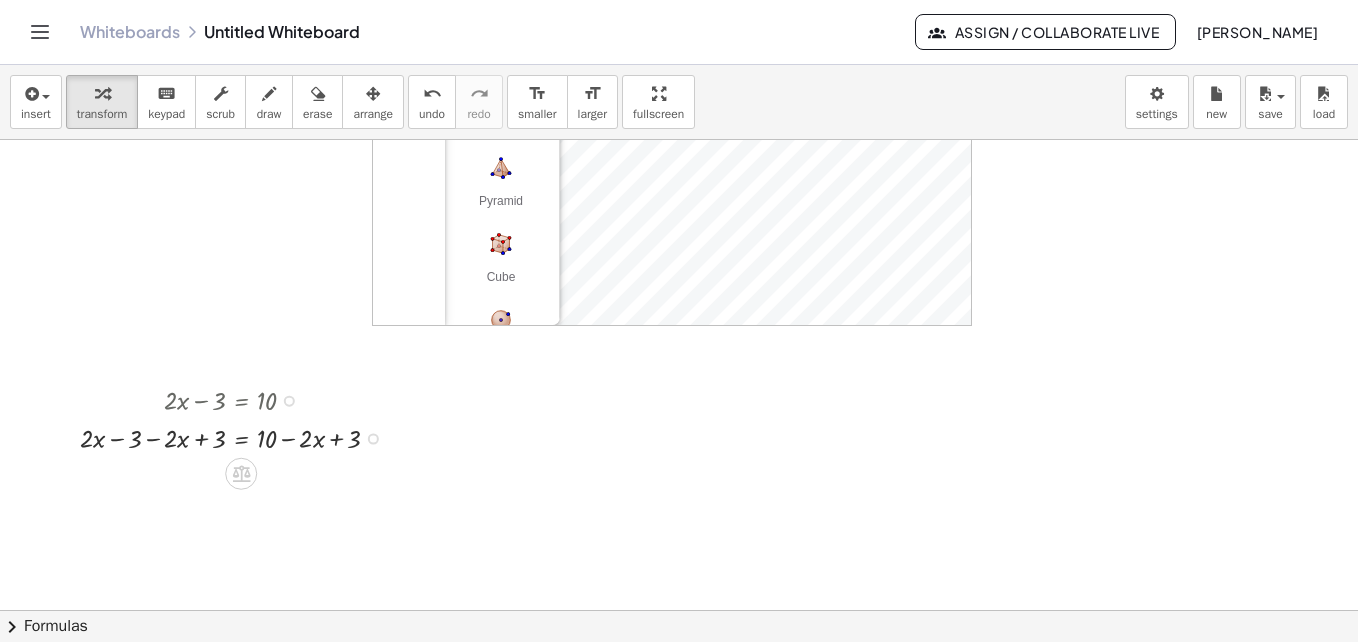 click on "Transform line Copy line as LaTeX Copy derivation as LaTeX Expand new lines: On" at bounding box center [373, 438] 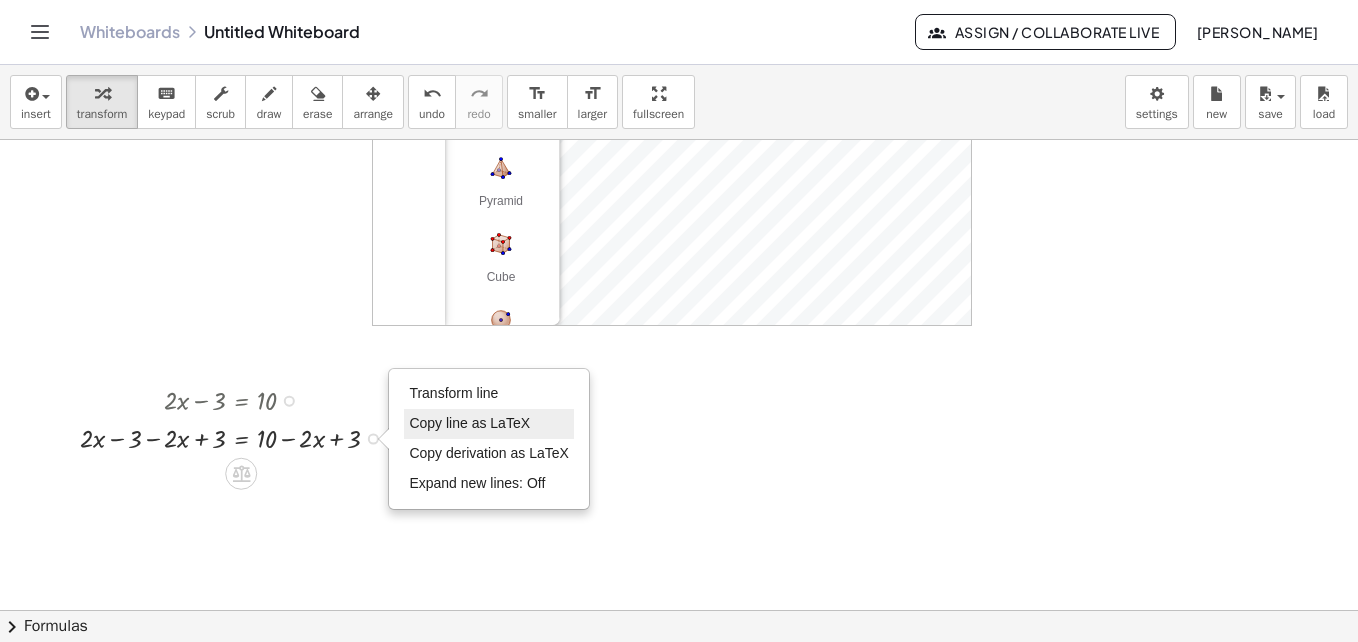click on "Copy line as LaTeX" at bounding box center [489, 424] 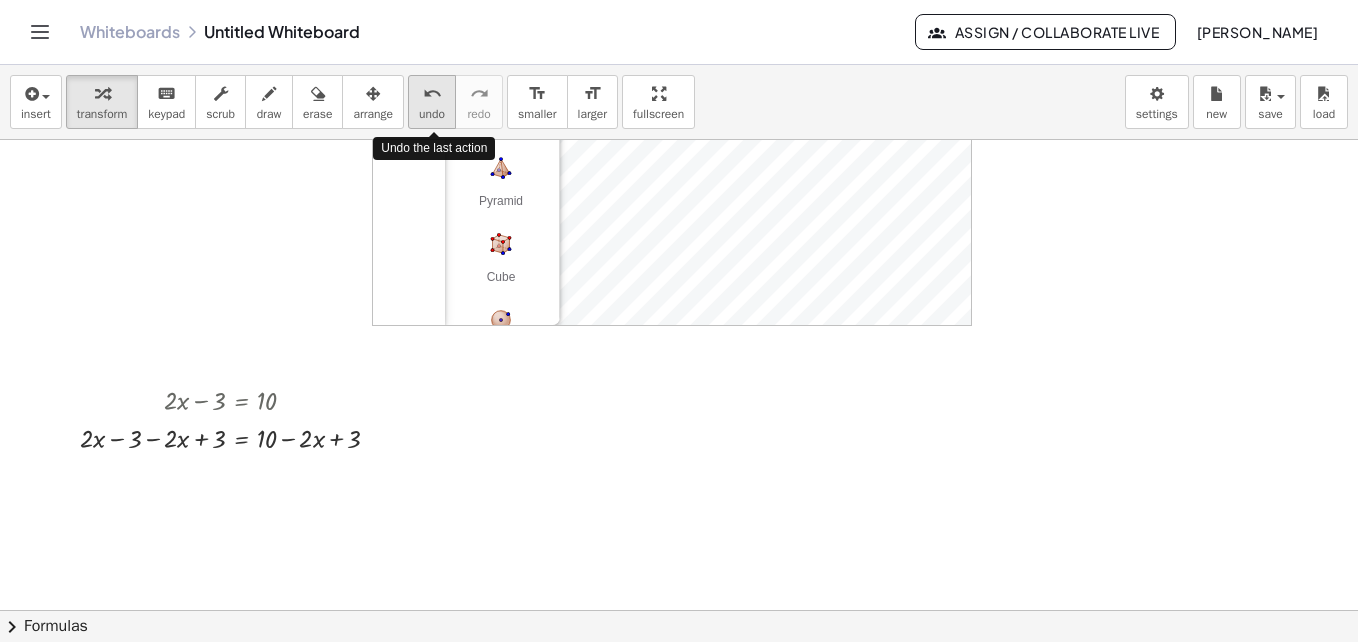 click on "undo undo" at bounding box center [432, 102] 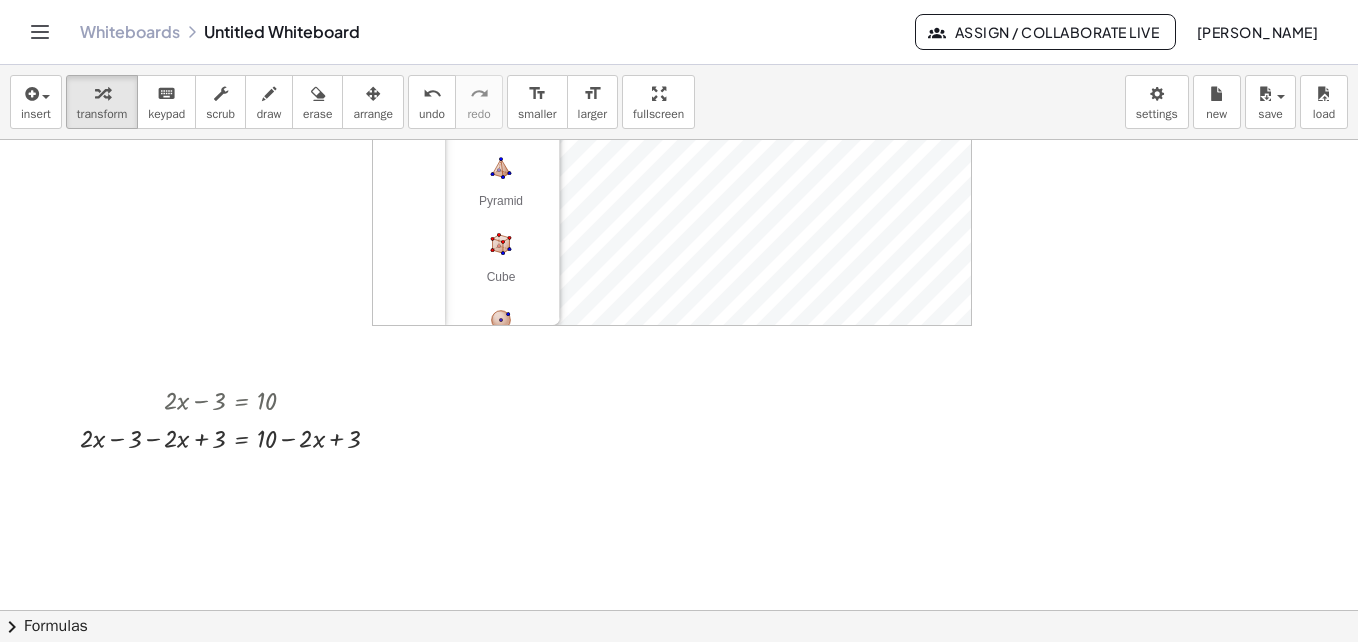 click at bounding box center (679, 361) 